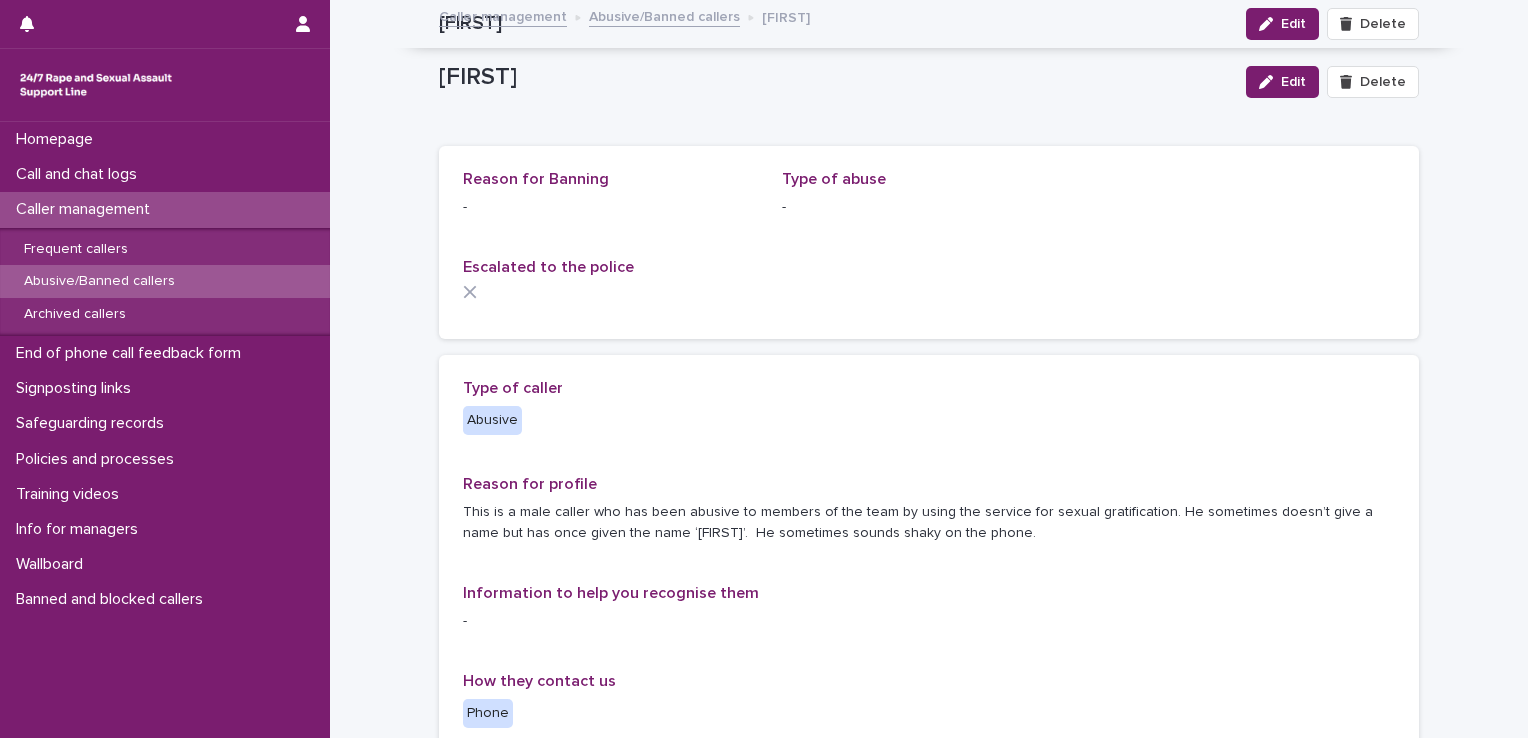 click on "Call and chat logs" at bounding box center (80, 174) 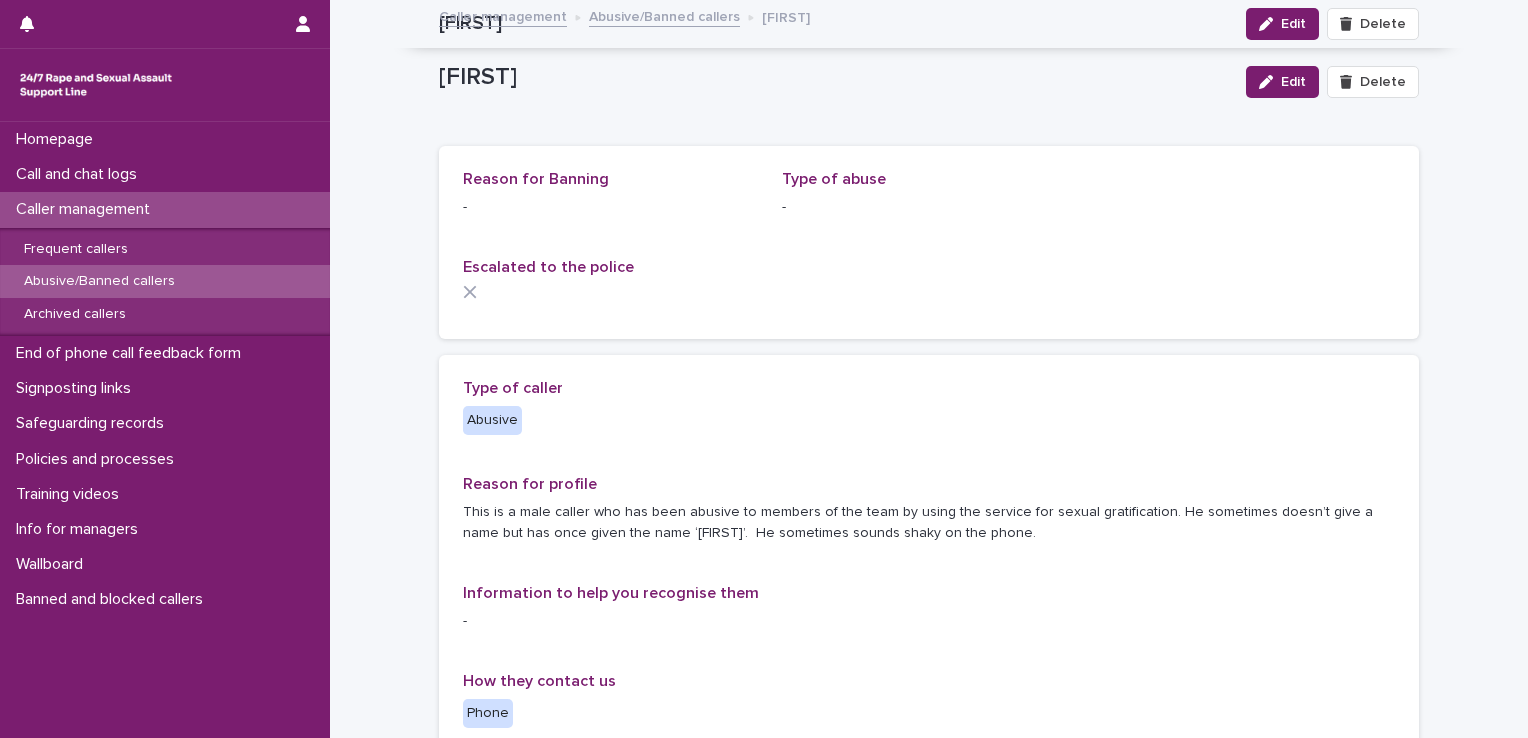 scroll, scrollTop: 0, scrollLeft: 0, axis: both 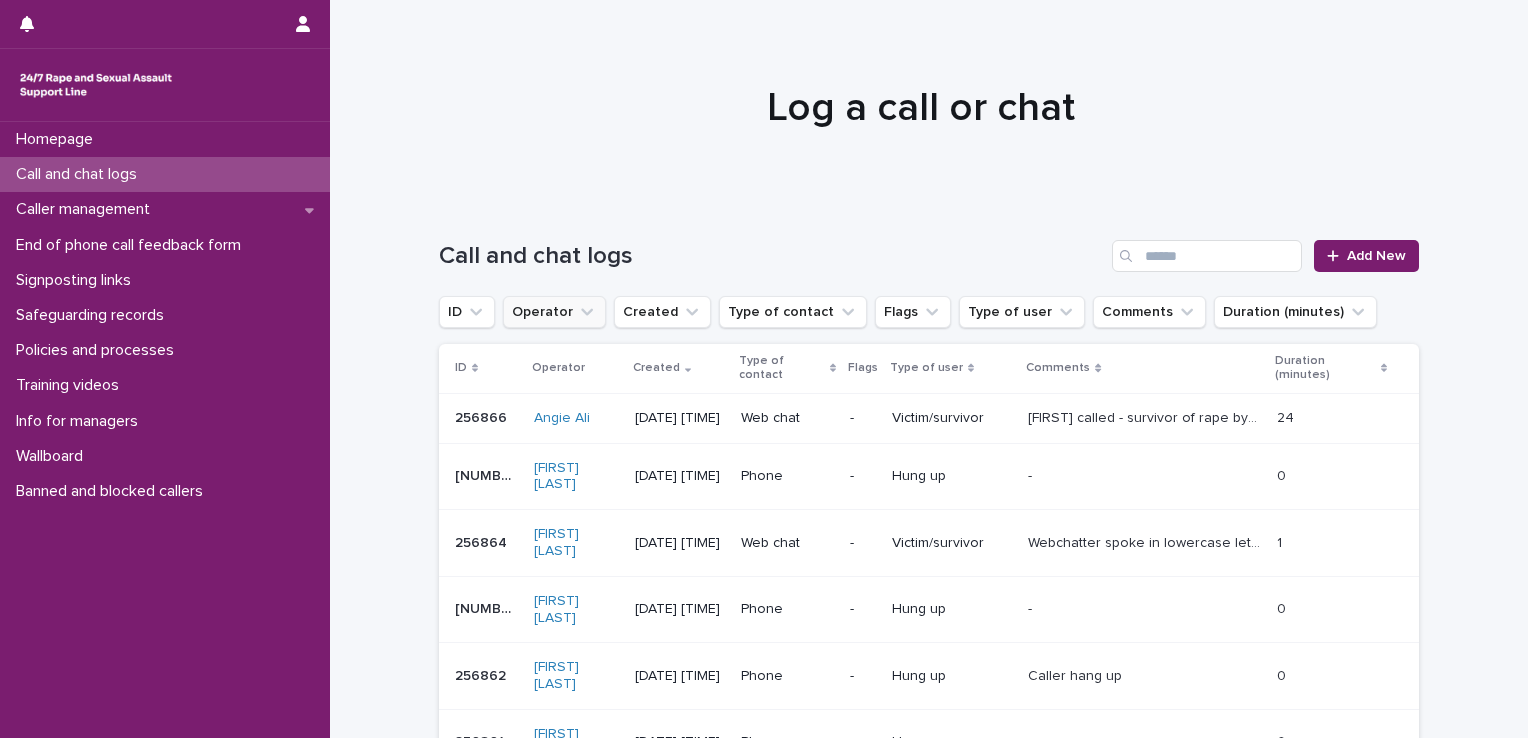 click 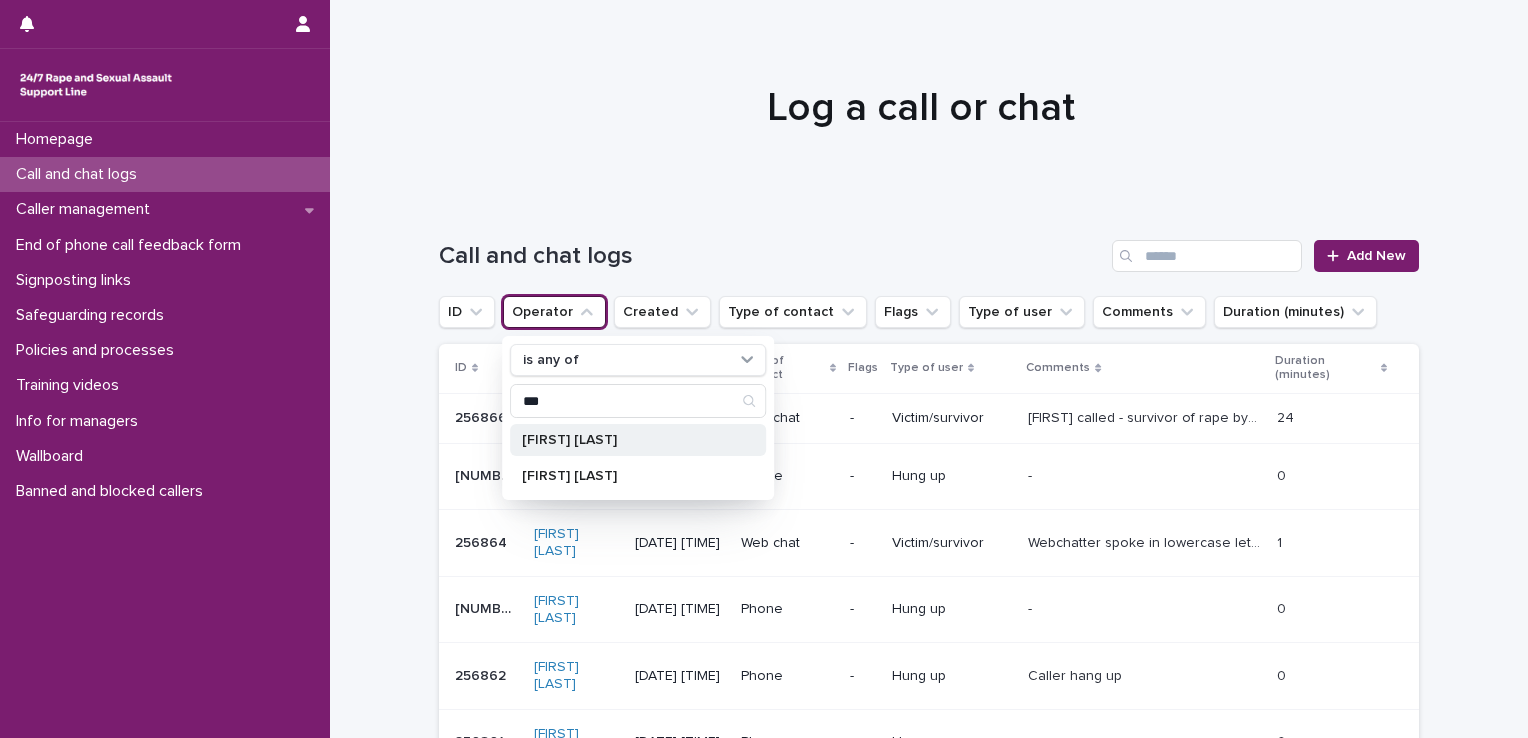 type on "***" 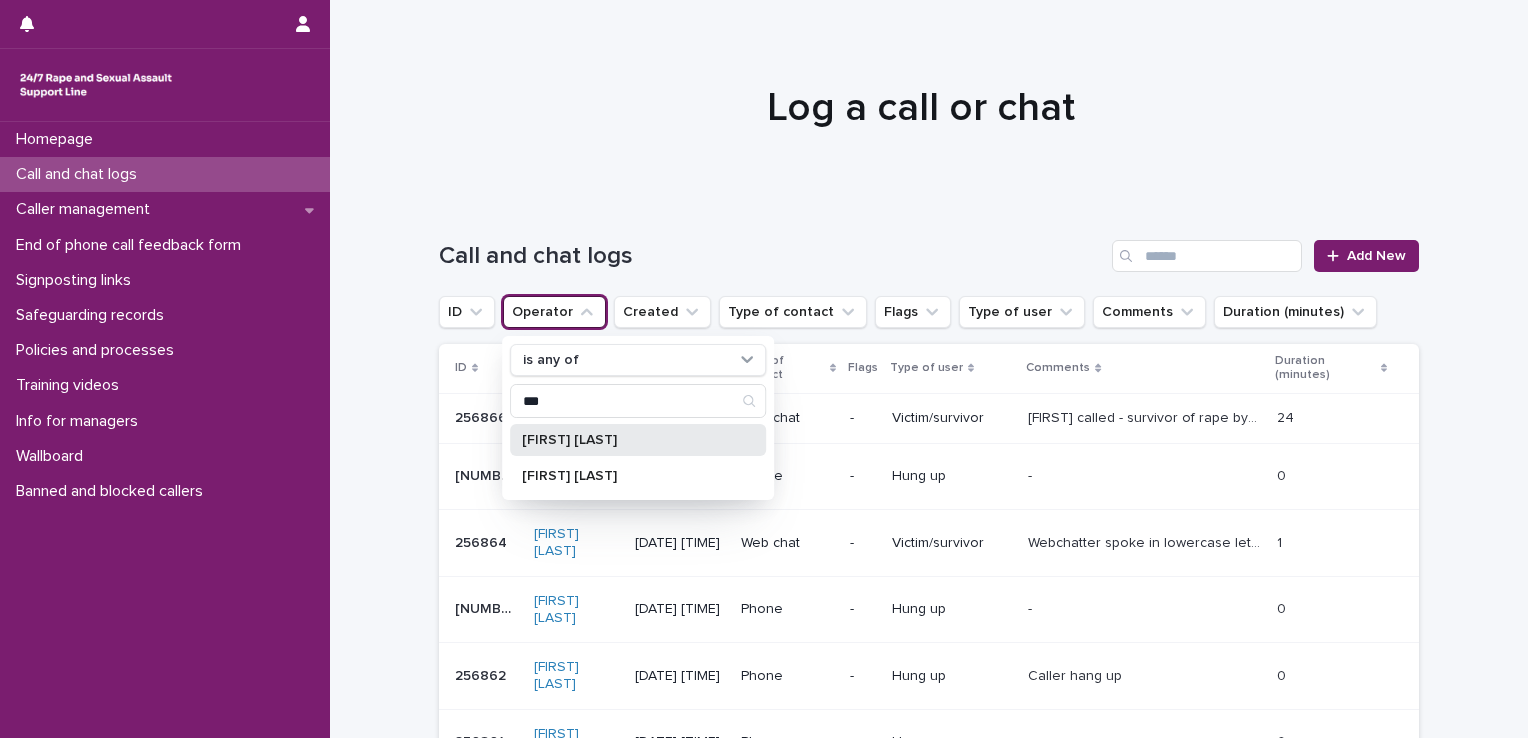 click on "[FIRST] [LAST]" at bounding box center (628, 440) 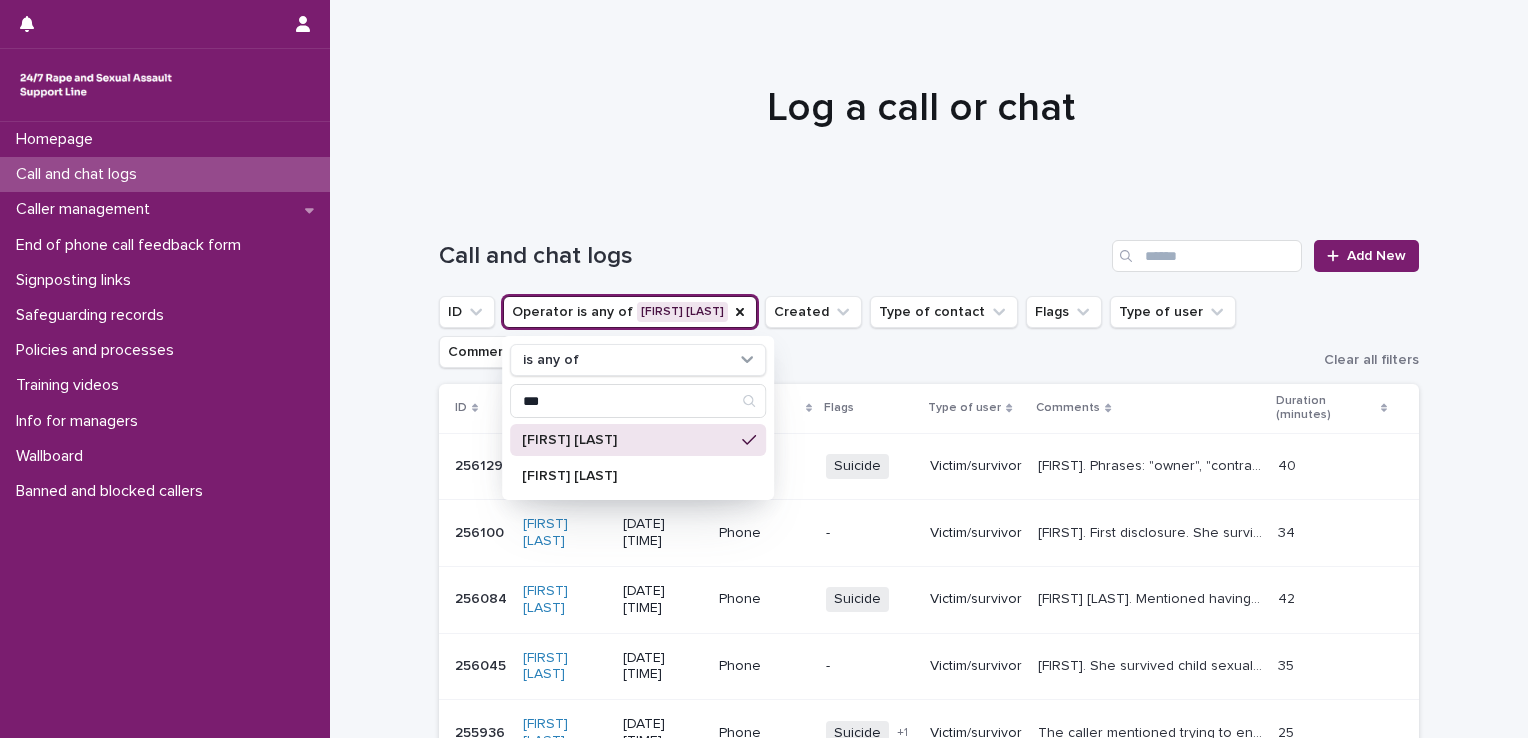 click on "Log a call or chat" at bounding box center (921, 108) 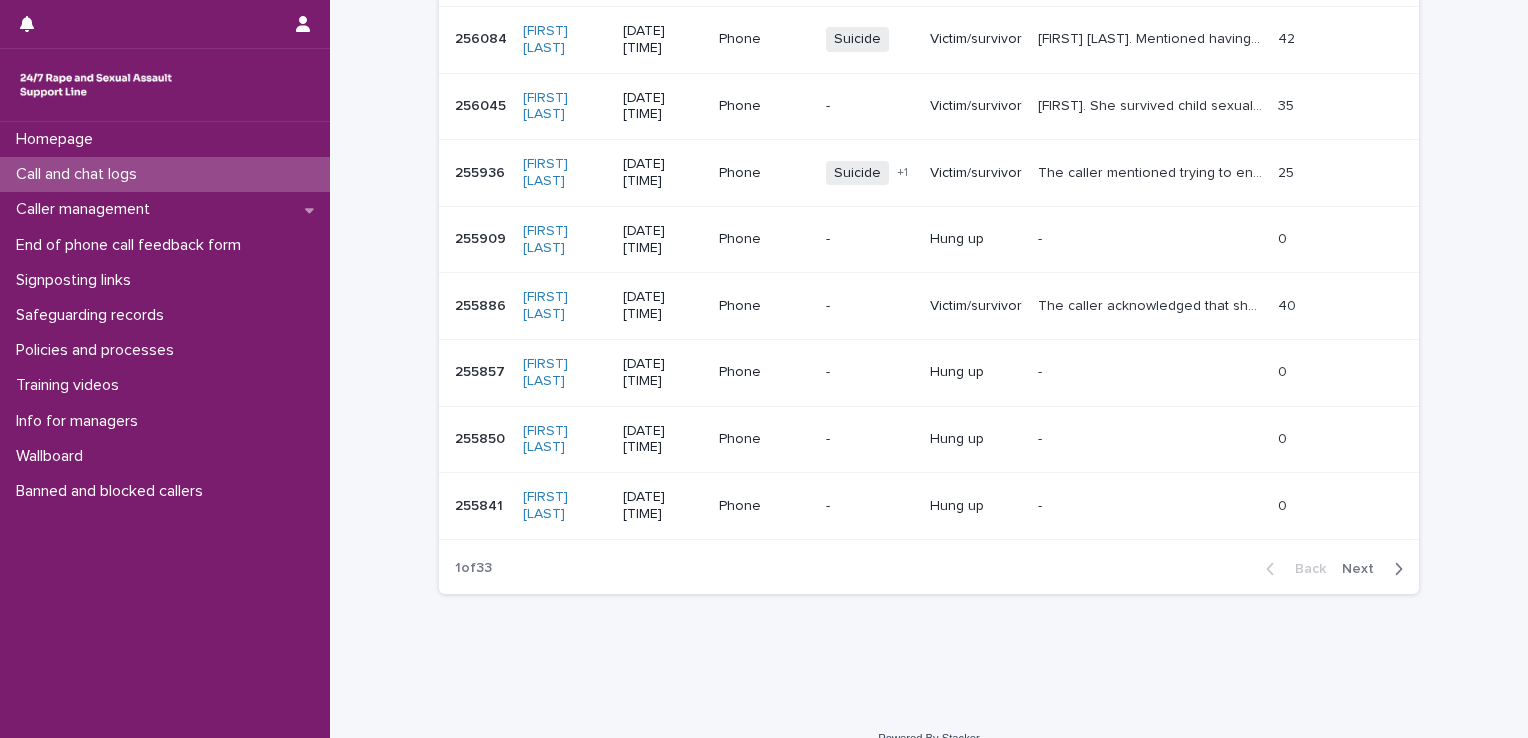 scroll, scrollTop: 0, scrollLeft: 0, axis: both 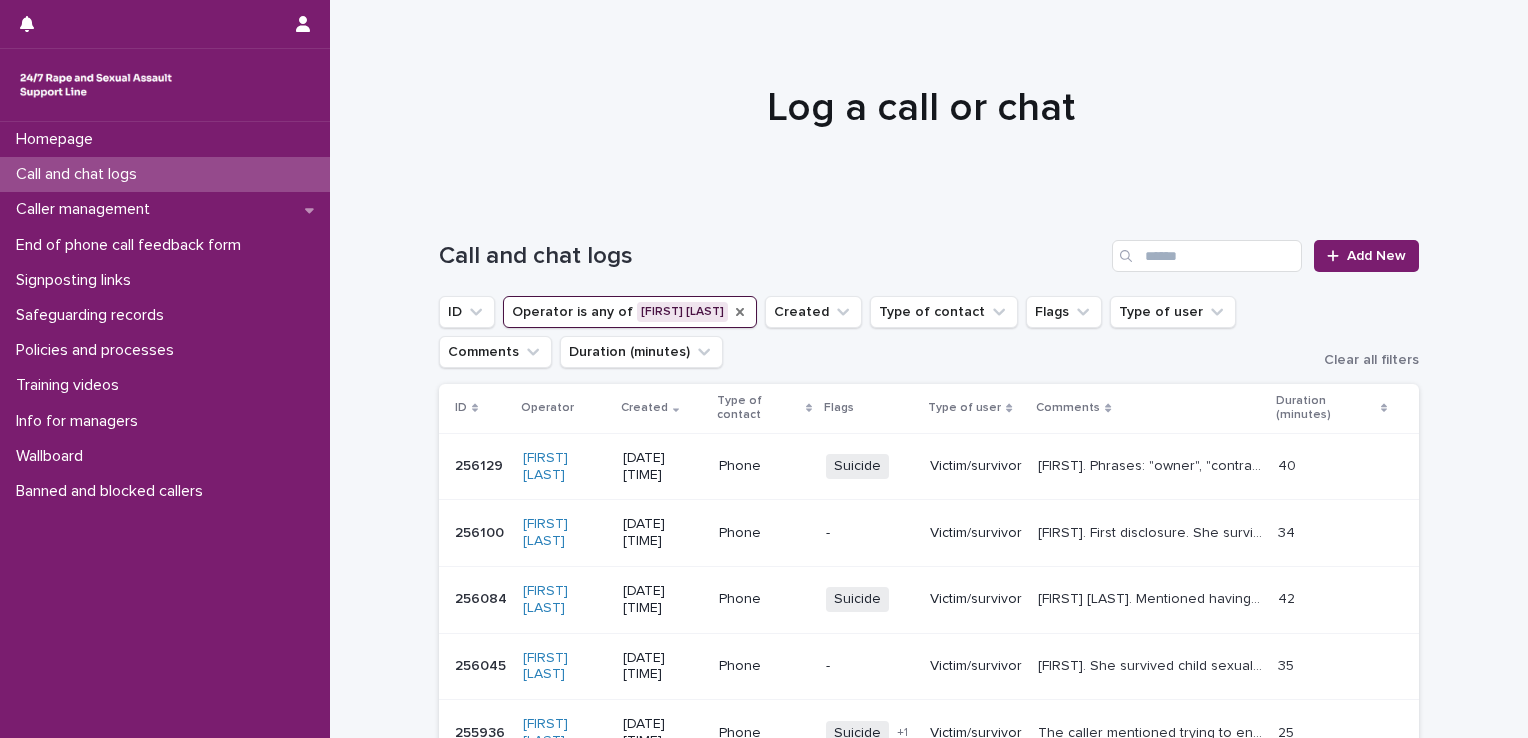 click 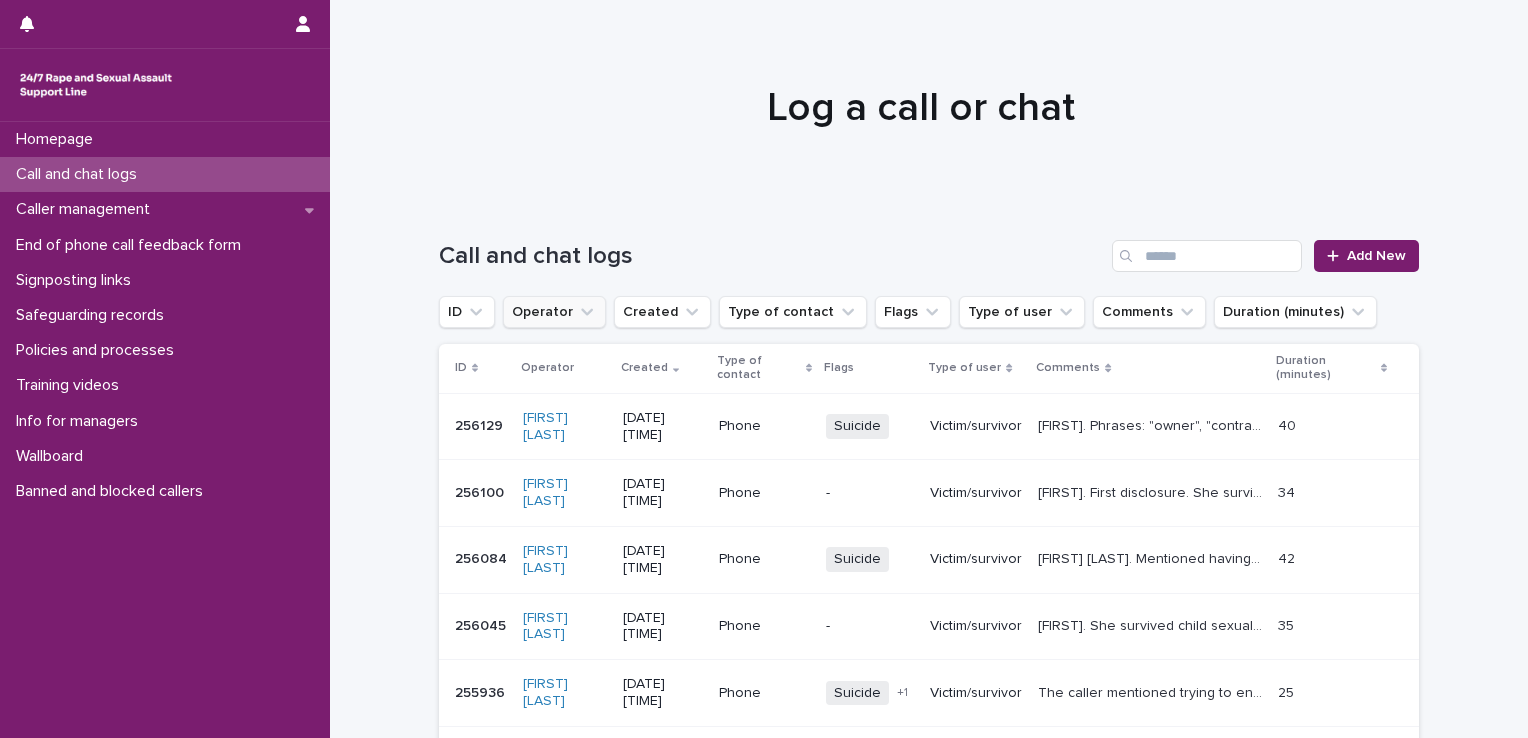 click 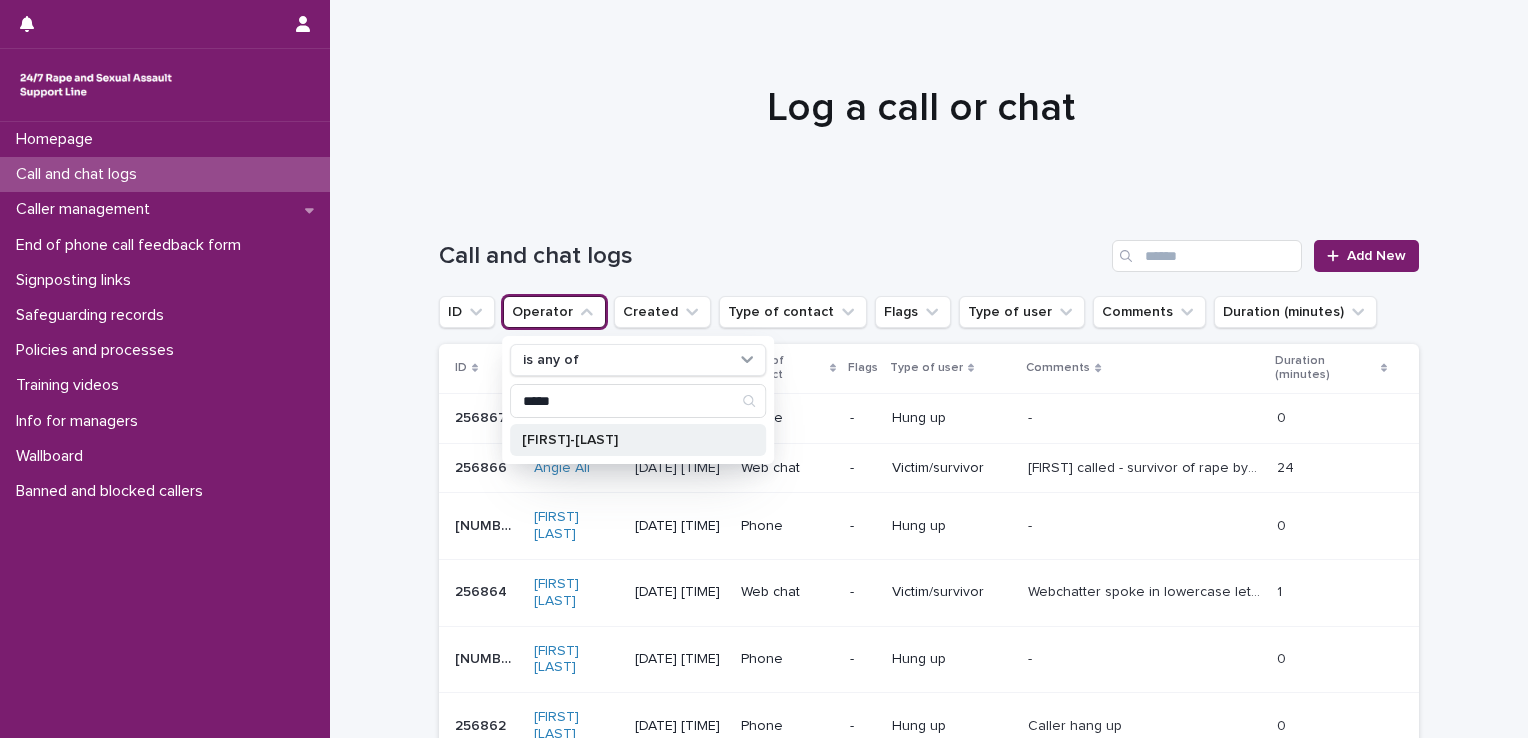 type on "*****" 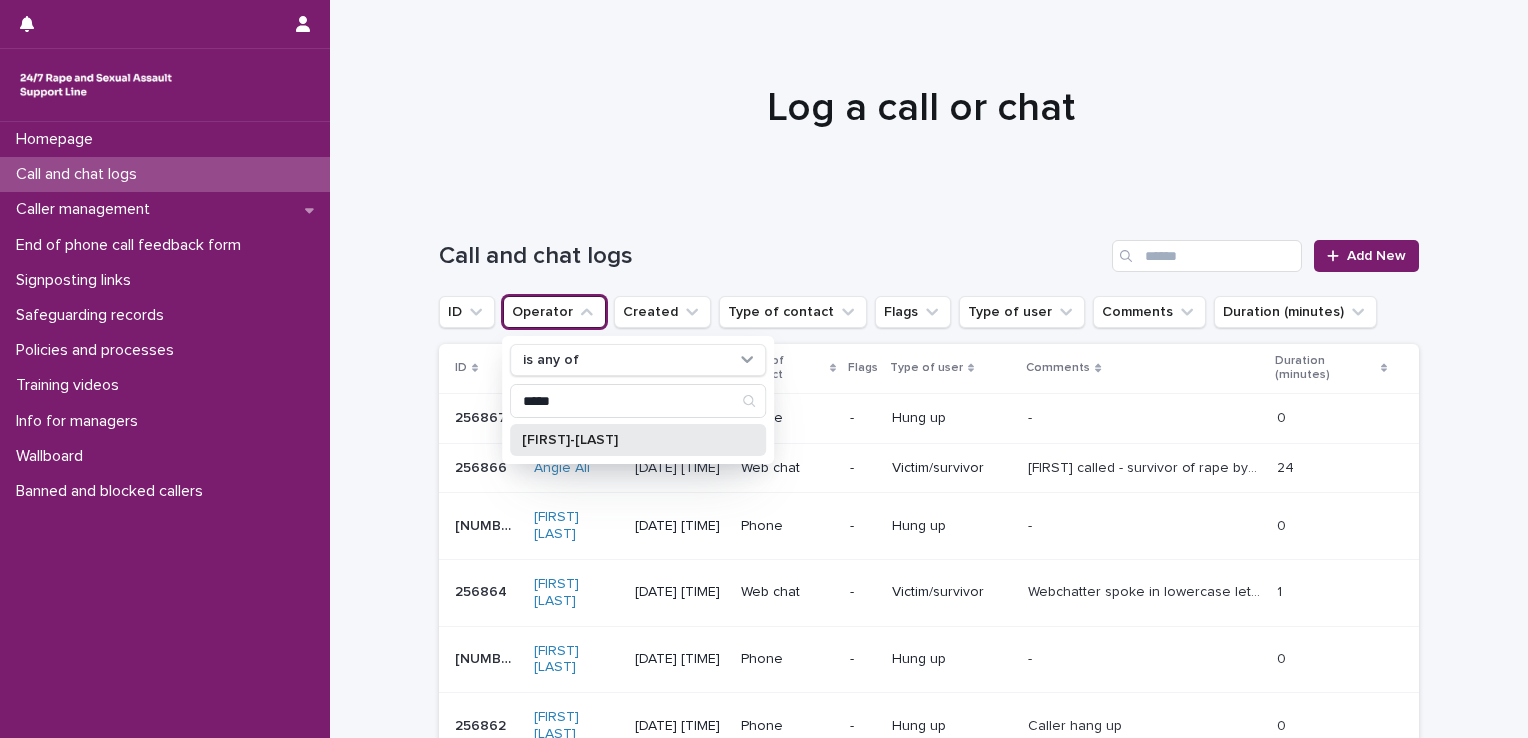 click on "[FIRST]-[LAST]" at bounding box center (628, 440) 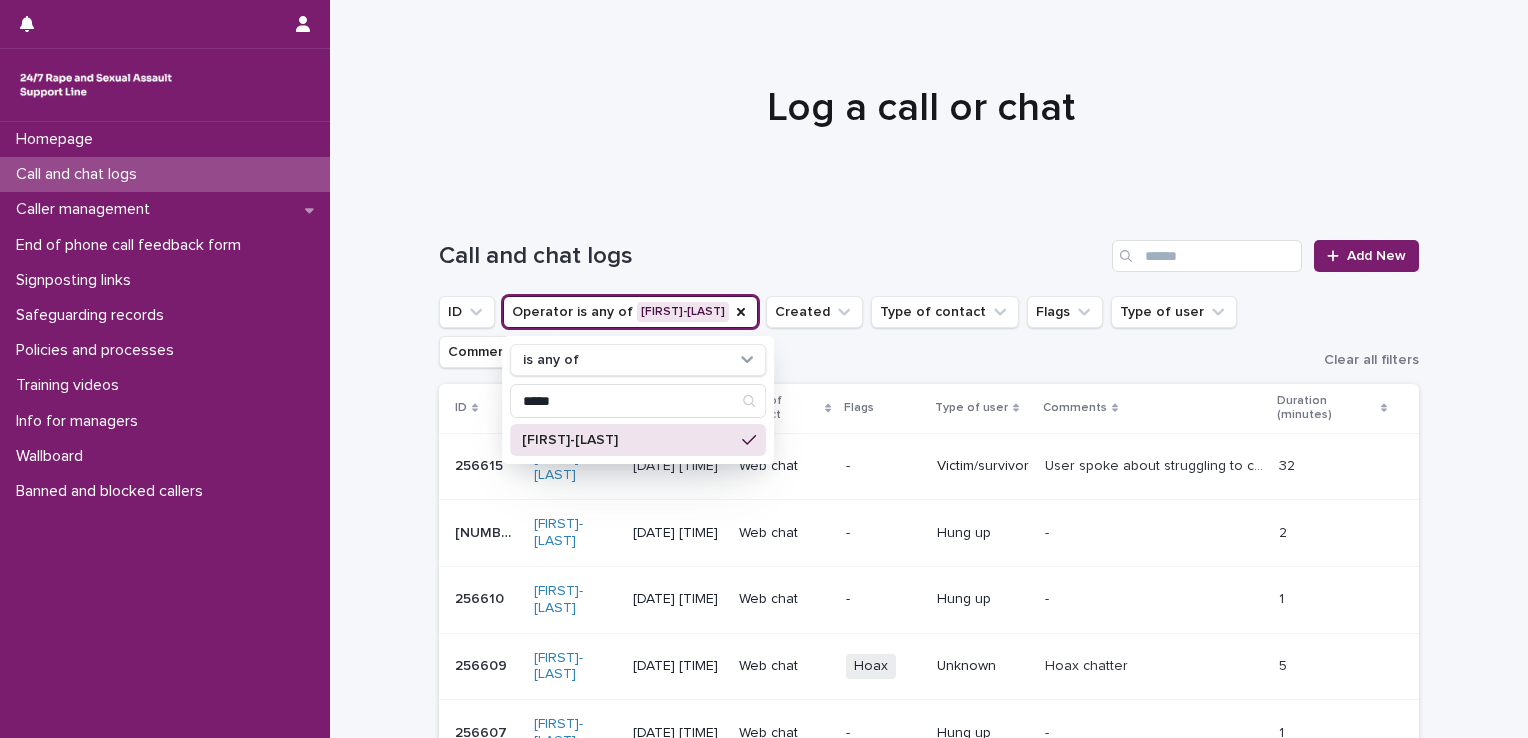 click at bounding box center [921, 99] 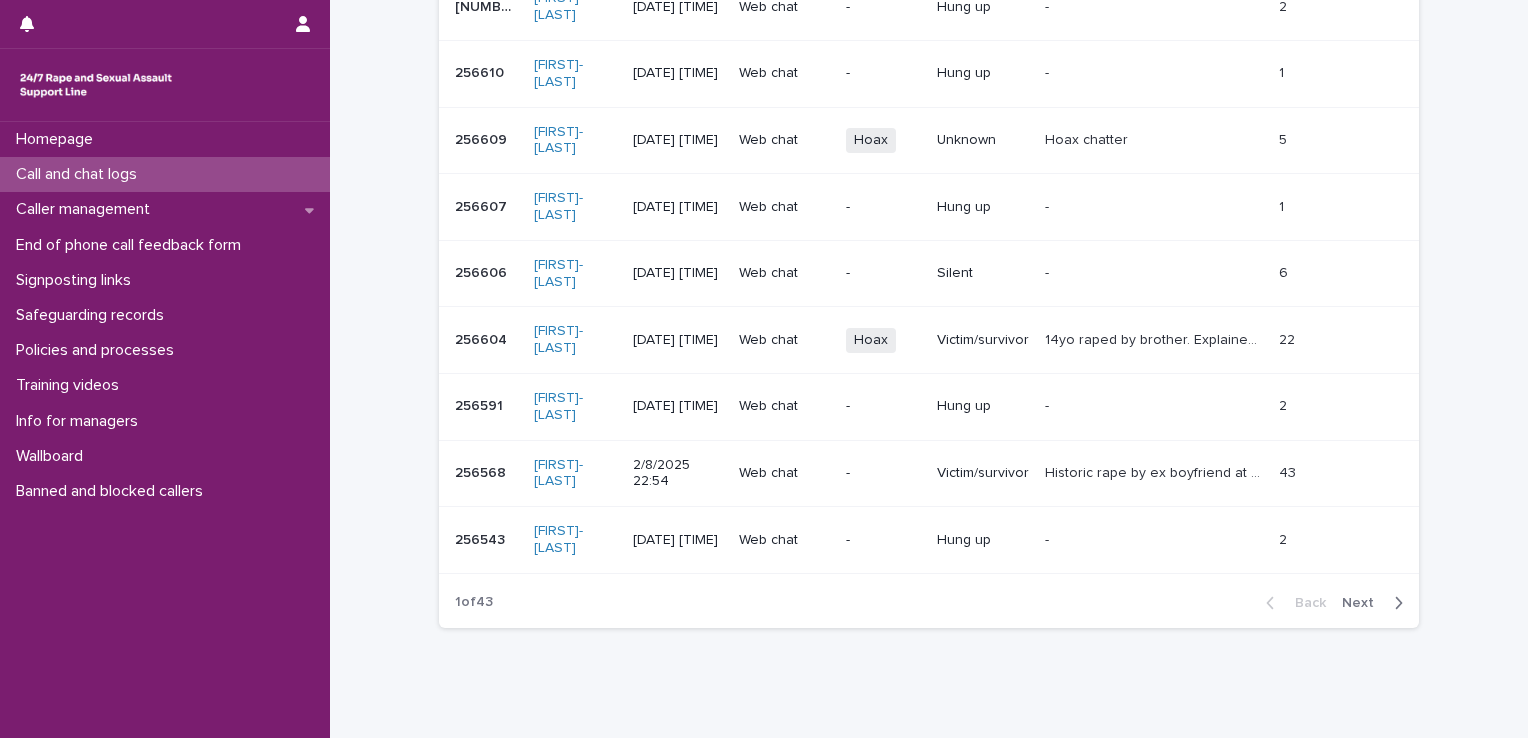 scroll, scrollTop: 539, scrollLeft: 0, axis: vertical 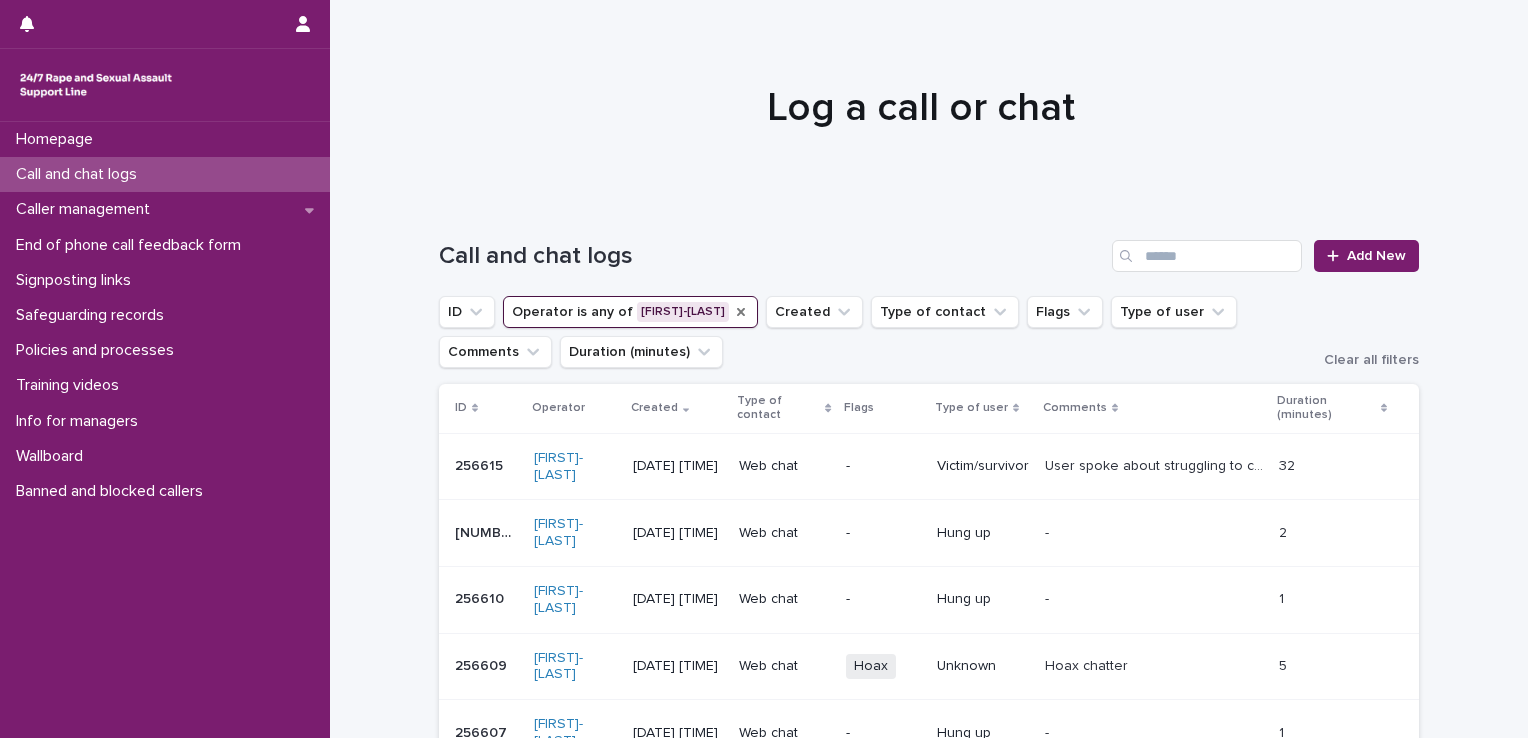 click 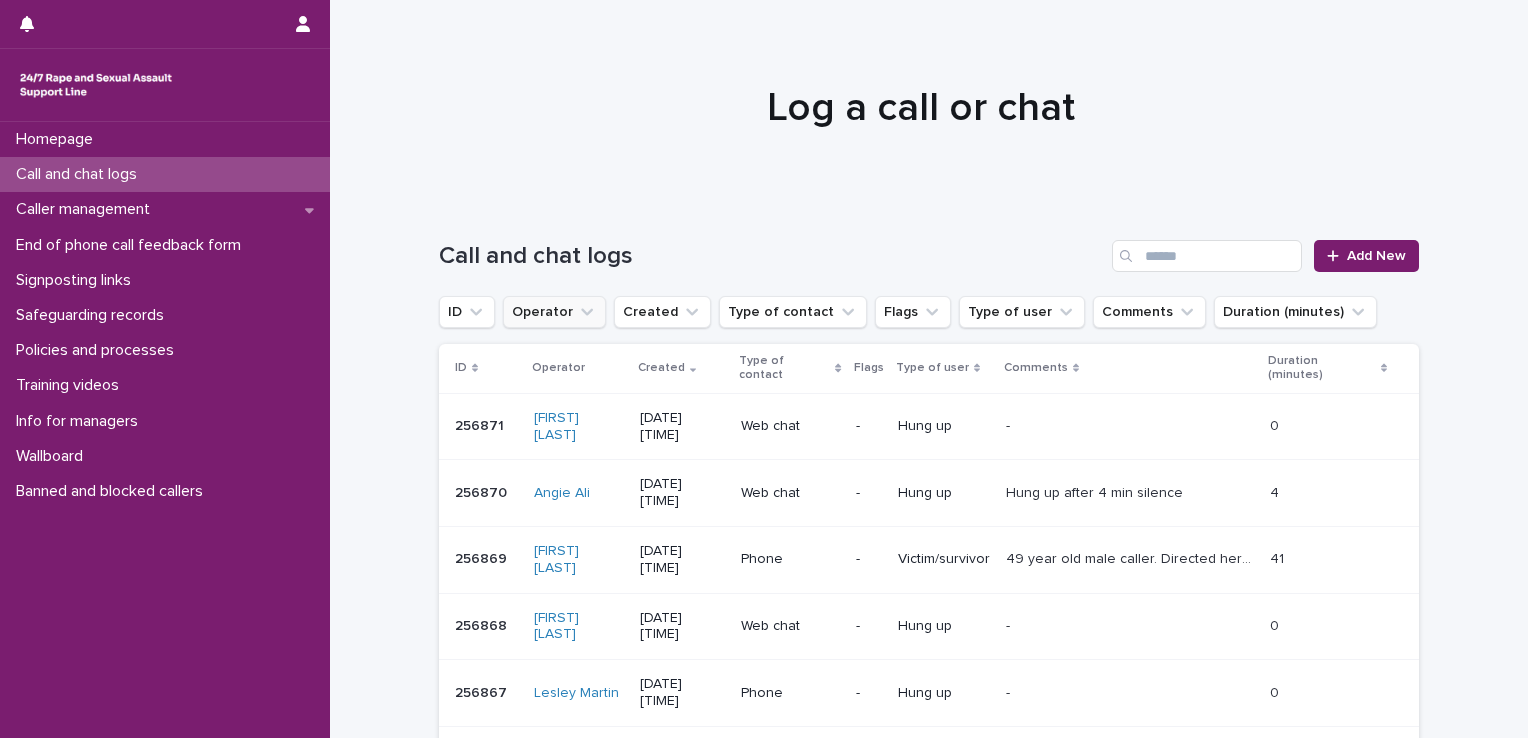 click on "Operator" at bounding box center (554, 312) 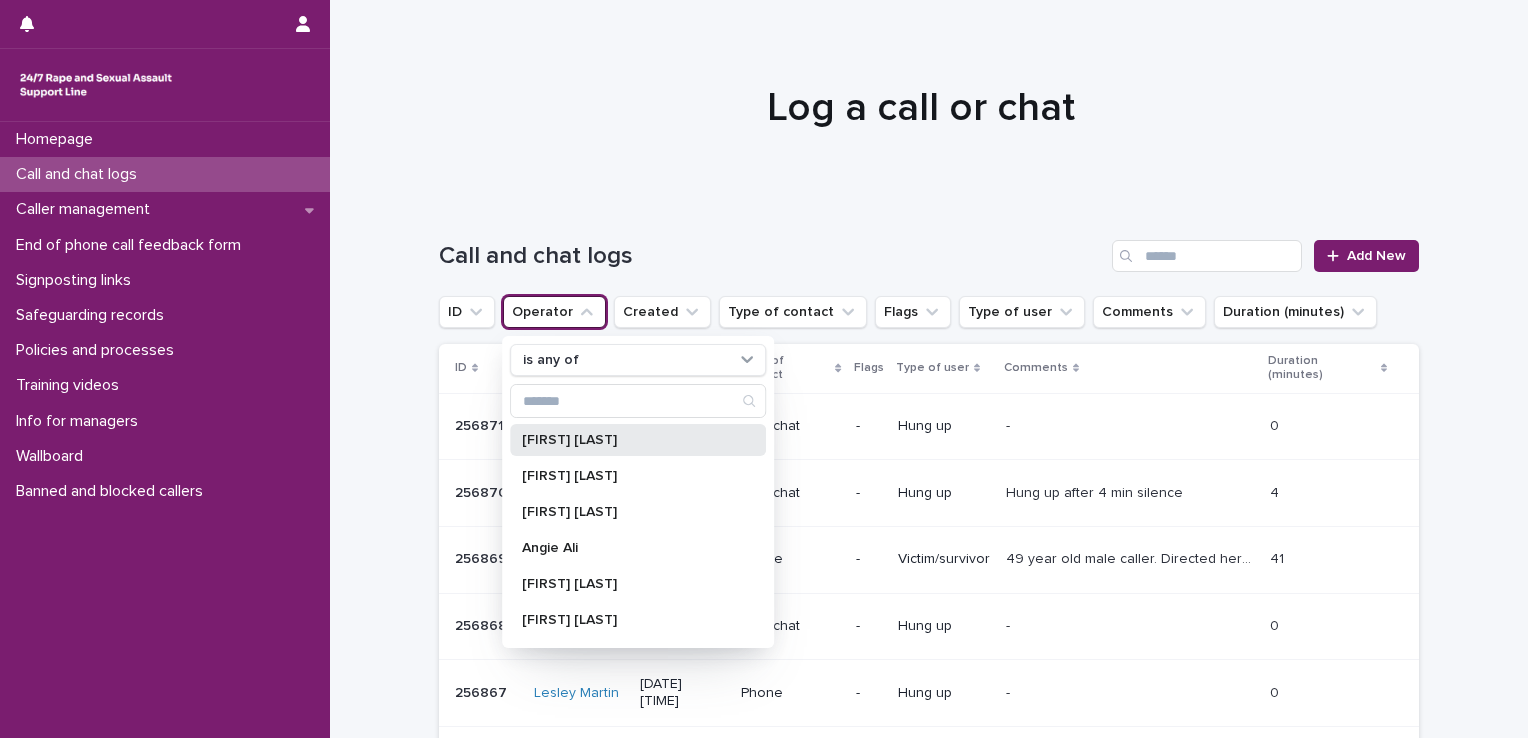 click on "[FIRST] [LAST]" at bounding box center (628, 440) 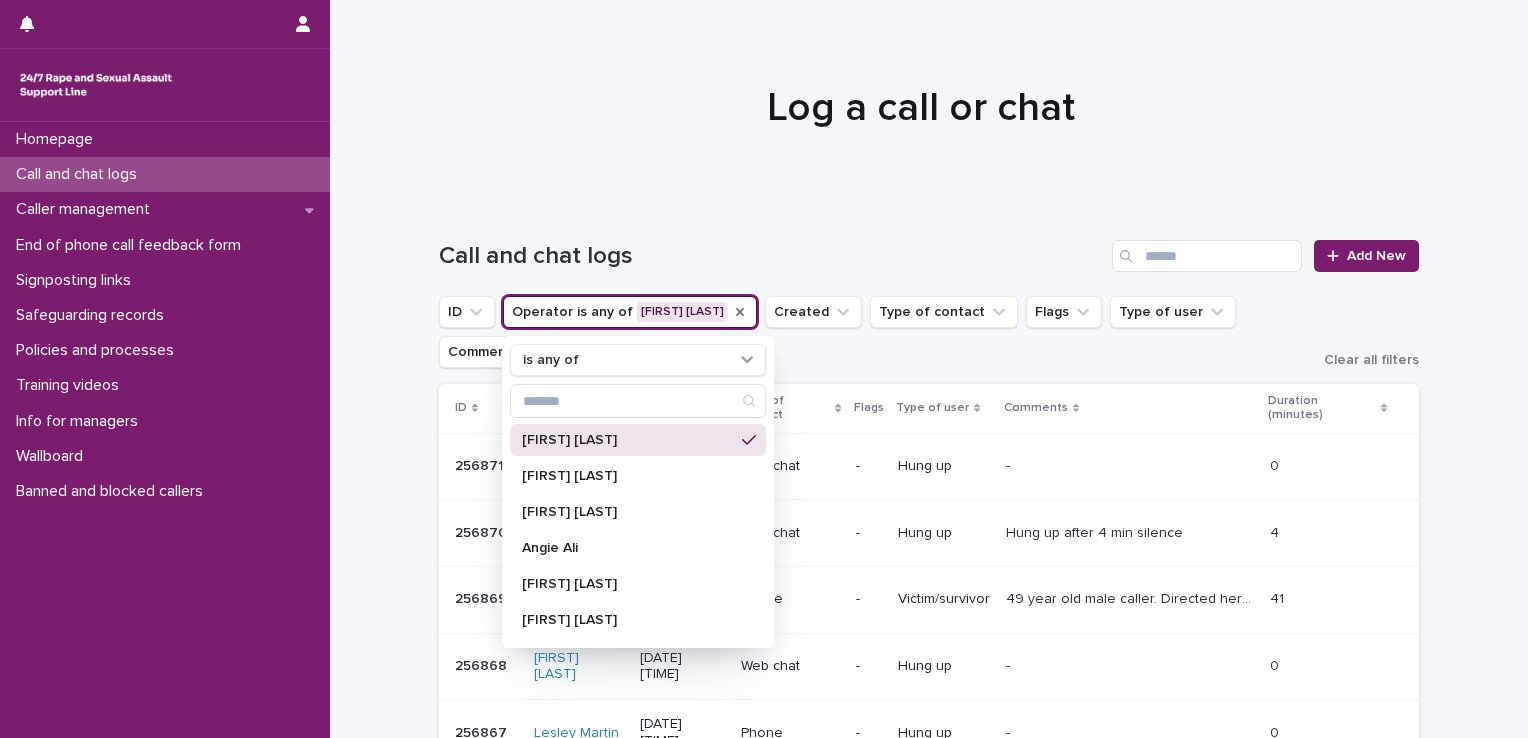 click 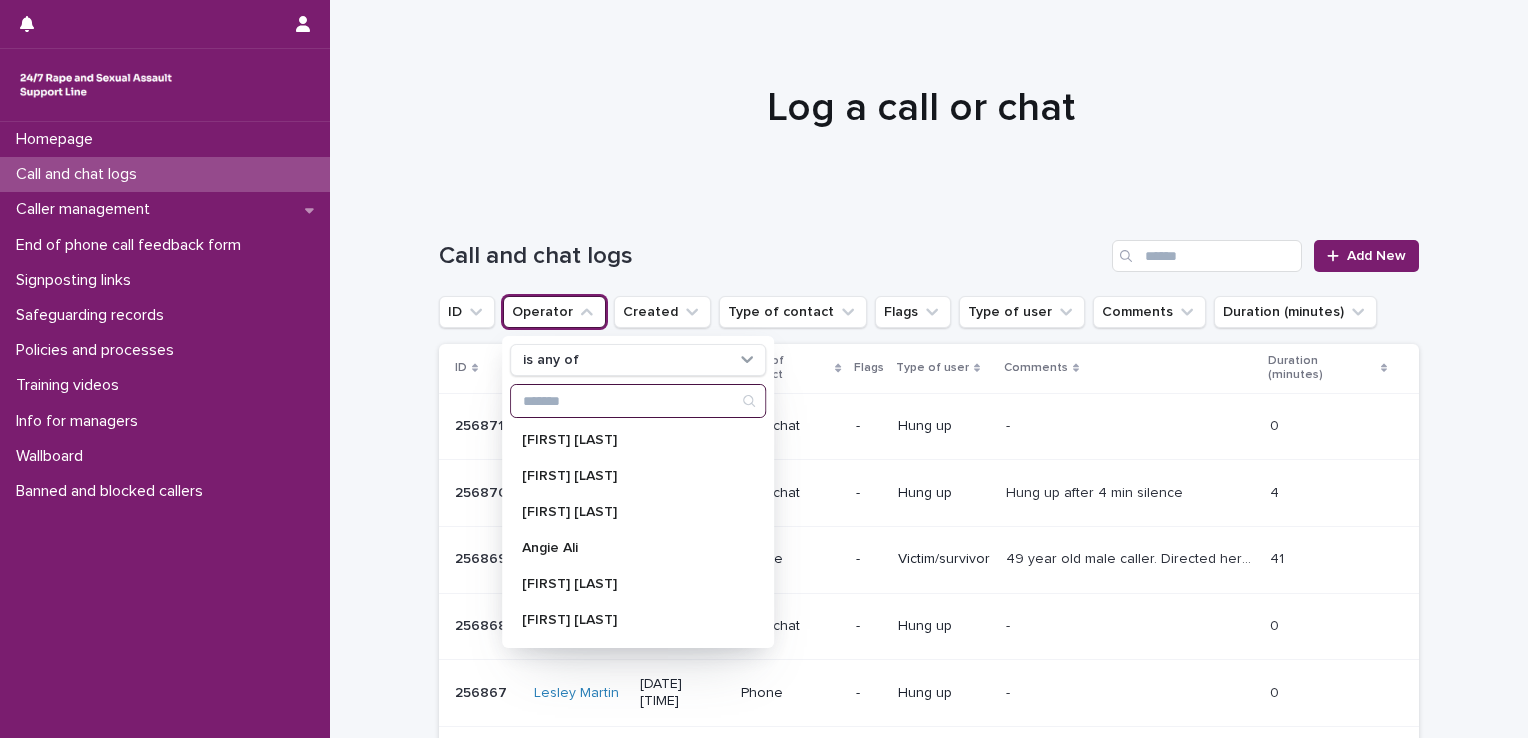 click at bounding box center (638, 401) 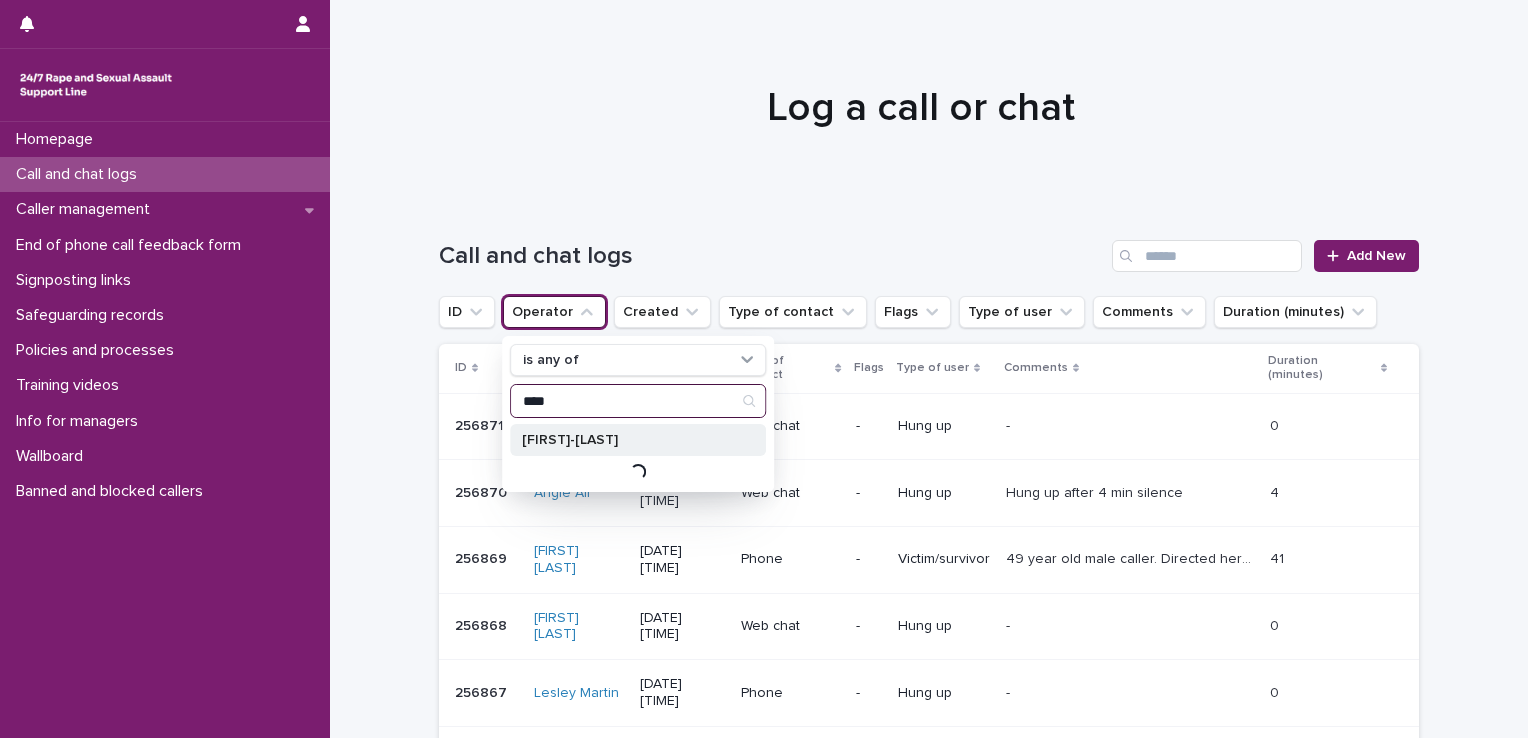 type on "****" 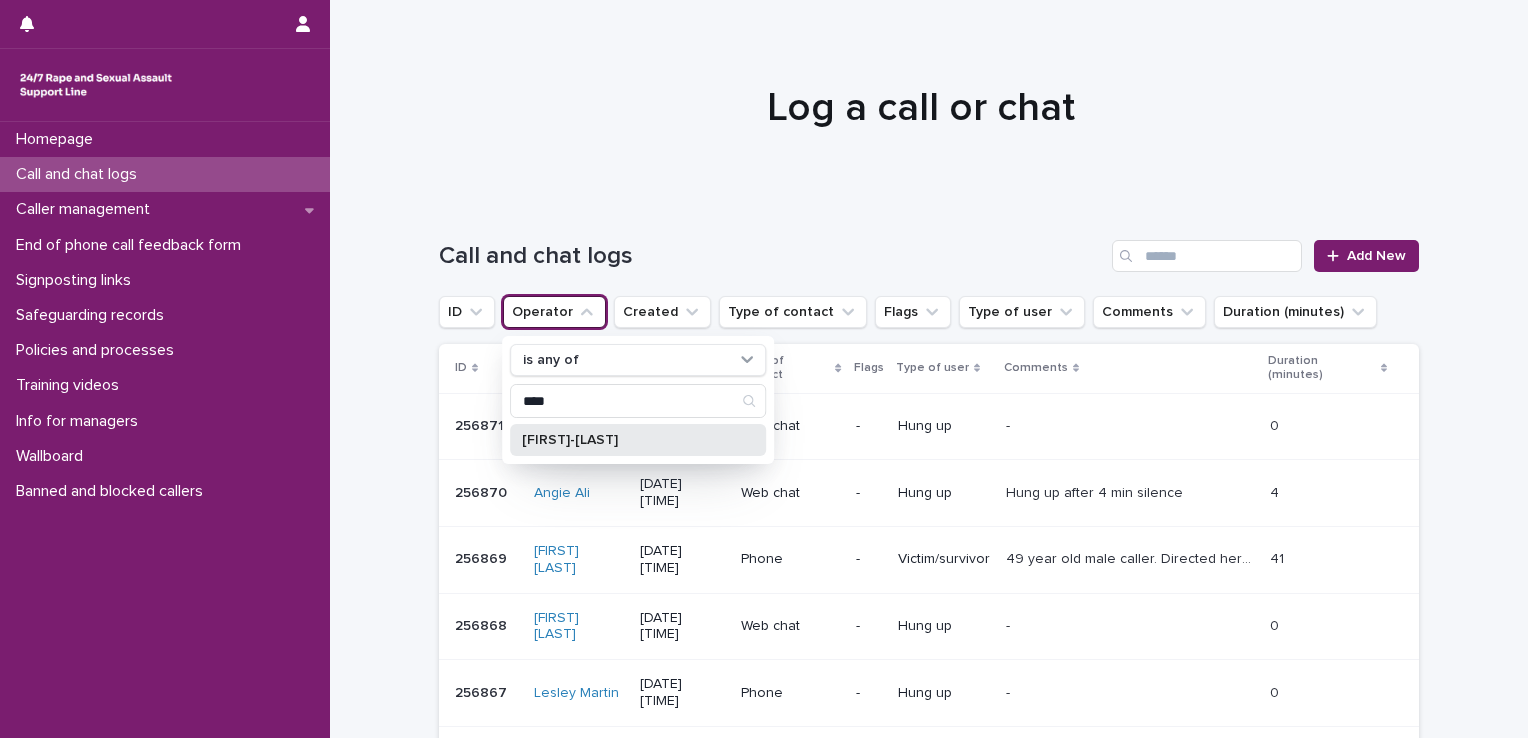 click on "[FIRST]-[LAST]" at bounding box center [628, 440] 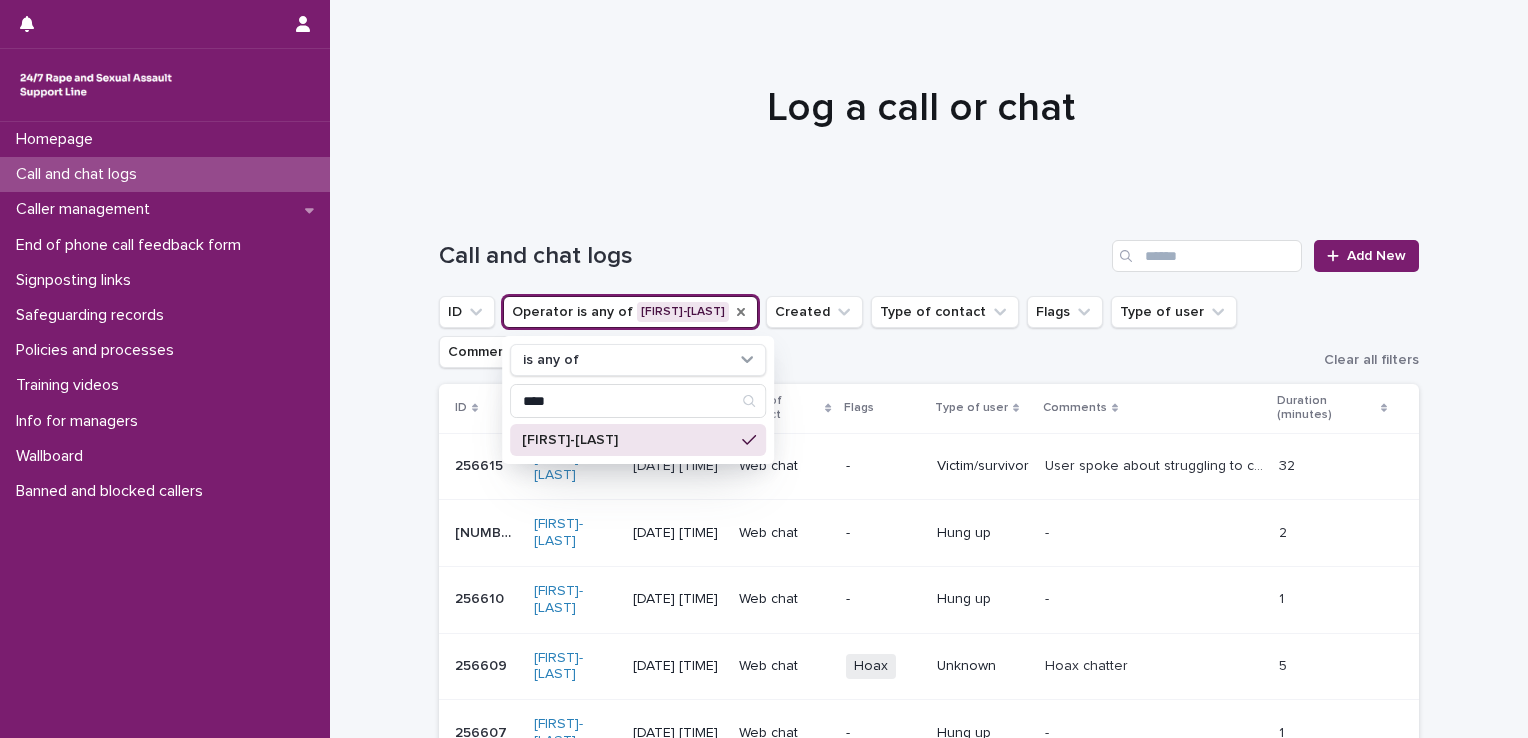 click at bounding box center (921, 99) 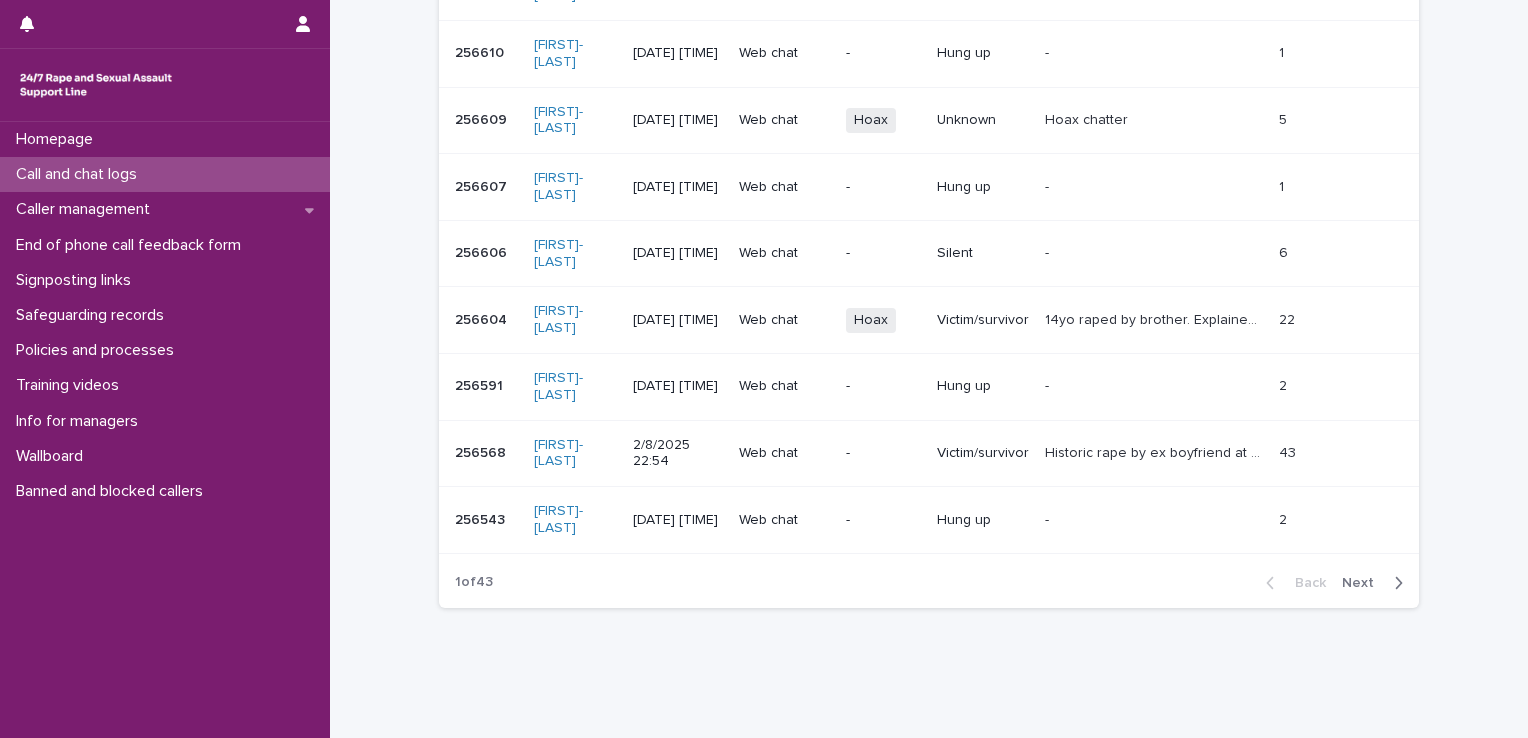 scroll, scrollTop: 543, scrollLeft: 0, axis: vertical 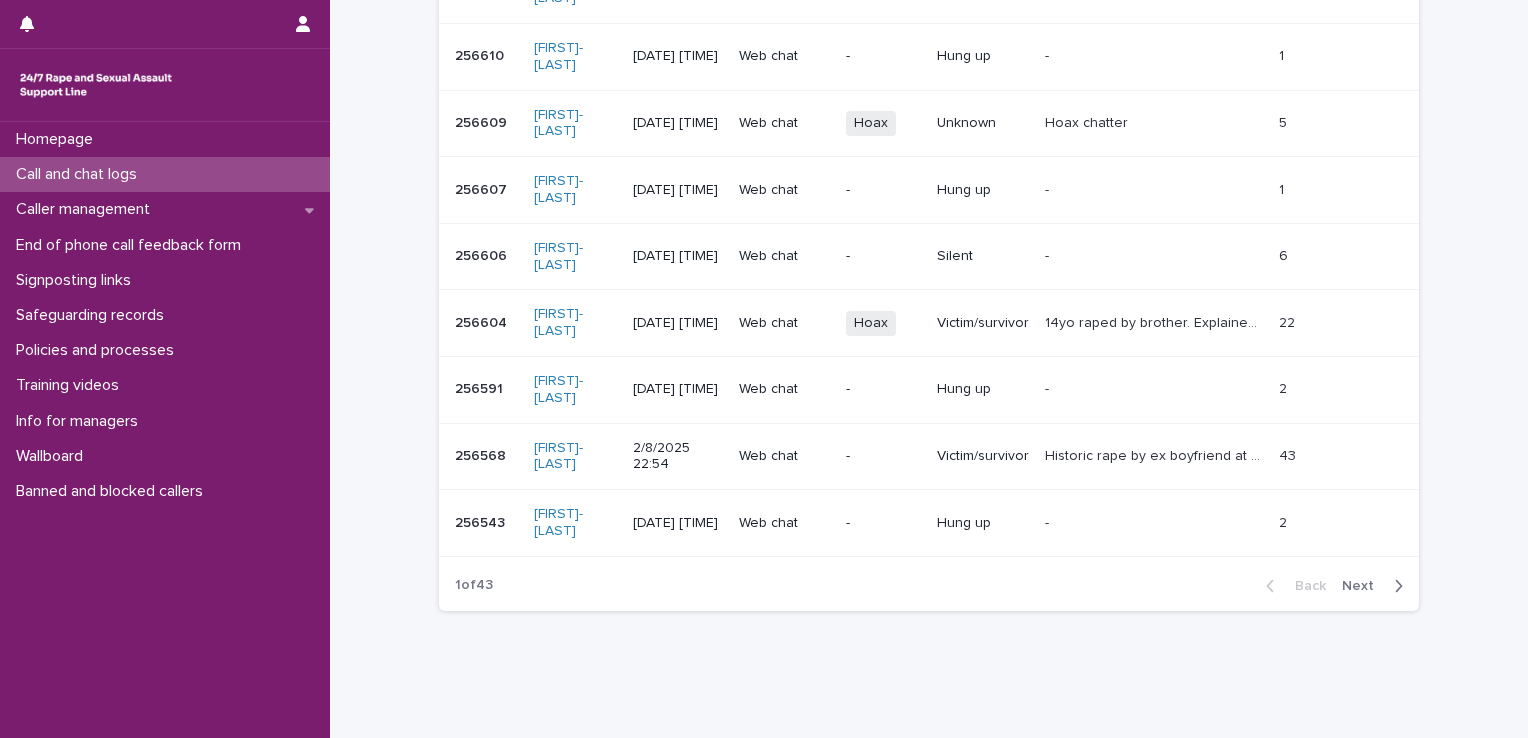click on "Next" at bounding box center (1364, 586) 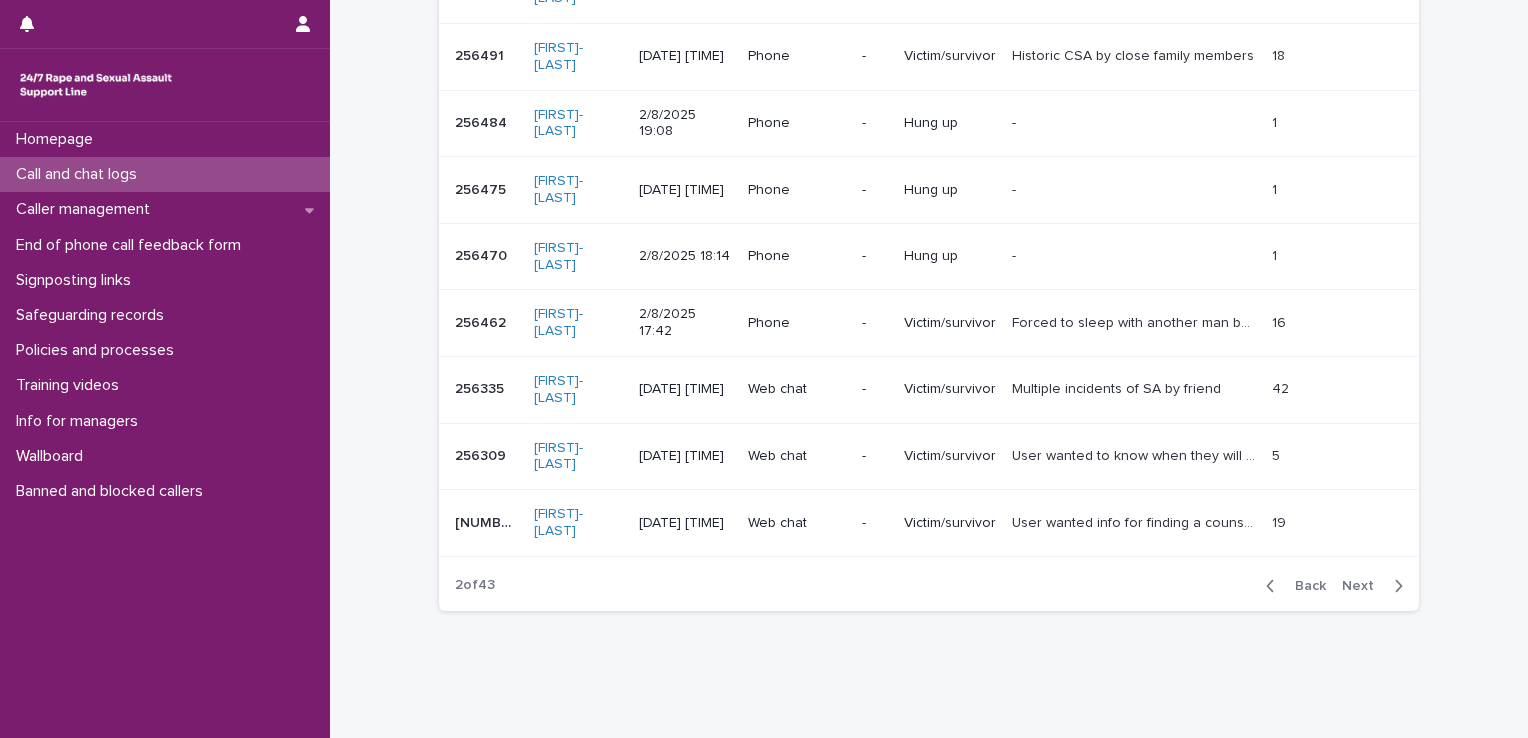 click on "Next" at bounding box center [1364, 586] 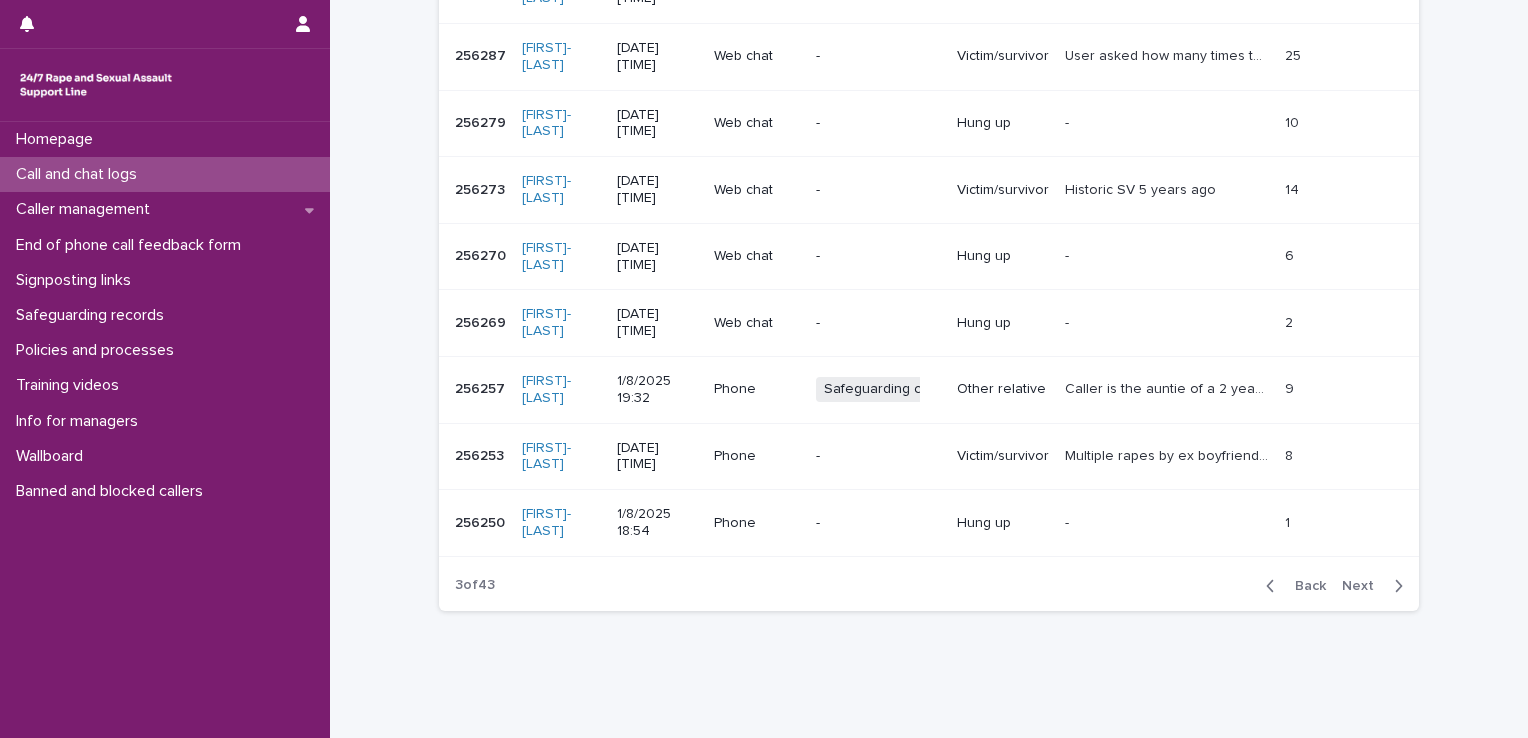 click on "Next" at bounding box center (1364, 586) 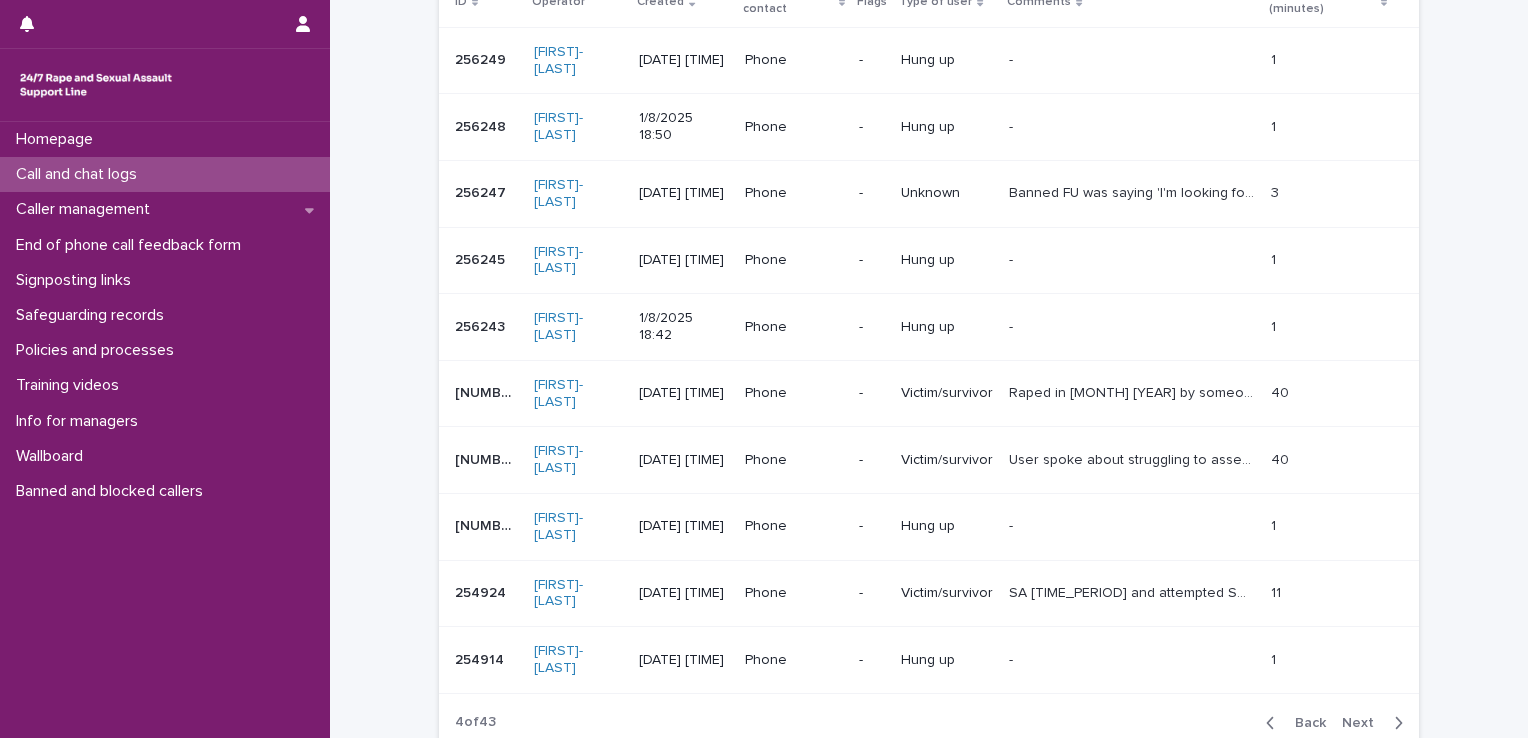 scroll, scrollTop: 335, scrollLeft: 0, axis: vertical 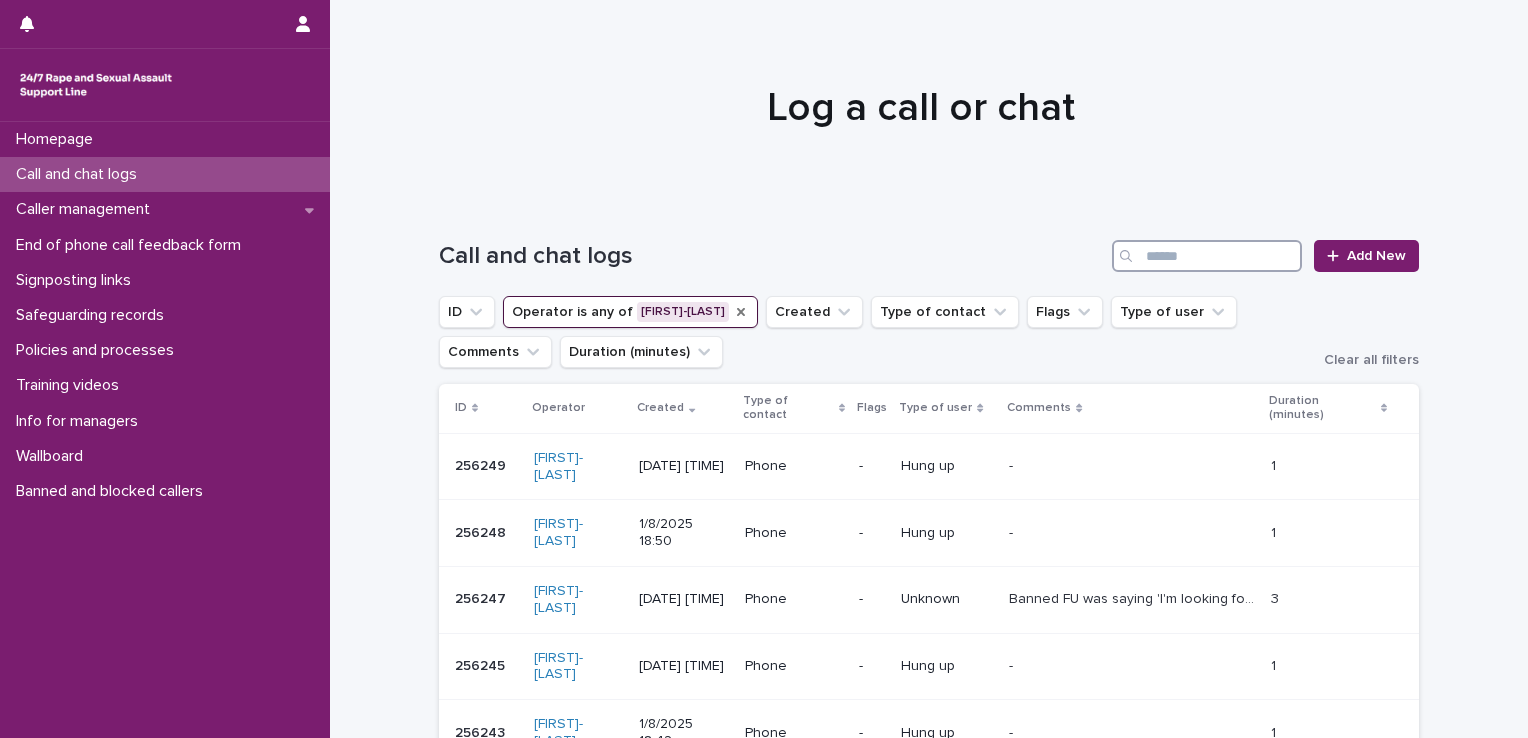 click at bounding box center [1207, 256] 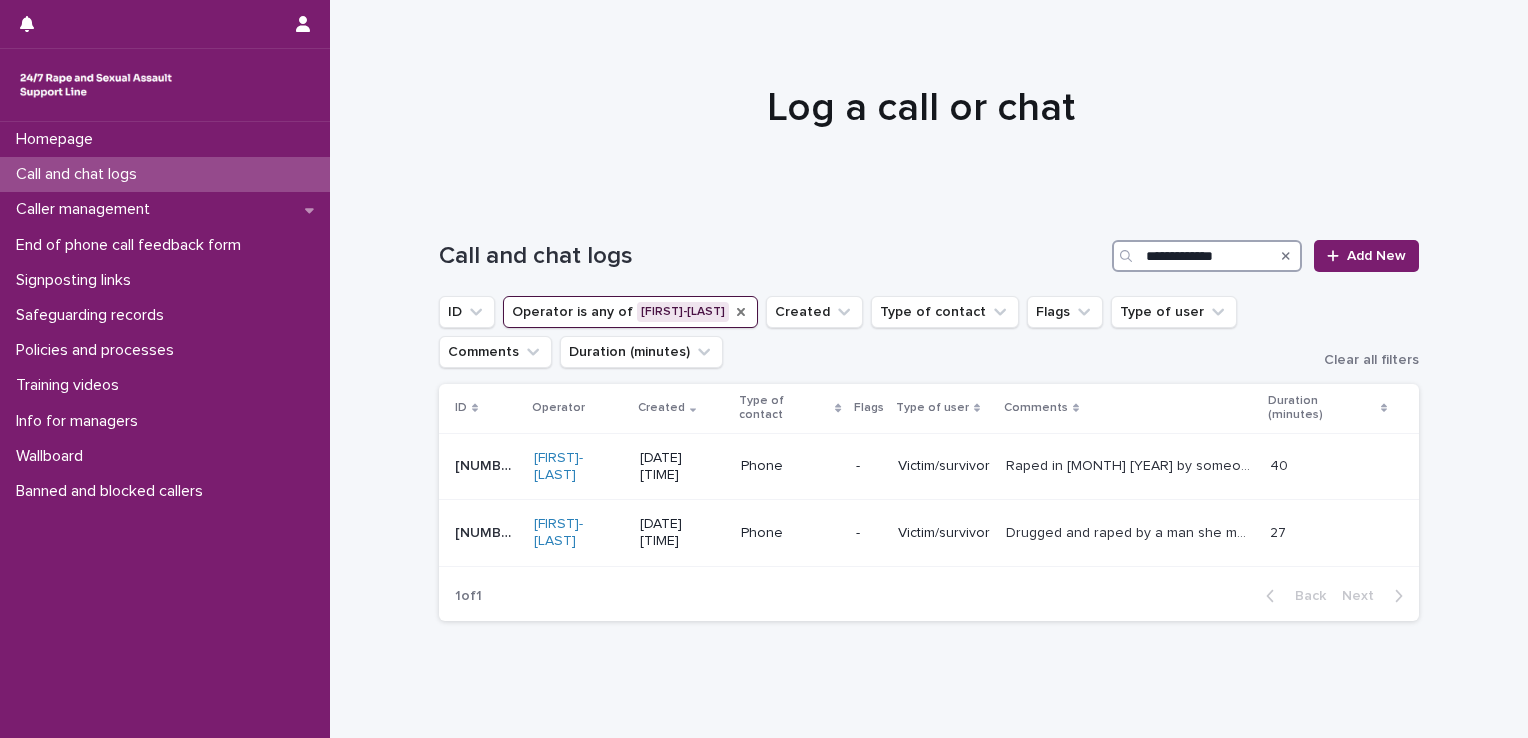 type on "**********" 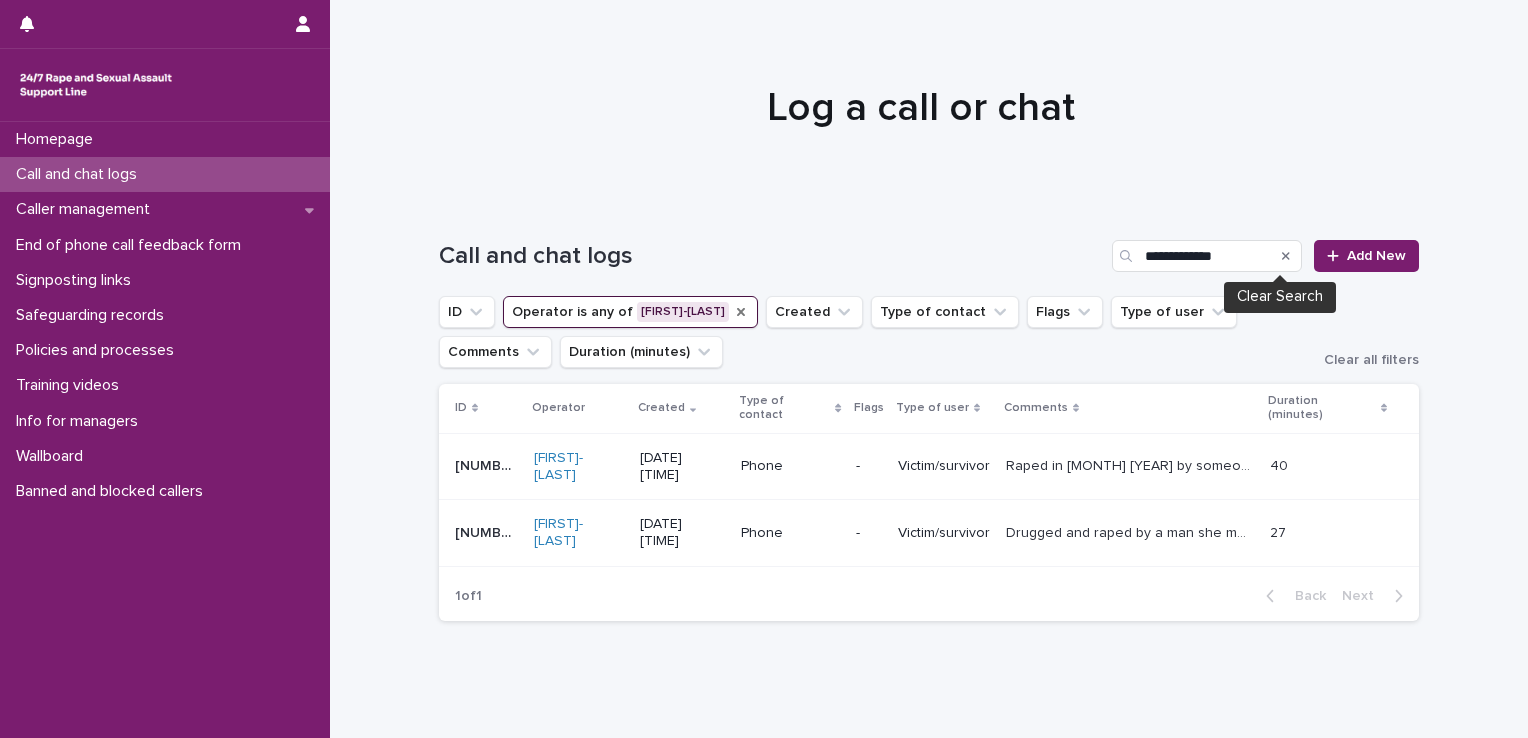 click 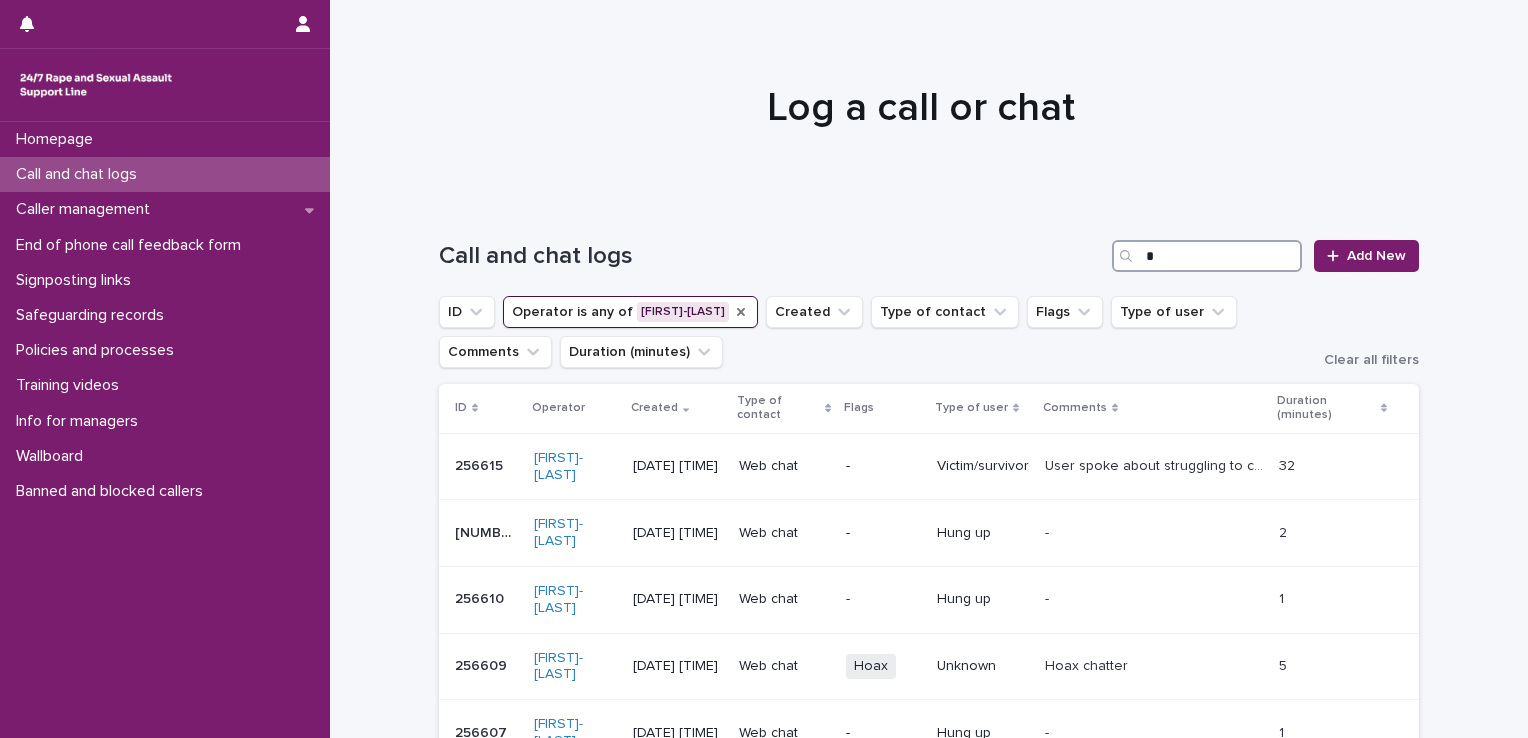 click on "*" at bounding box center (1207, 256) 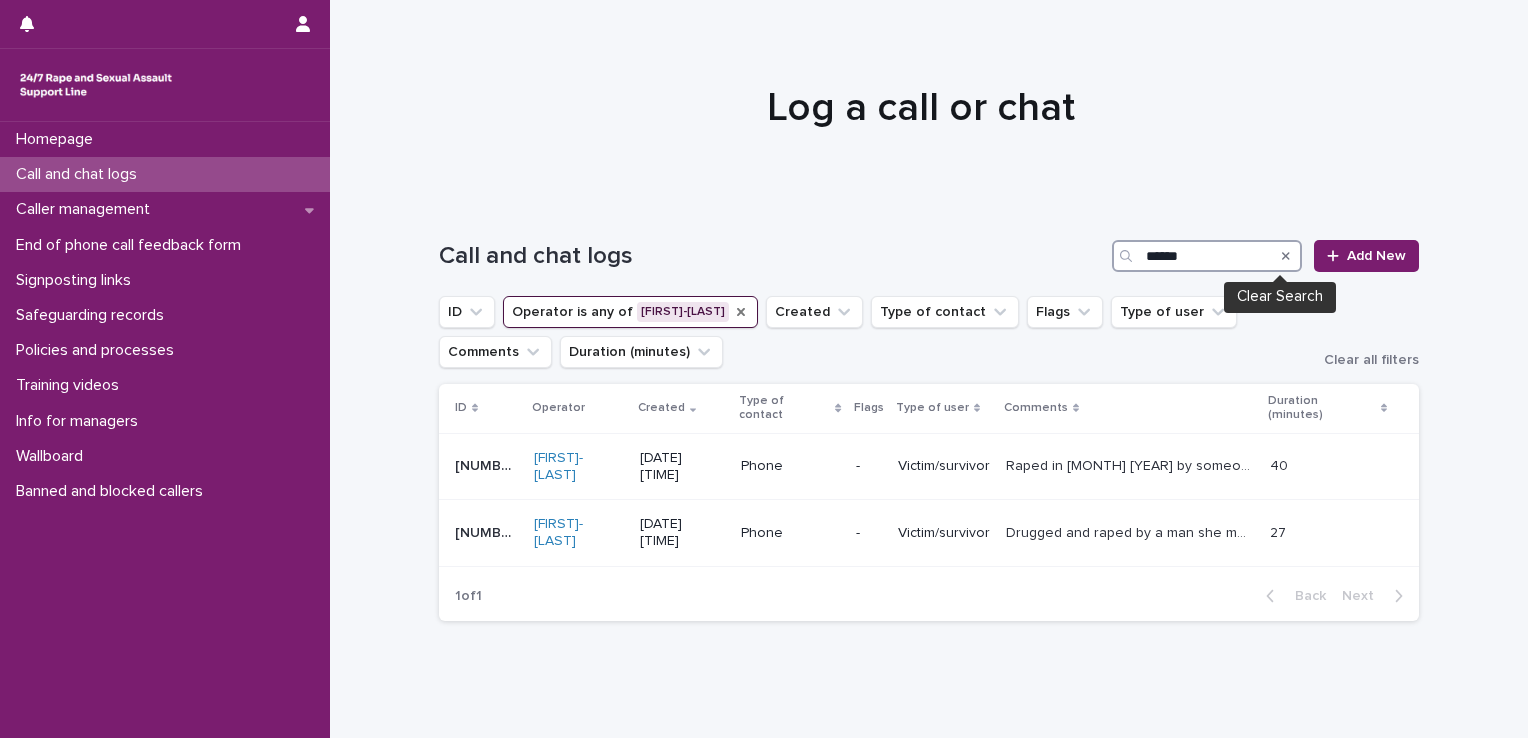 type on "******" 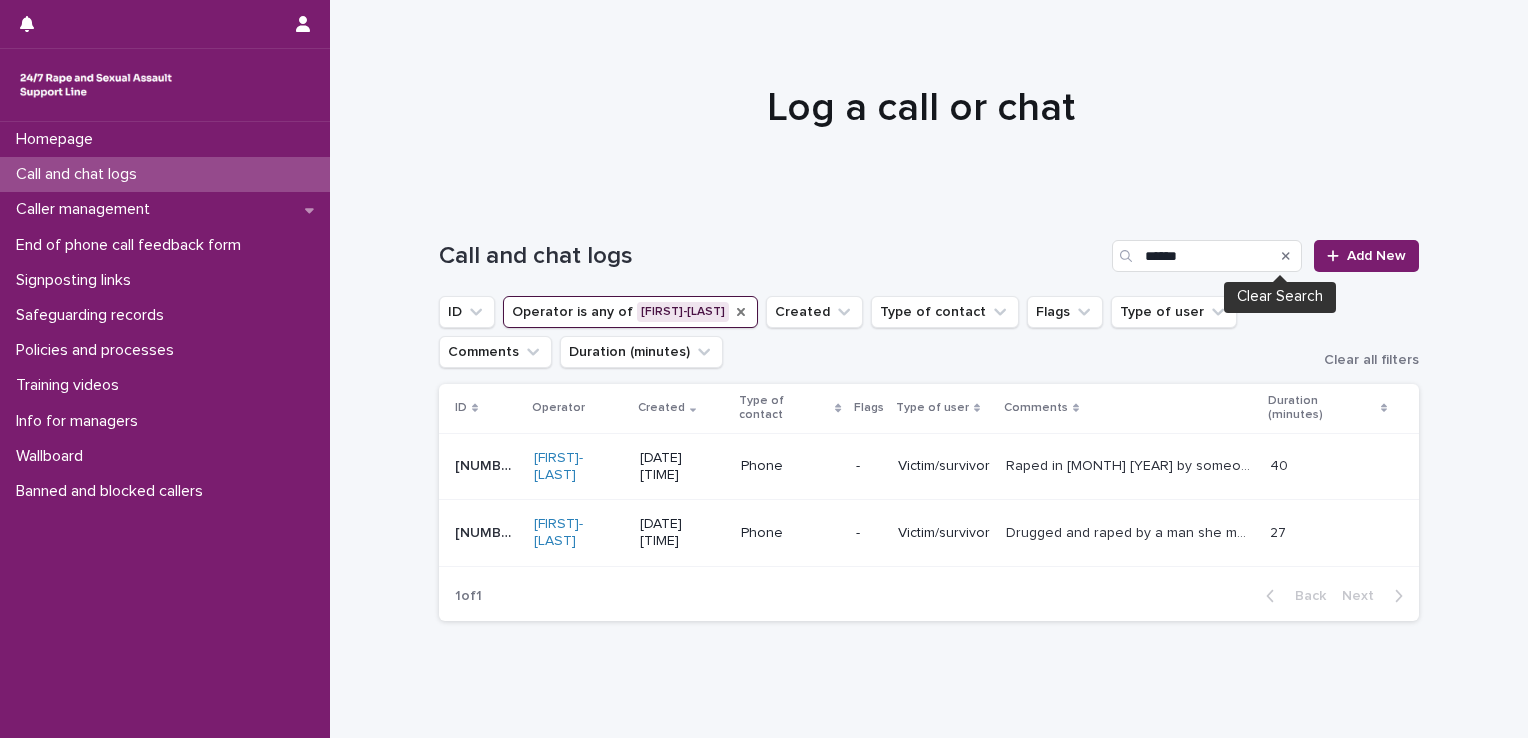click 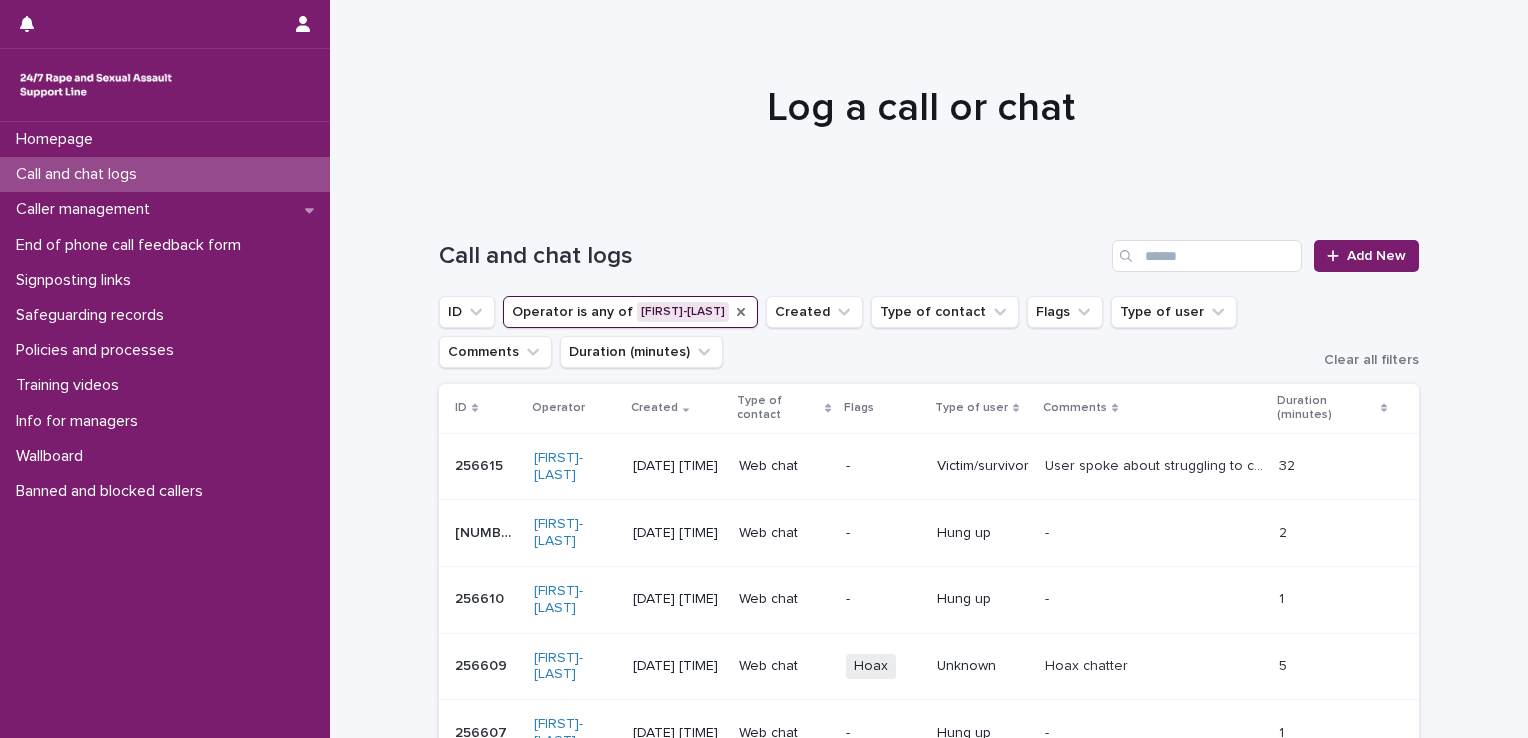 click on "Loading... Saving… Loading... Saving… Call and chat logs Add New ID Operator is any of [FIRST] [LAST] Created Type of contact Flags Type of user Comments Duration (minutes) Clear all filters ID Operator Created Type of contact Flags Type of user Comments Duration (minutes) 256615 256615   [FIRST] [LAST]   [DATE] [TIME] Web chat - Victim/survivor User spoke about struggling to cope while waiting for counselling  User spoke about struggling to cope while waiting for counselling    32 32   256612 256612   [FIRST] [LAST]   [DATE] [TIME] Web chat - Hung up - -   2 2   256610 256610   [FIRST] [LAST]   [DATE] [TIME] Web chat - Hung up - -   1 1   256609 256609   [FIRST] [LAST]   [DATE] [TIME] Web chat Hoax + 0 Unknown Hoax chatter Hoax chatter   5 5   256607 256607   [FIRST] [LAST]   [DATE] [TIME] Web chat - Hung up - -   1 1   256606 256606   [FIRST] [LAST]   [DATE] [TIME] Web chat - Silent - -   6 6   256604 256604   [FIRST] [LAST]   [DATE] [TIME] Web chat Hoax + 0" at bounding box center (929, 735) 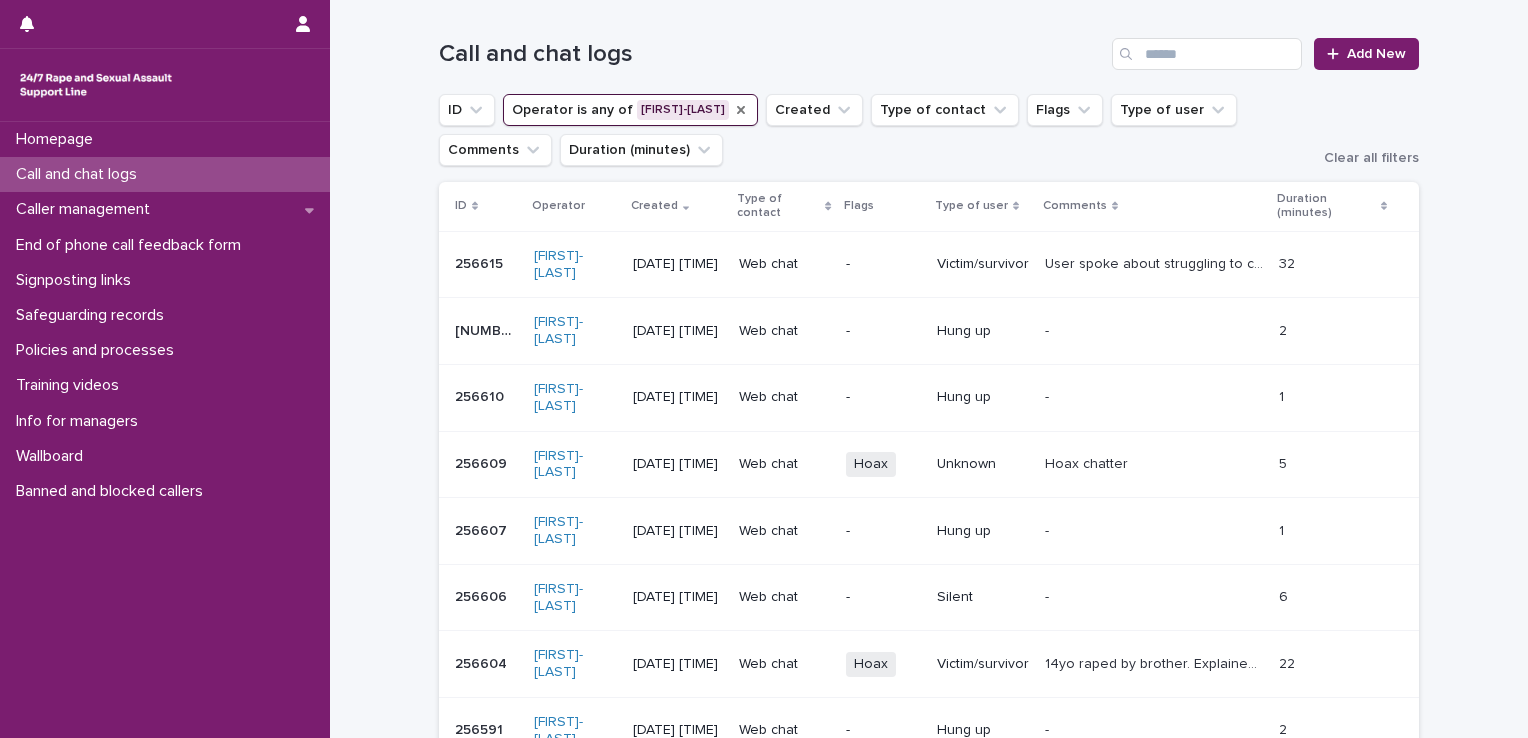 scroll, scrollTop: 445, scrollLeft: 0, axis: vertical 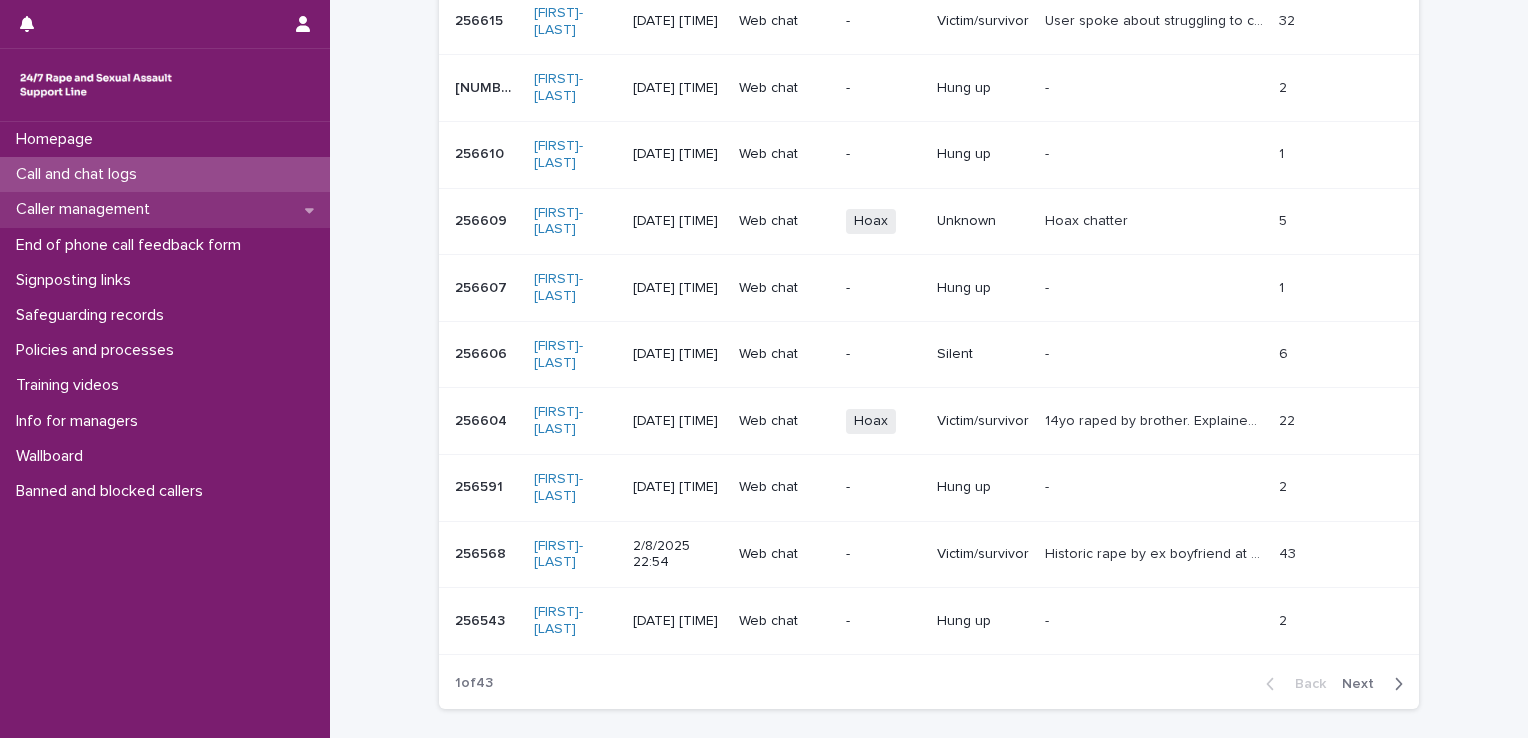 click on "Caller management" at bounding box center [87, 209] 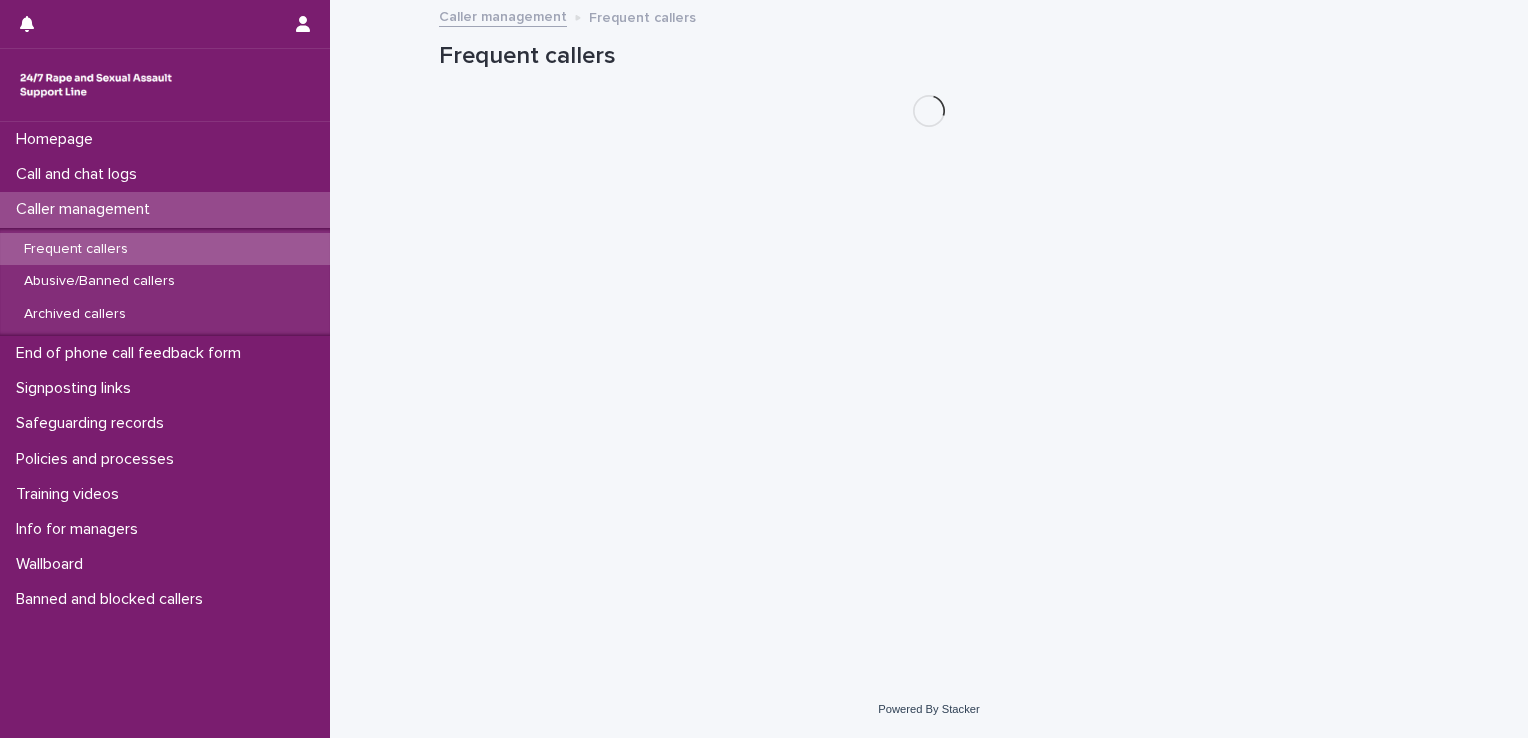 scroll, scrollTop: 0, scrollLeft: 0, axis: both 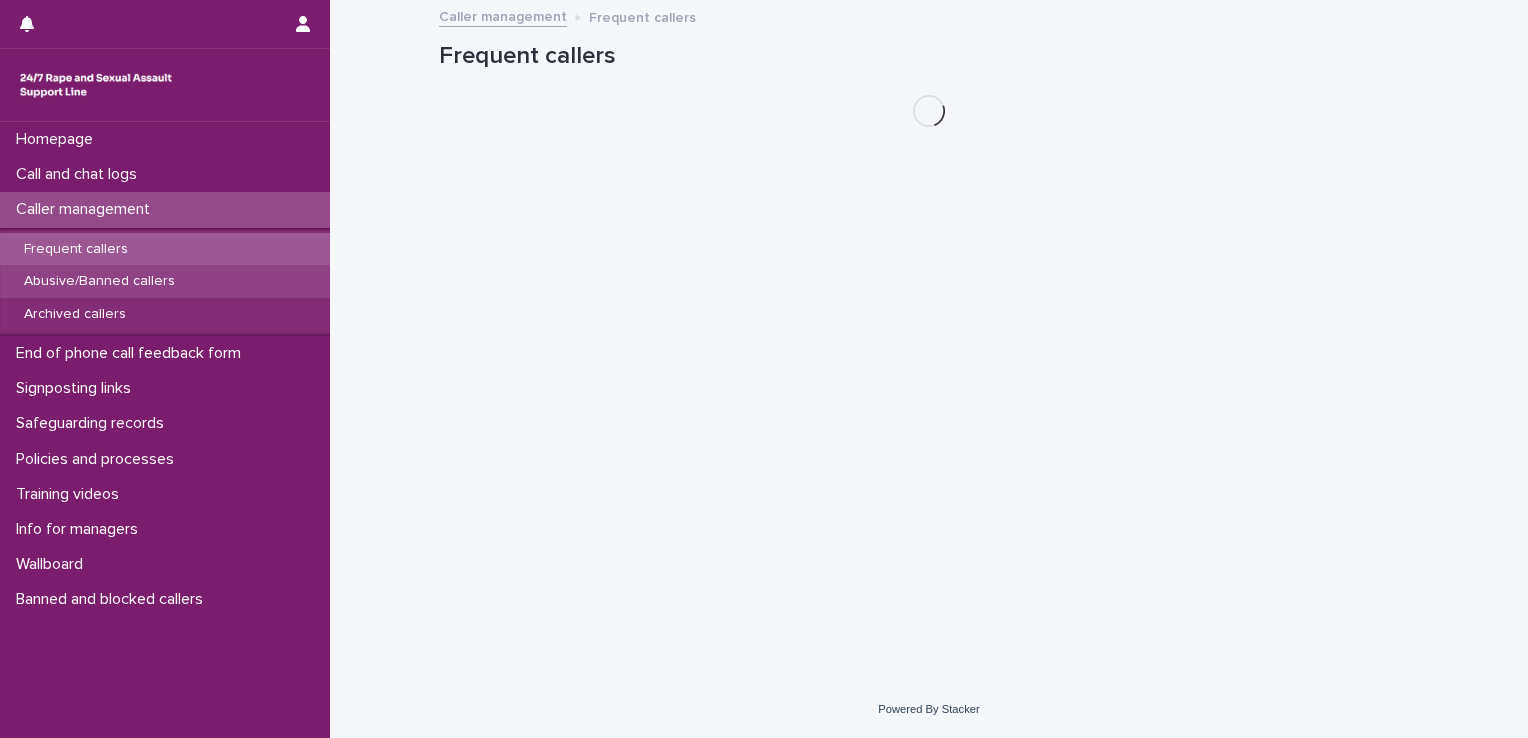 click on "Abusive/Banned callers" at bounding box center [99, 281] 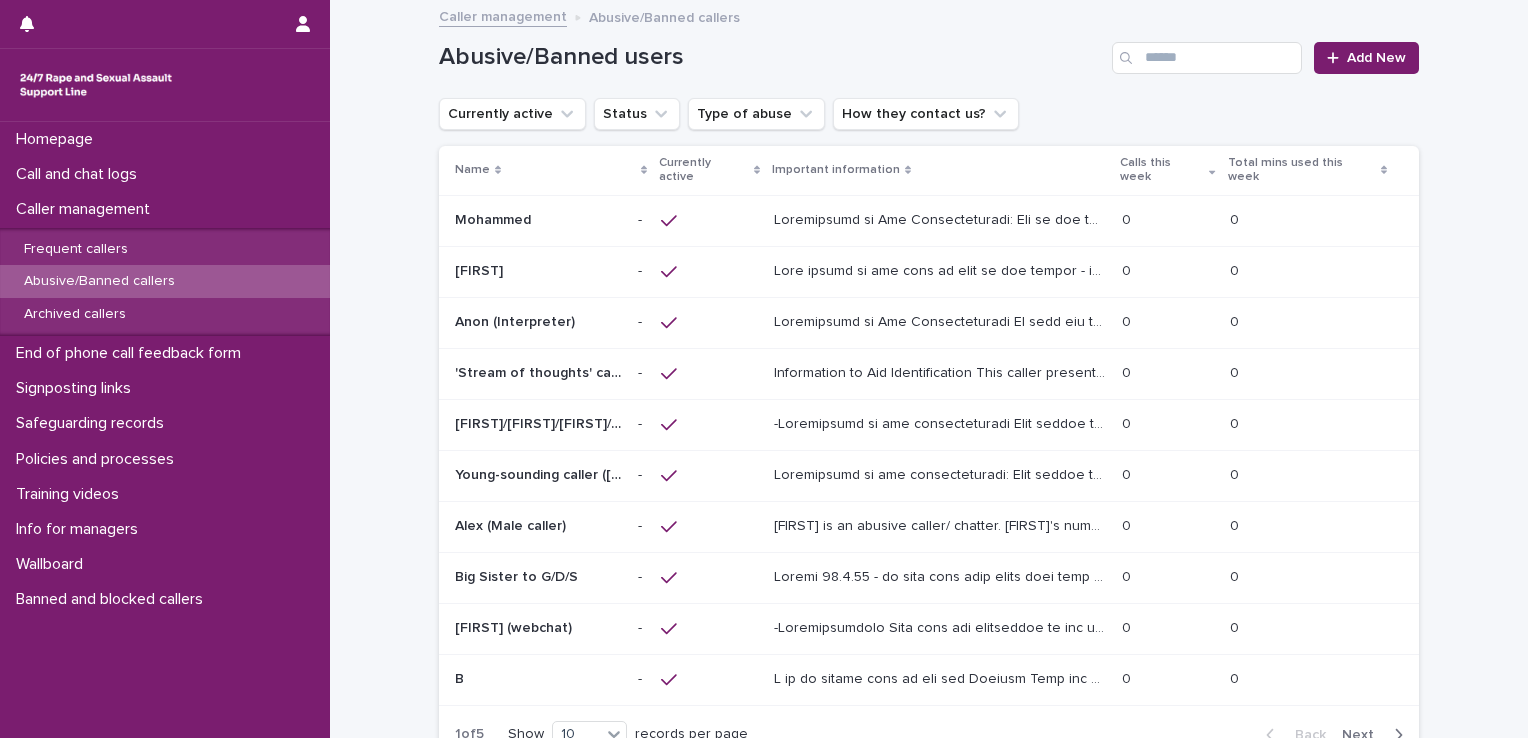 scroll, scrollTop: 176, scrollLeft: 0, axis: vertical 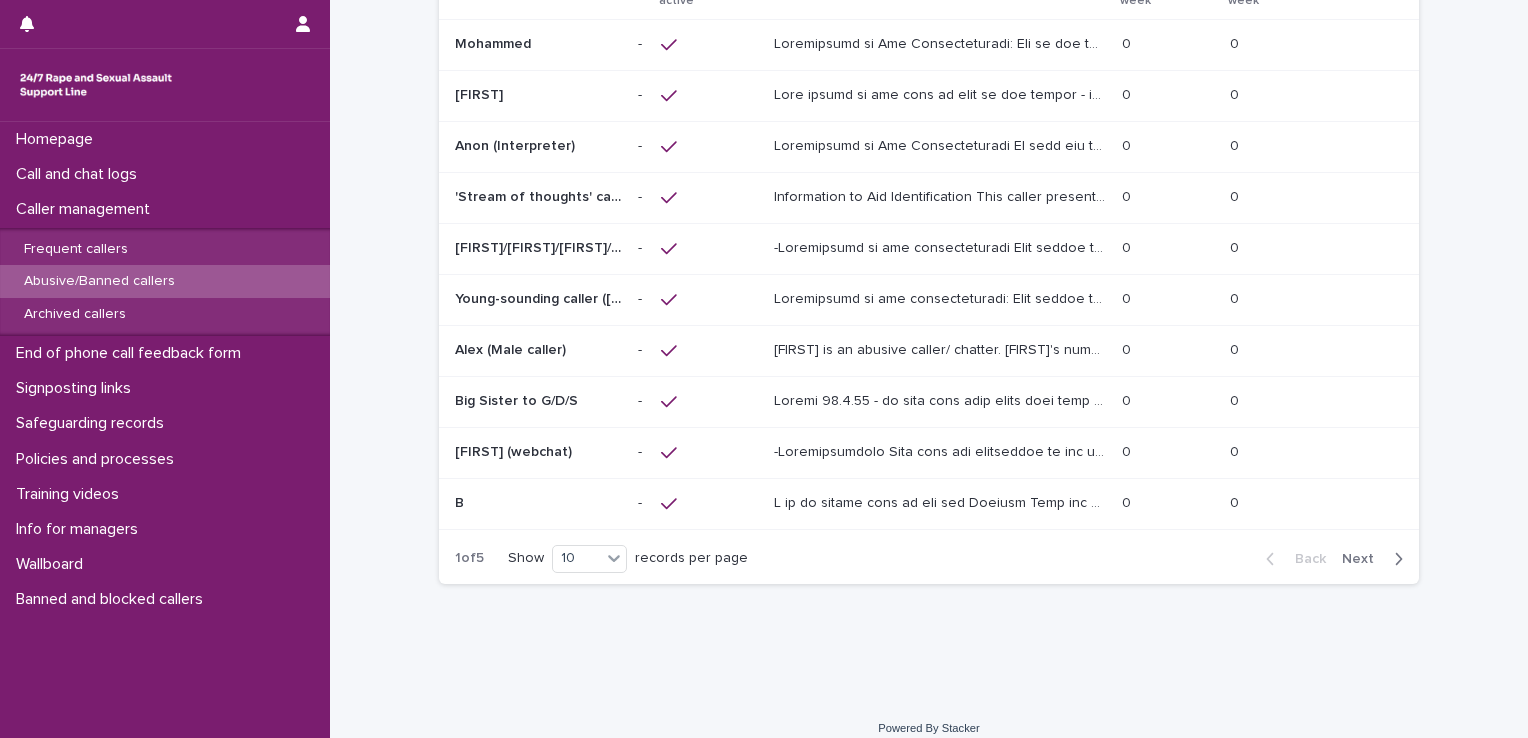 click on "Next" at bounding box center [1376, 559] 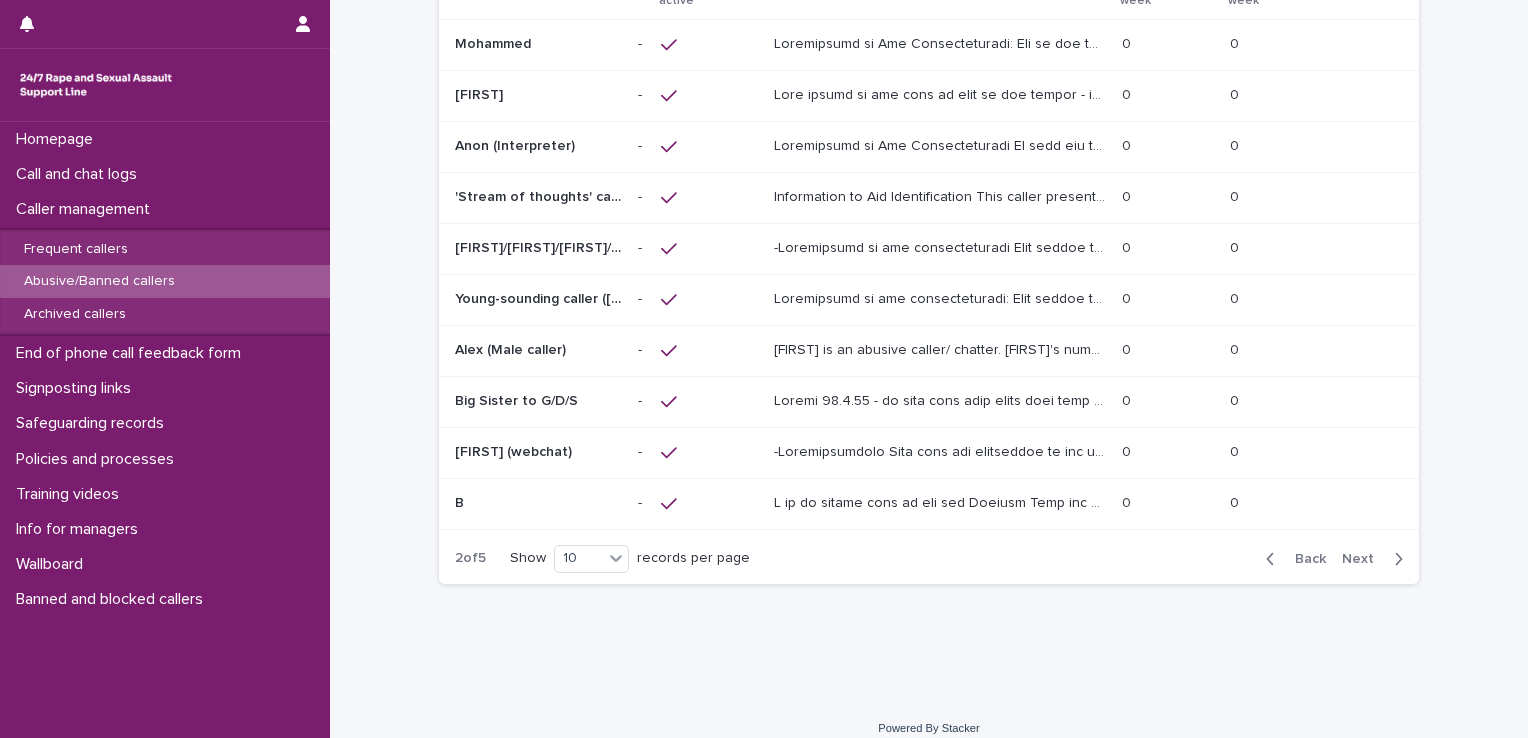 click on "Next" at bounding box center (1364, 559) 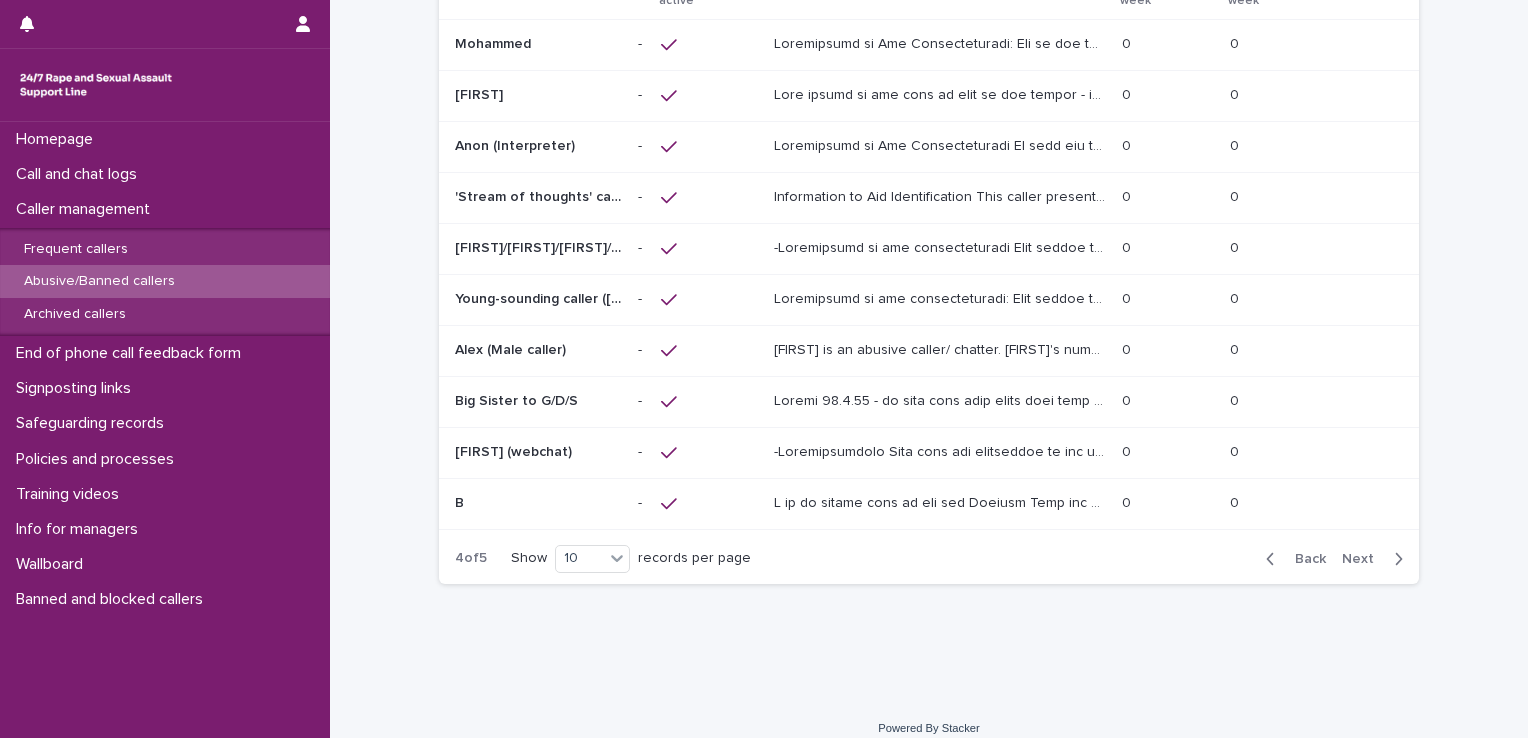 click on "Next" at bounding box center [1364, 559] 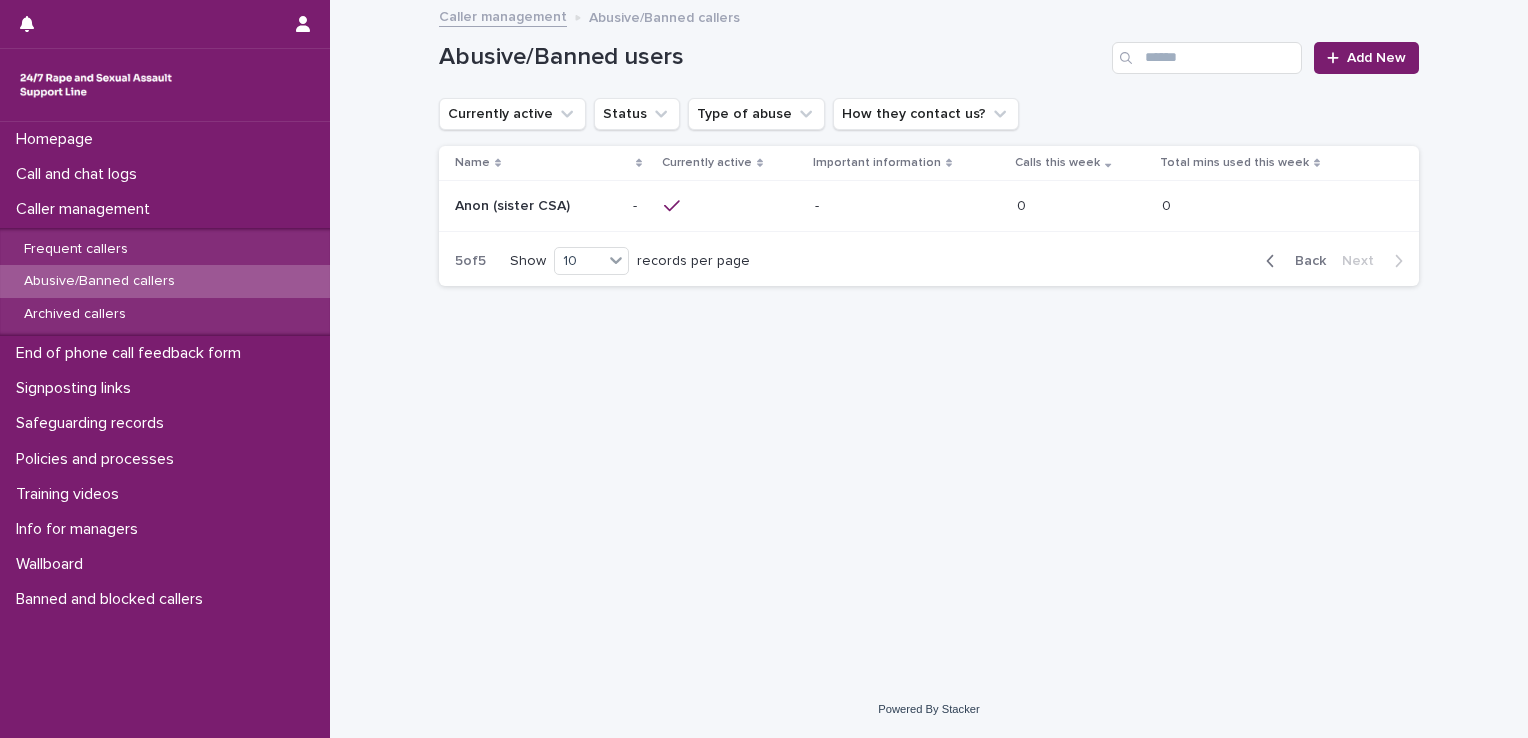 scroll, scrollTop: 0, scrollLeft: 0, axis: both 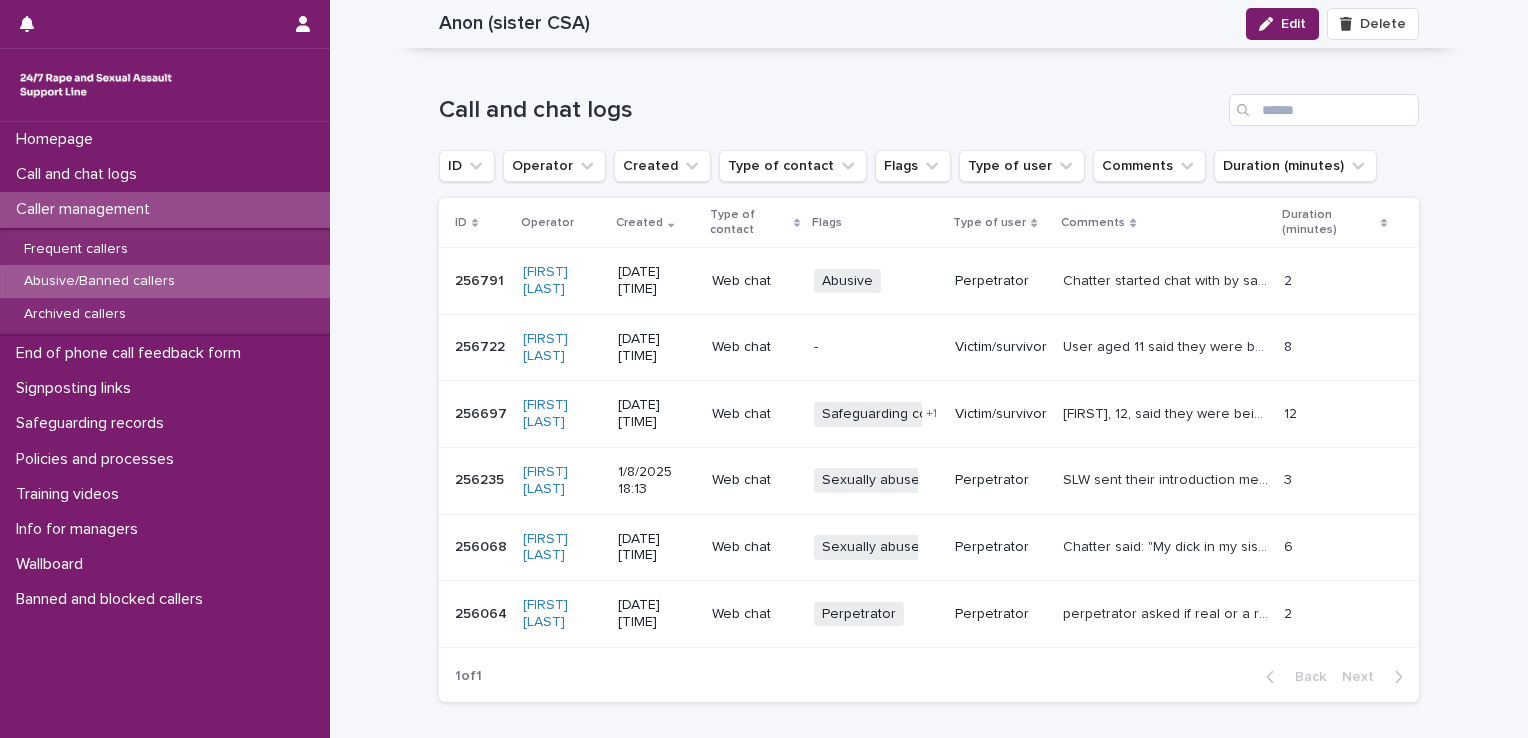 click on "[FIRST], 12, said they were being raped. Shared safeguarding before they started to used very explicit language and descriptions incl "fuck', 'pussy' Caller gave number which [FIRST] confirmed was not real. I gave caller the number of ChildLine, gave age boundary for service and ended the chat." at bounding box center [1167, 412] 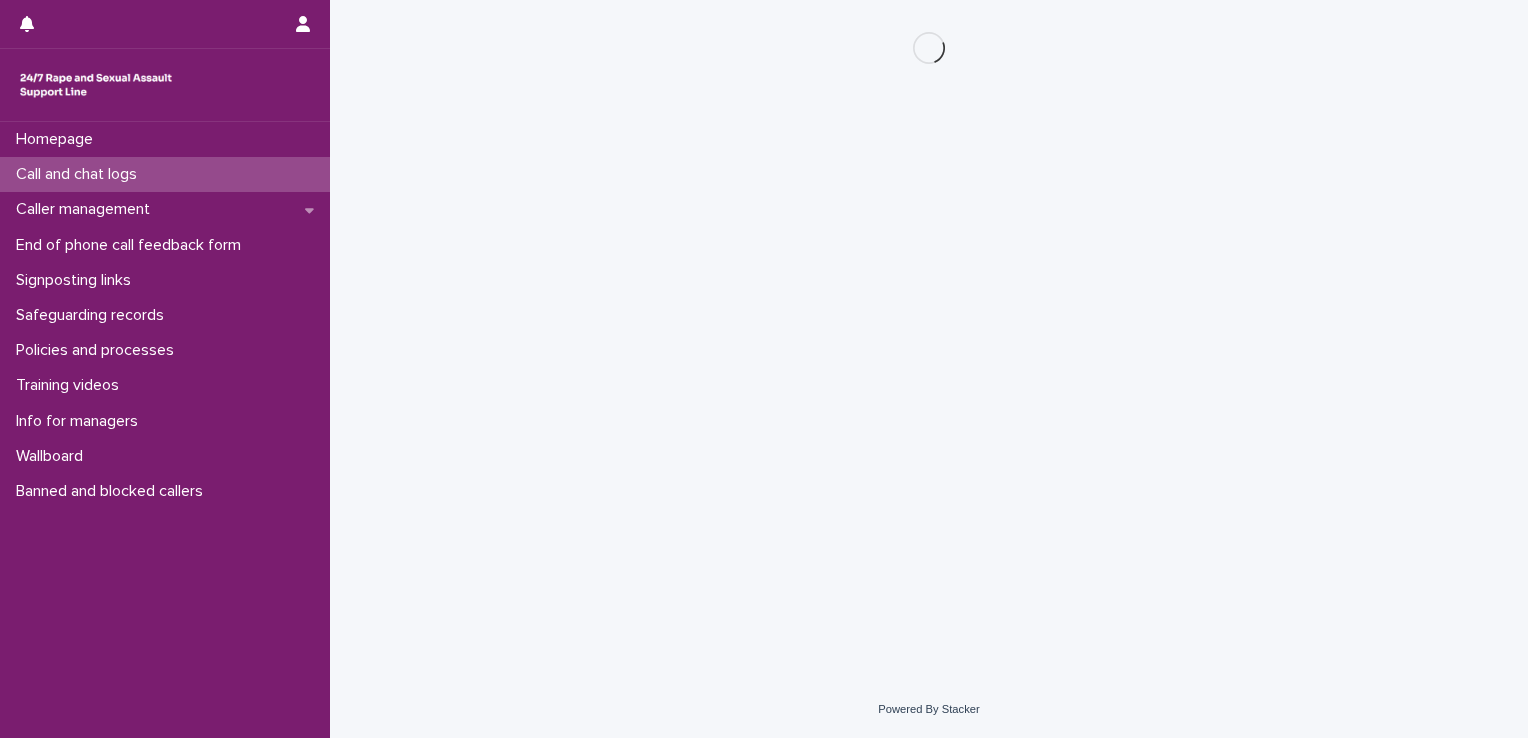 scroll, scrollTop: 0, scrollLeft: 0, axis: both 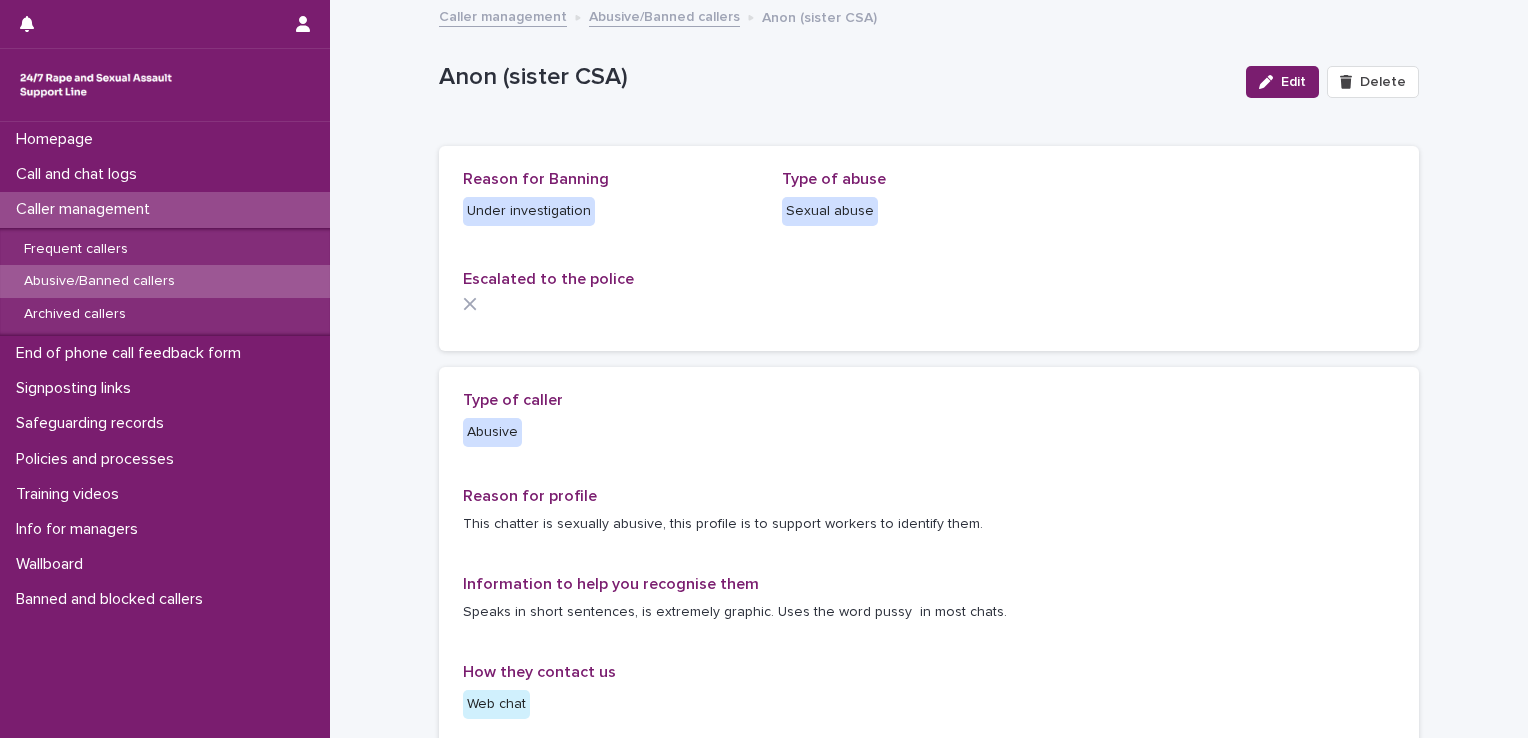 click on "Abusive/Banned callers" at bounding box center (664, 15) 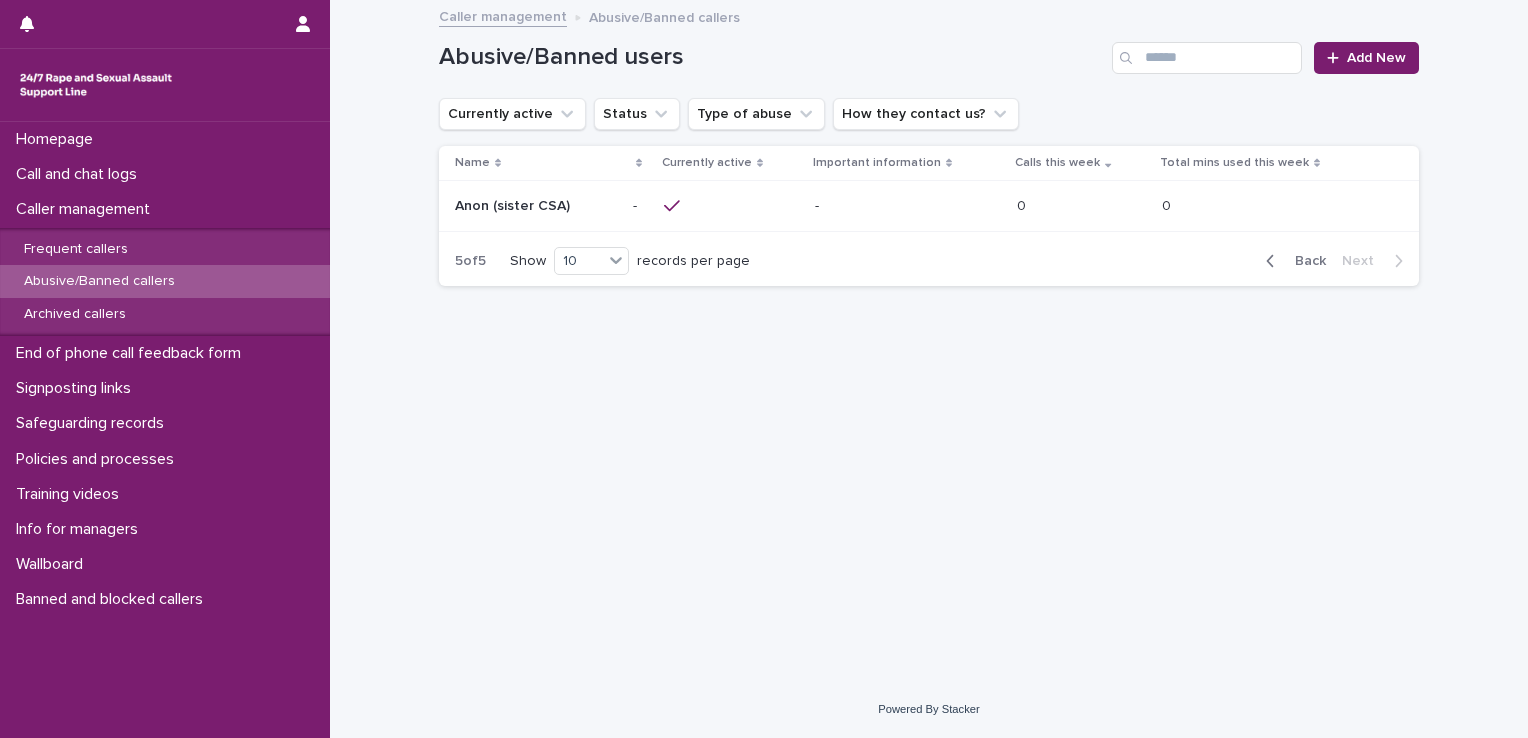 click on "Anon (sister CSA)" at bounding box center [514, 204] 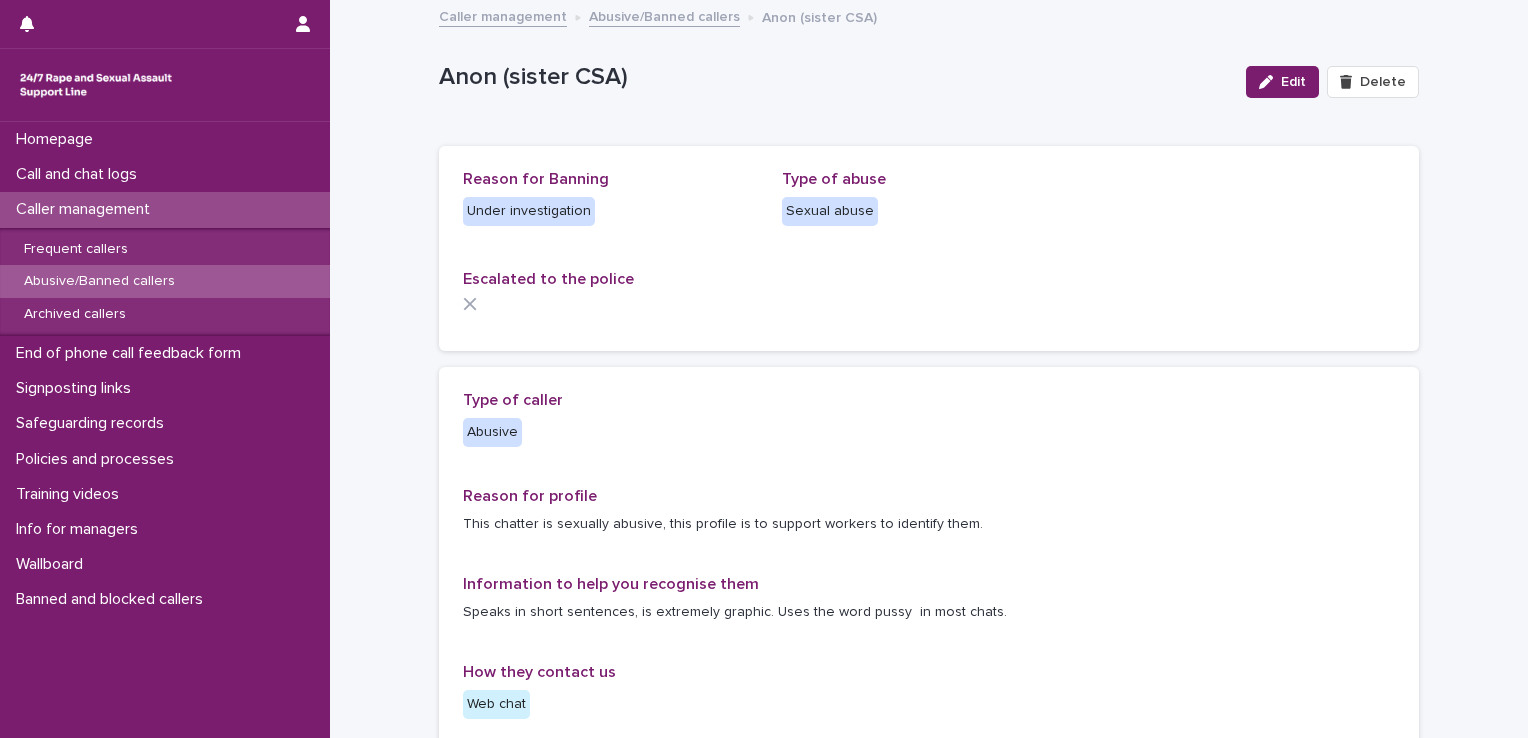 scroll, scrollTop: 1756, scrollLeft: 0, axis: vertical 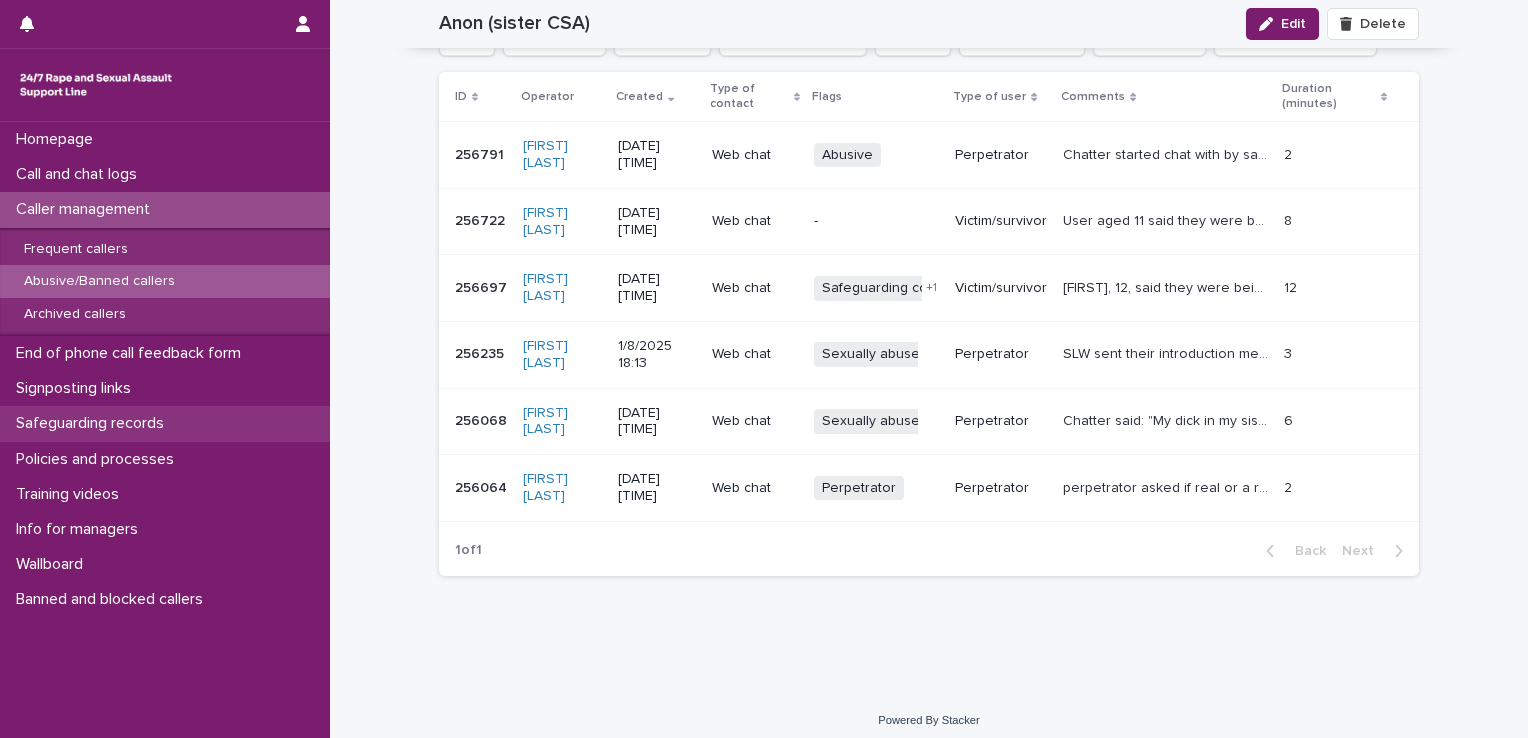 click on "Safeguarding records" at bounding box center (94, 423) 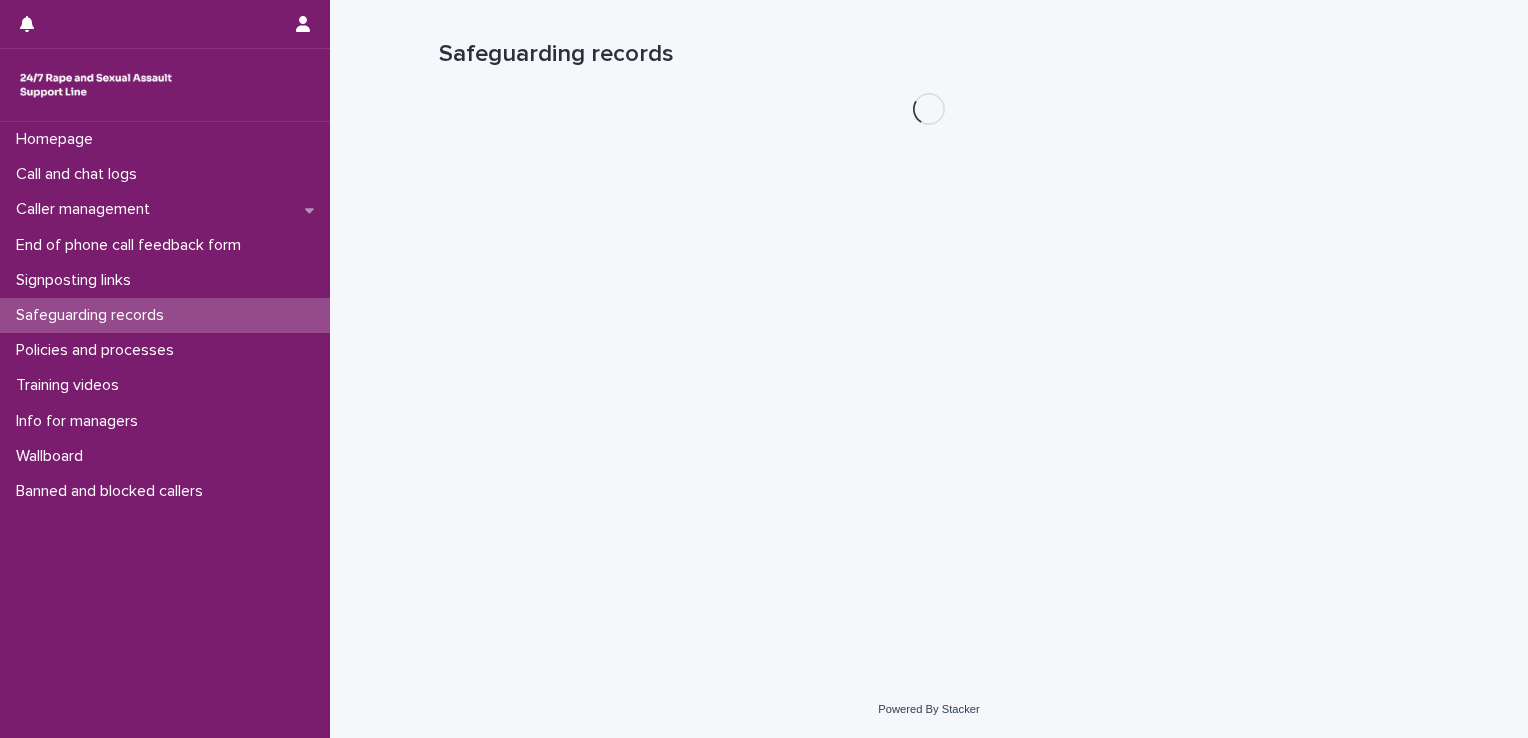 scroll, scrollTop: 0, scrollLeft: 0, axis: both 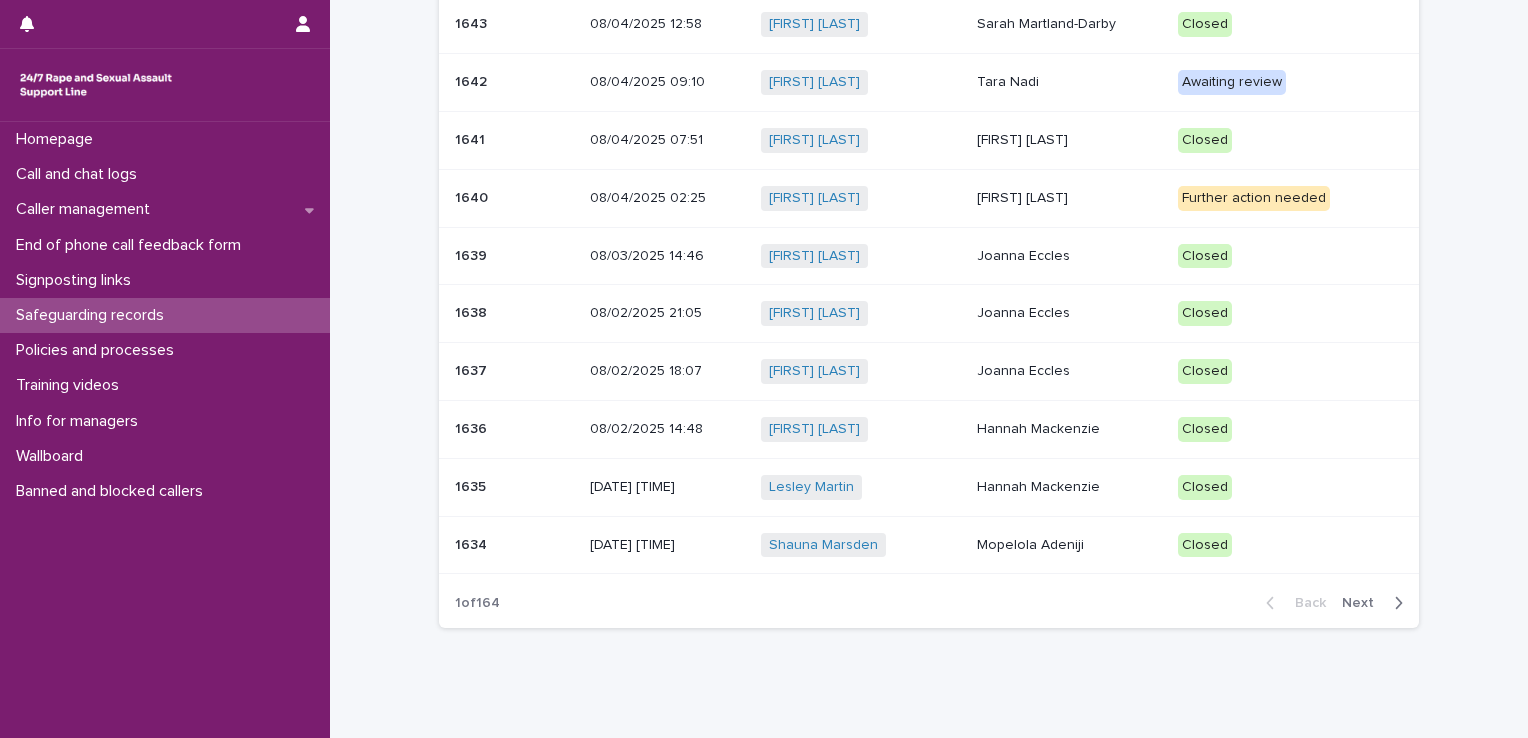 click on "Next" at bounding box center (1364, 603) 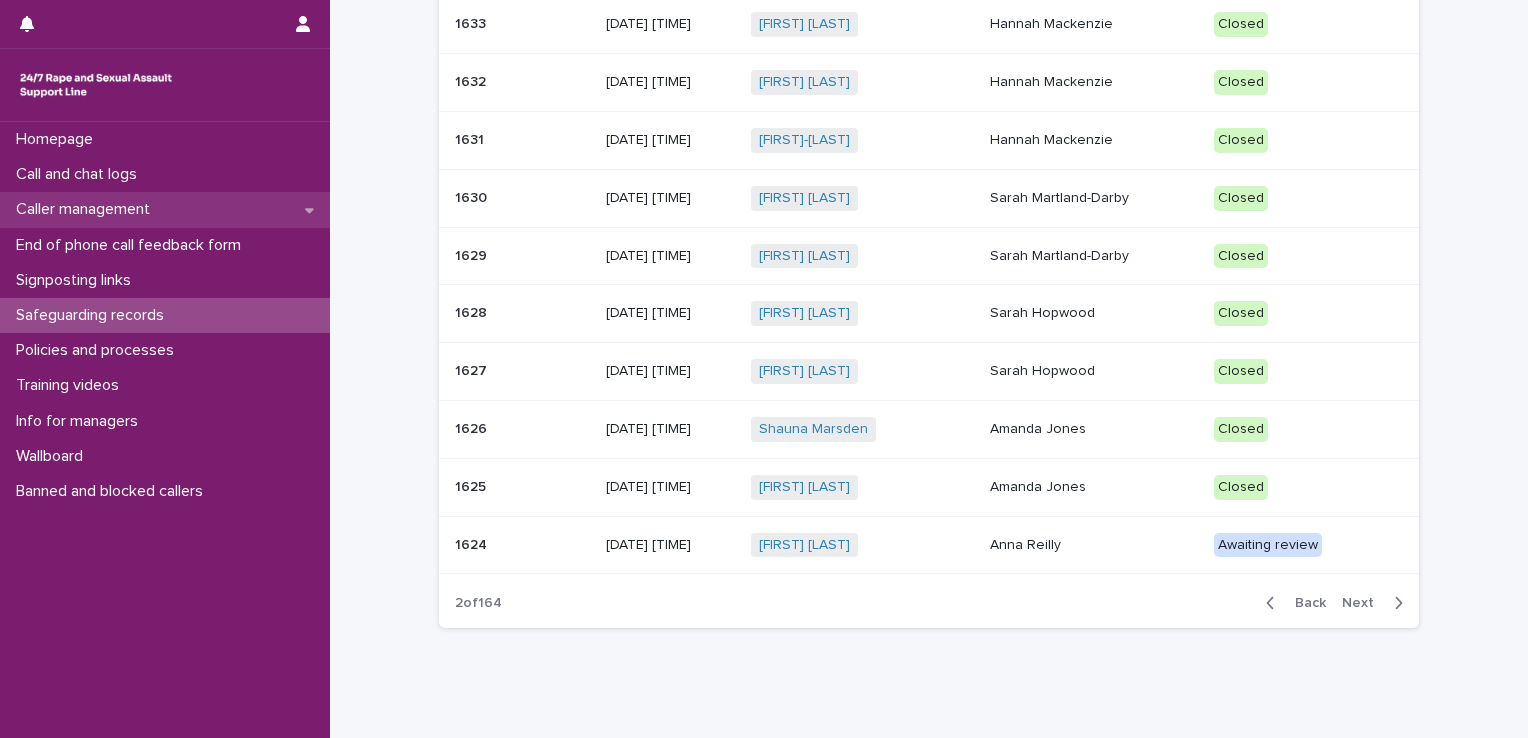 click on "Caller management" at bounding box center (87, 209) 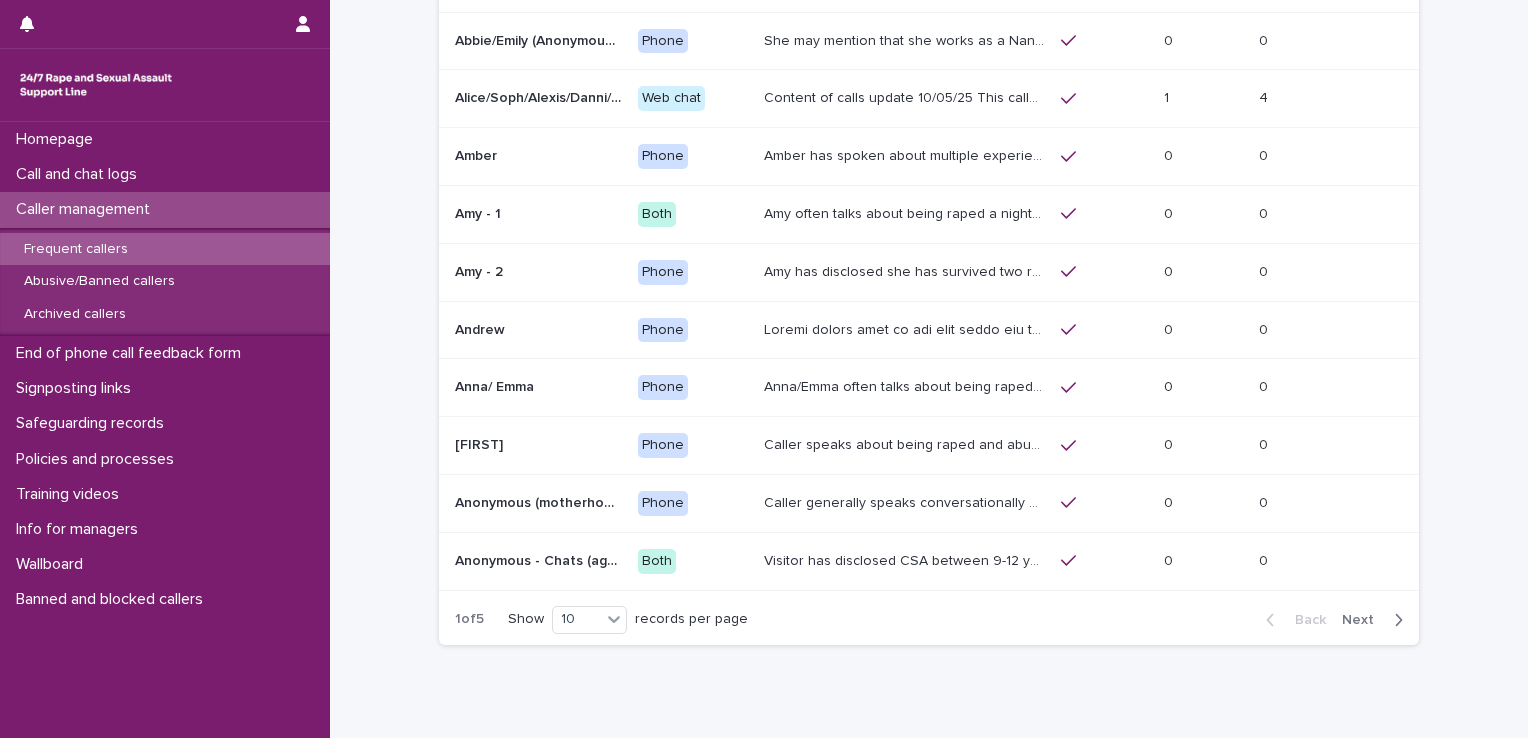 scroll, scrollTop: 0, scrollLeft: 0, axis: both 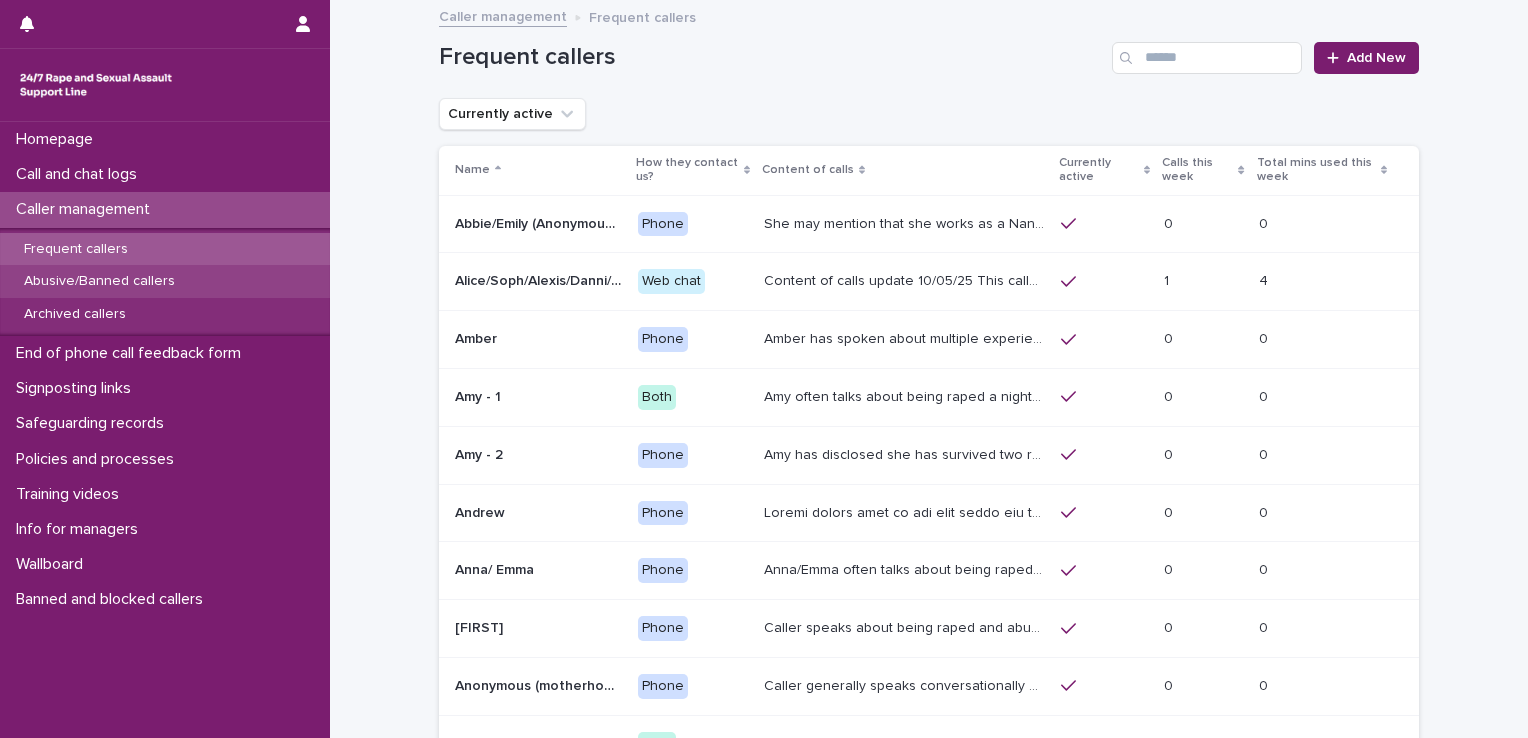 click on "Abusive/Banned callers" at bounding box center [99, 281] 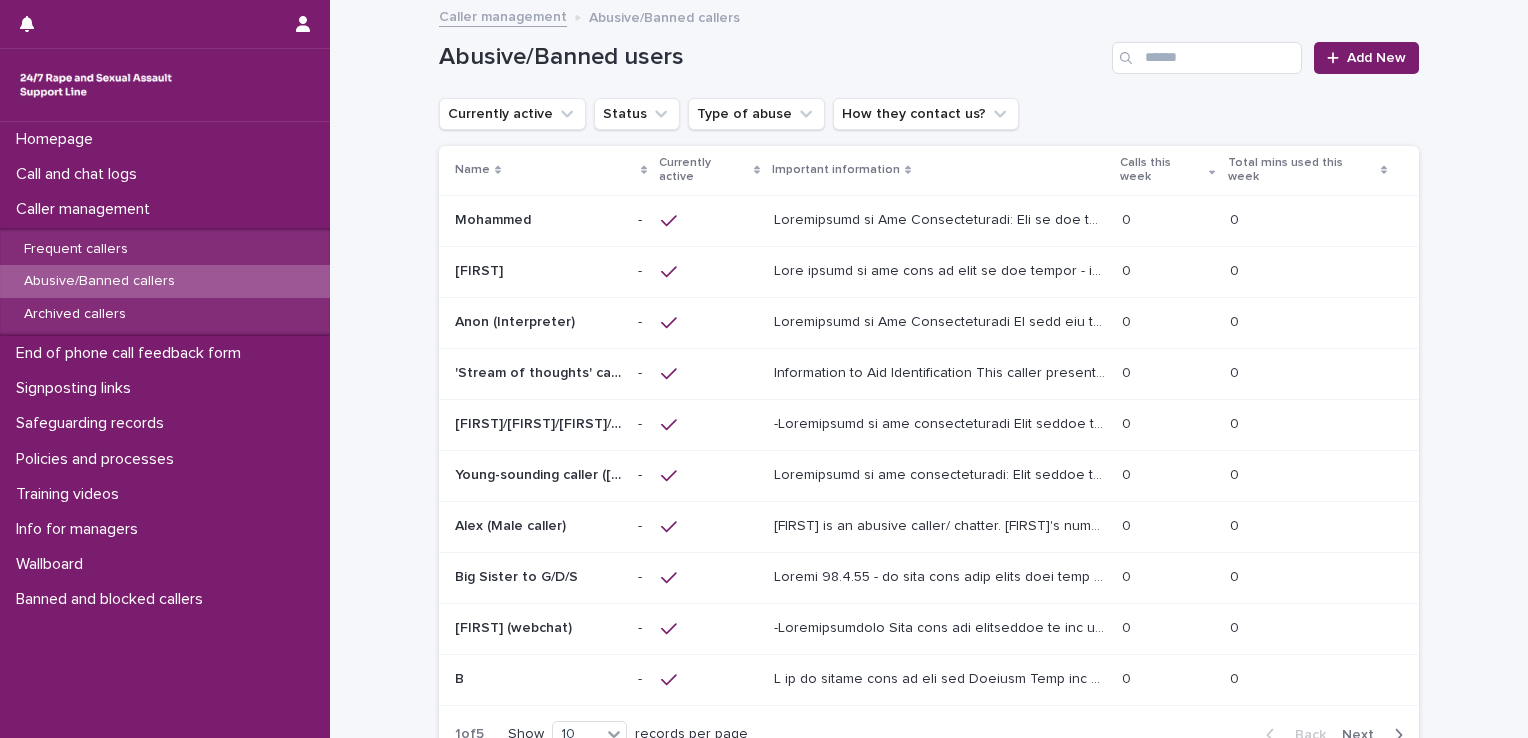 scroll, scrollTop: 176, scrollLeft: 0, axis: vertical 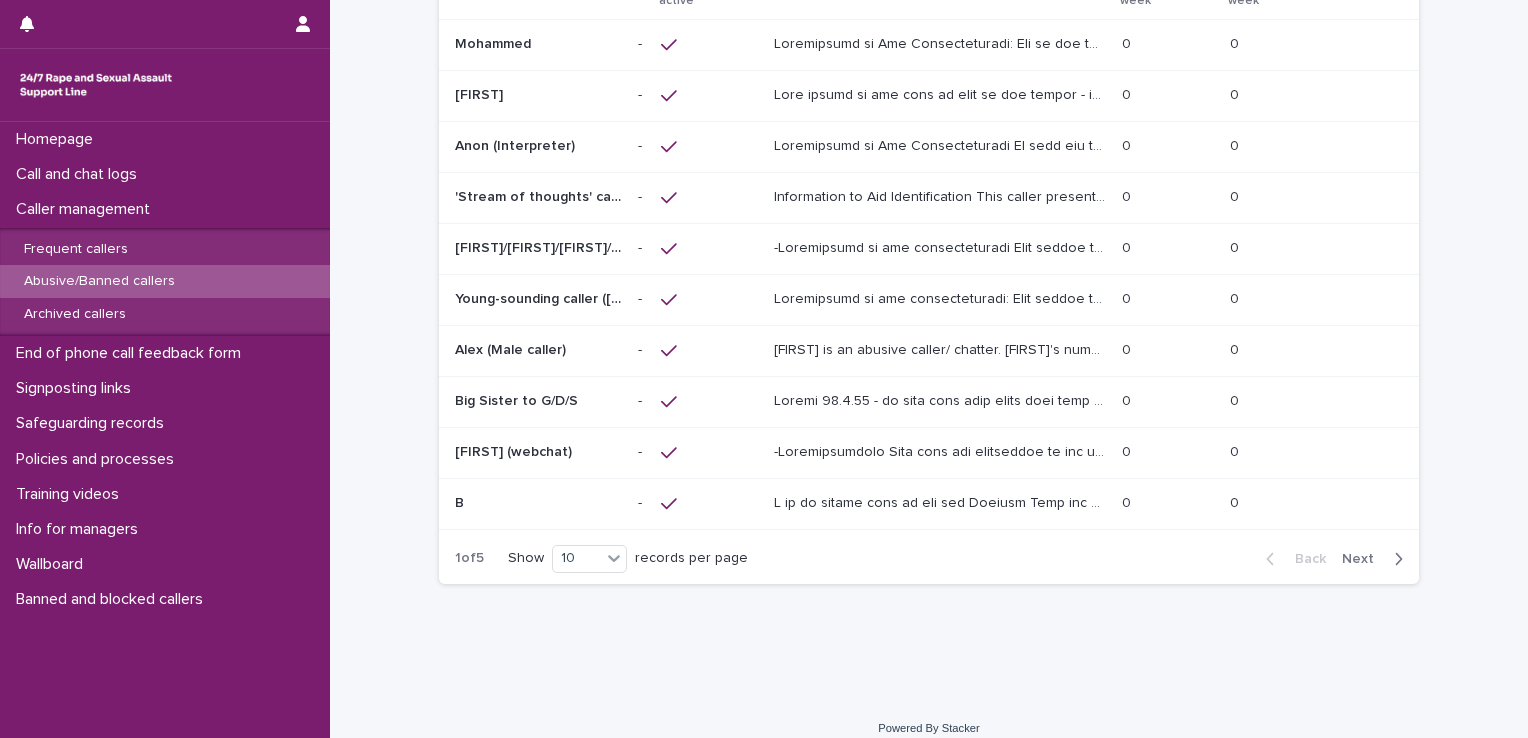 click on "Next" at bounding box center [1364, 559] 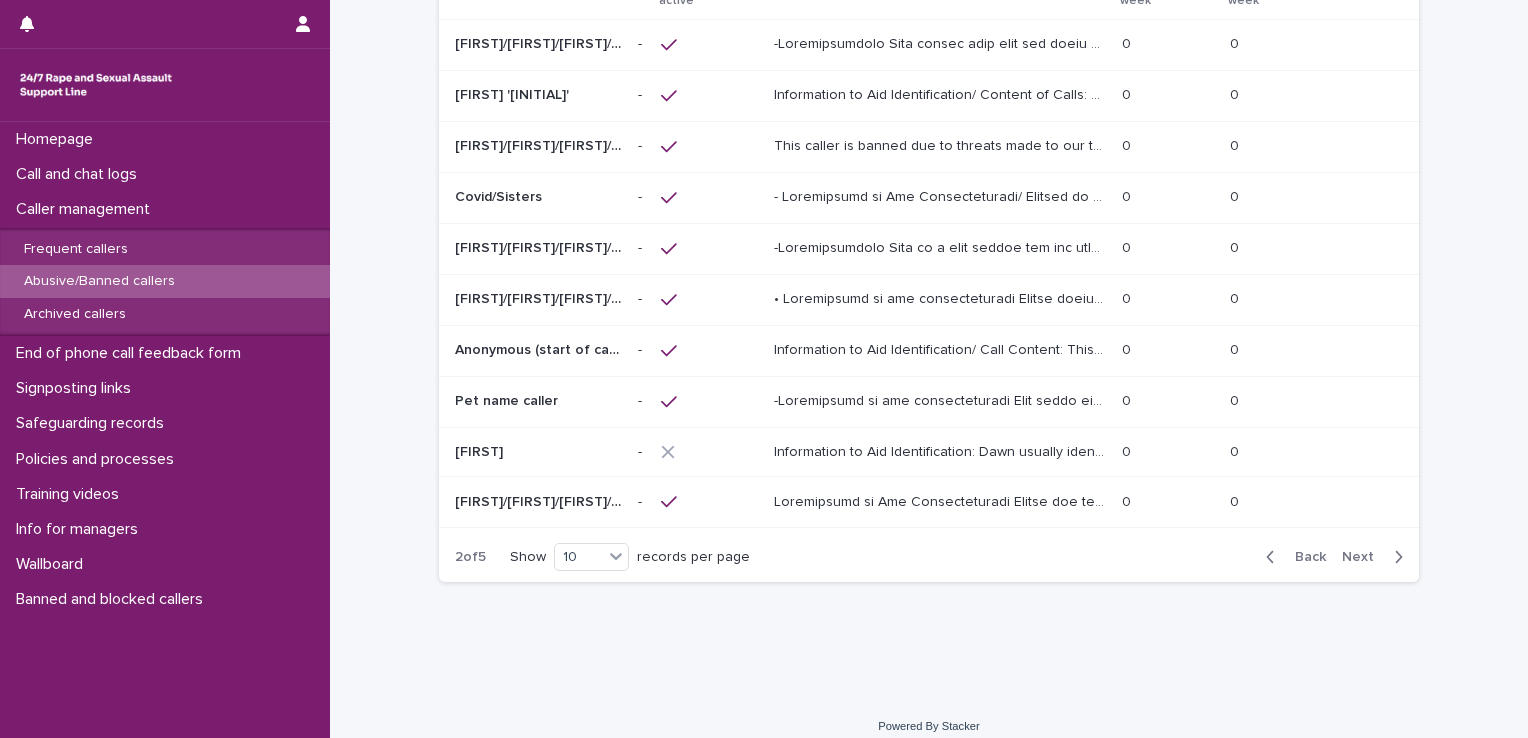scroll, scrollTop: 176, scrollLeft: 0, axis: vertical 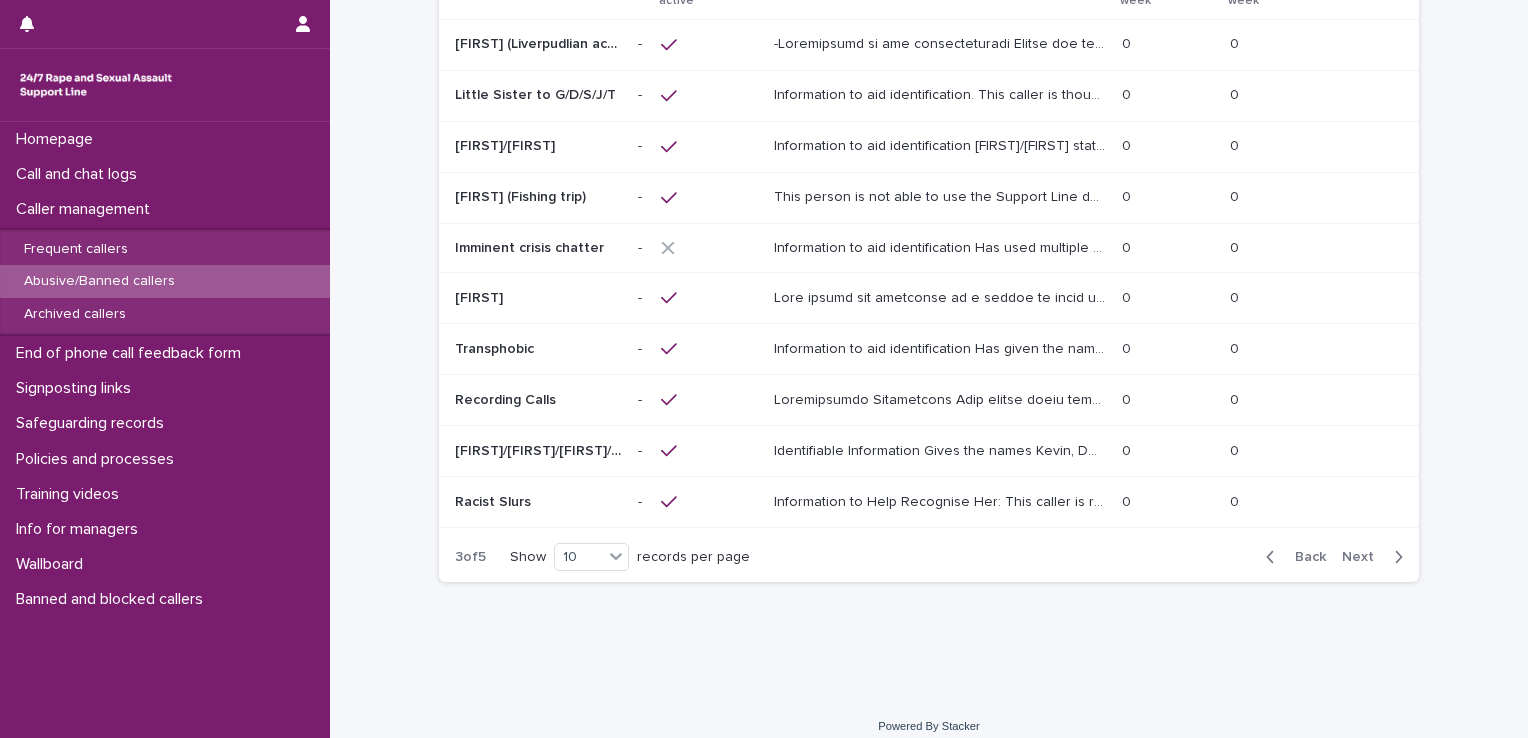 click on "Next" at bounding box center (1364, 557) 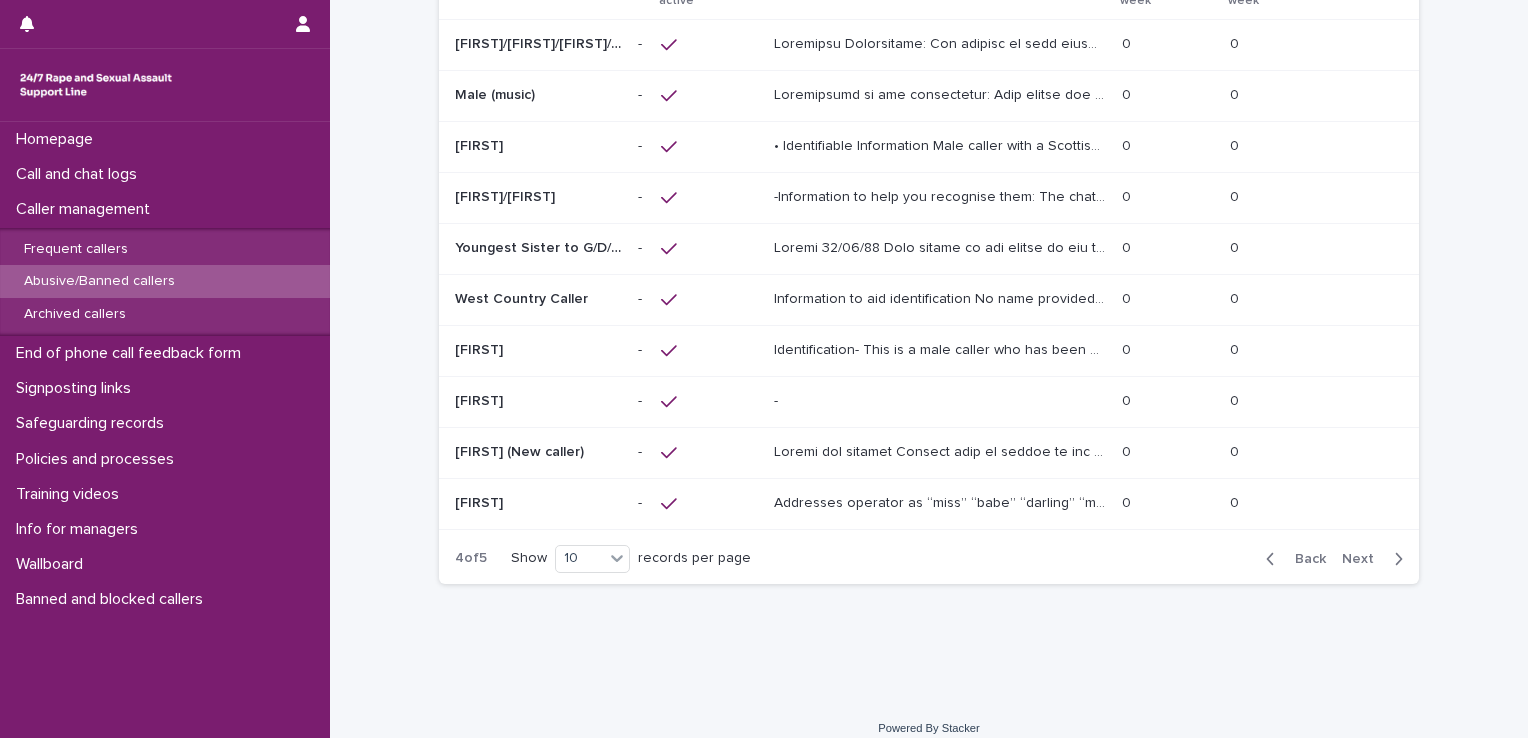 scroll, scrollTop: 176, scrollLeft: 0, axis: vertical 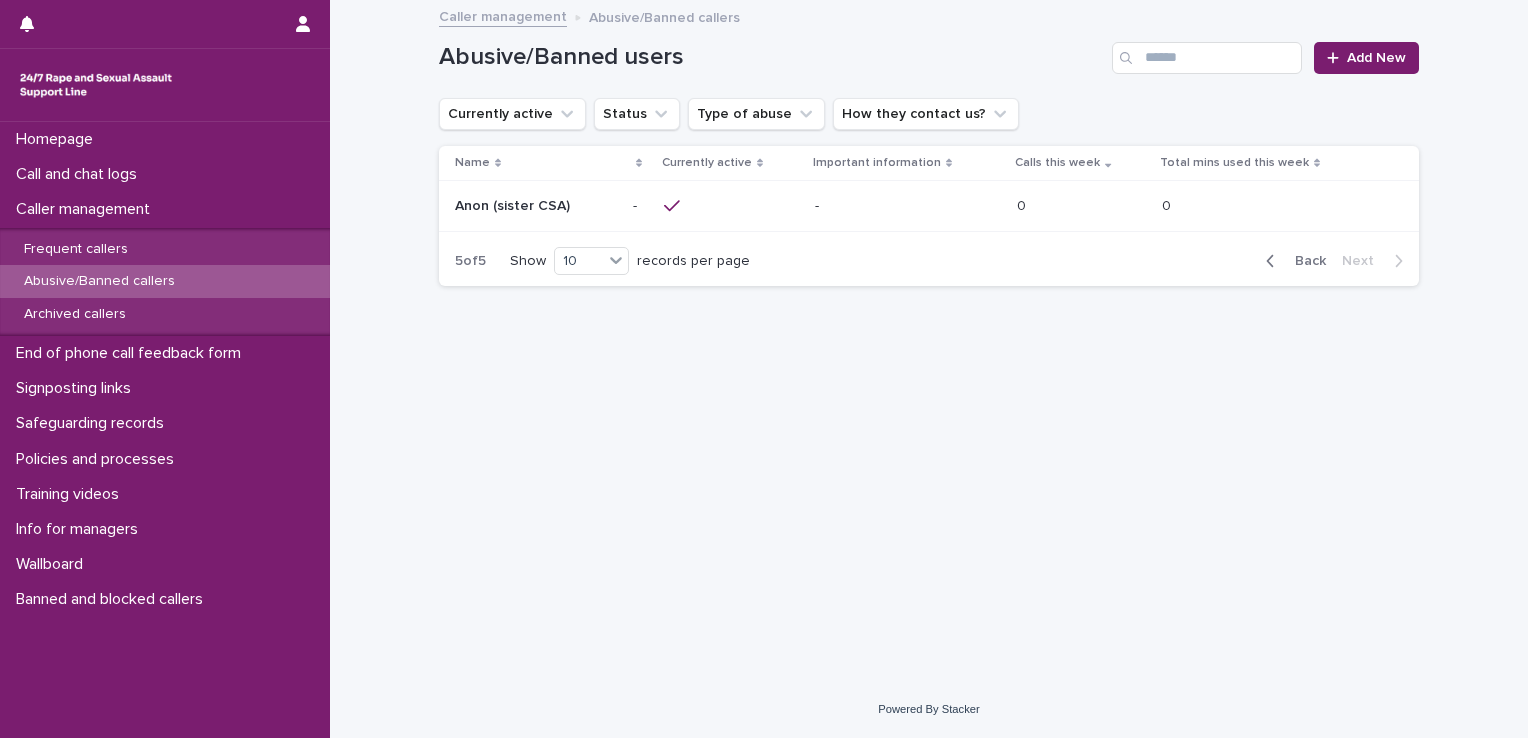 click on "0 0" at bounding box center [1081, 206] 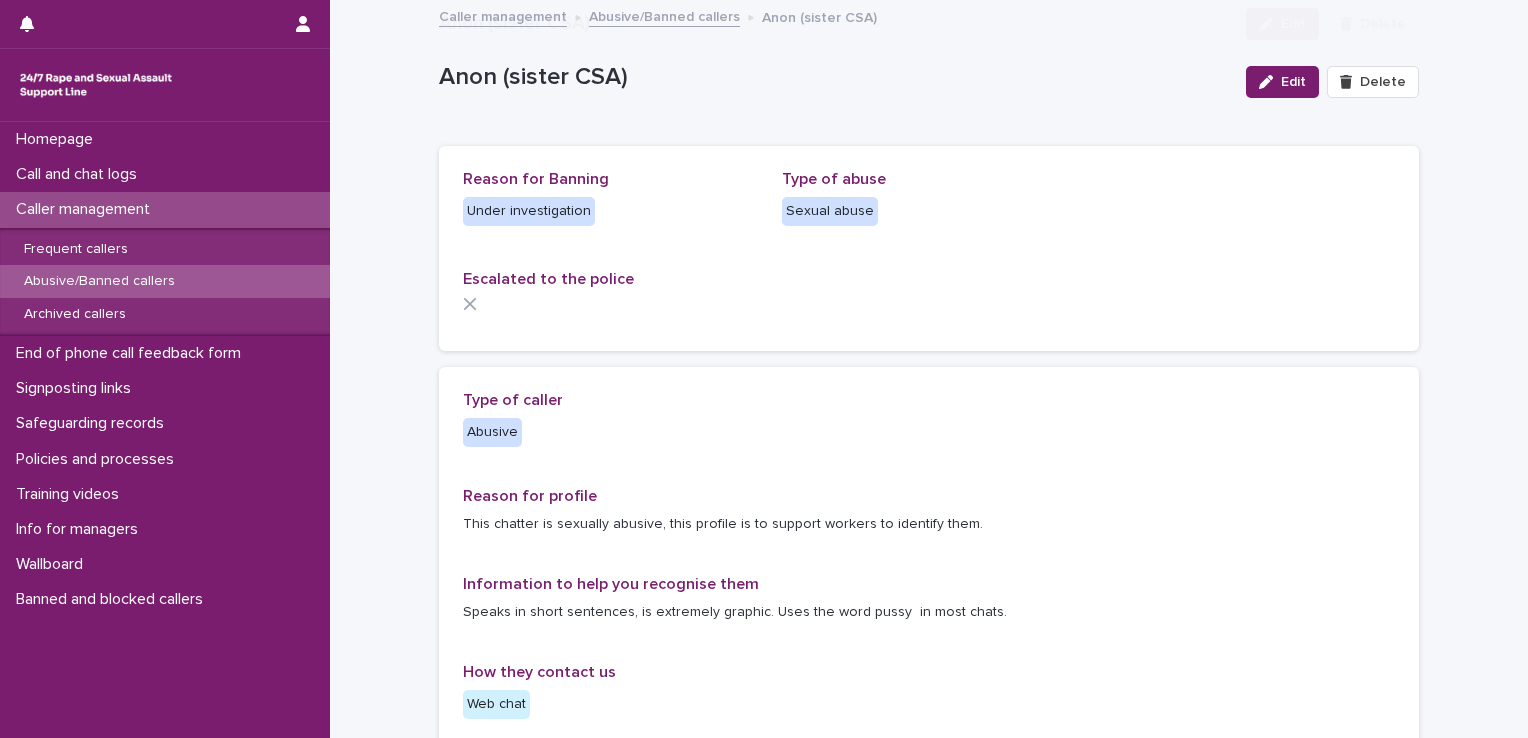 scroll, scrollTop: 368, scrollLeft: 0, axis: vertical 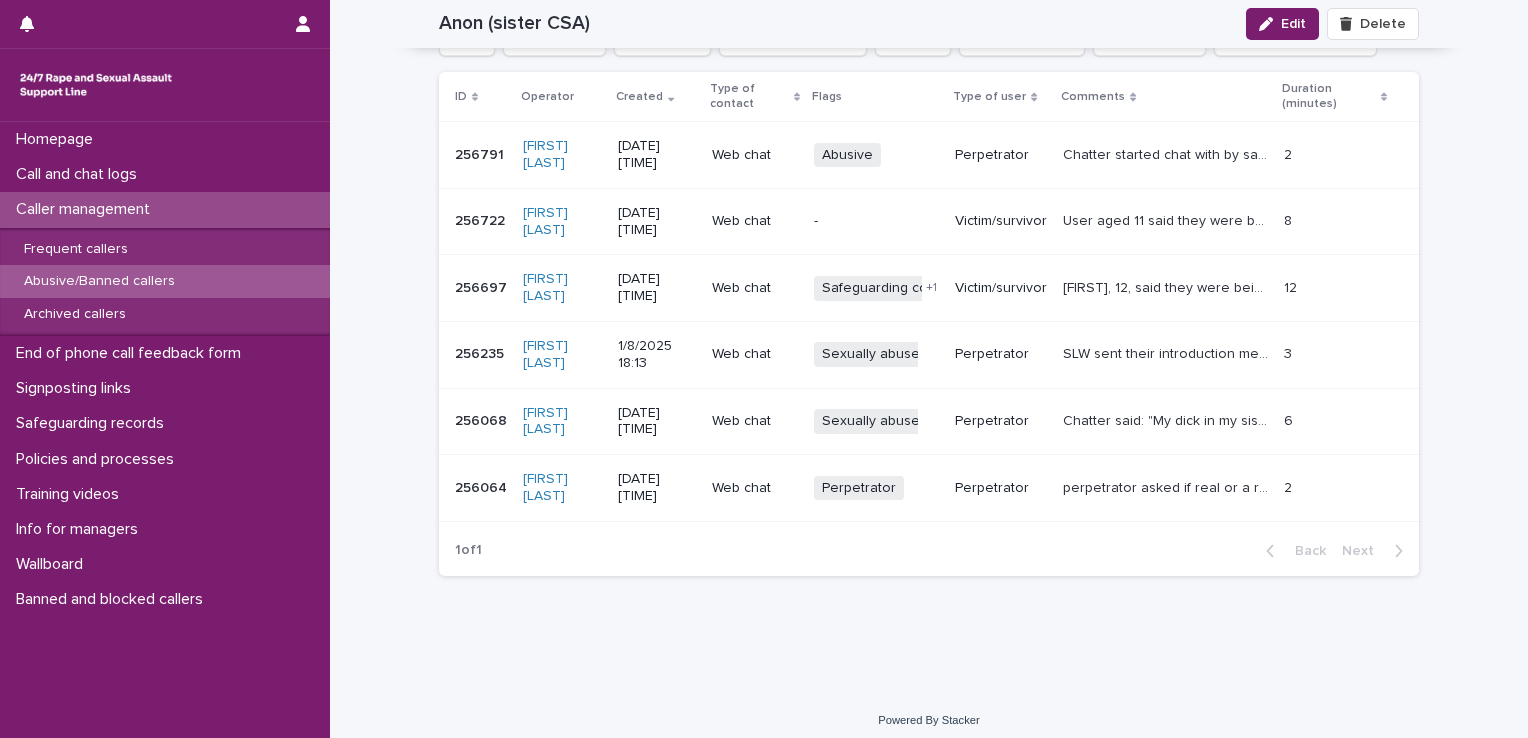 click on "[FIRST], 12, said they were being raped. Shared safeguarding before they started to used very explicit language and descriptions incl "fuck', 'pussy' Caller gave number which [FIRST] confirmed was not real. I gave caller the number of ChildLine, gave age boundary for service and ended the chat." at bounding box center [1167, 286] 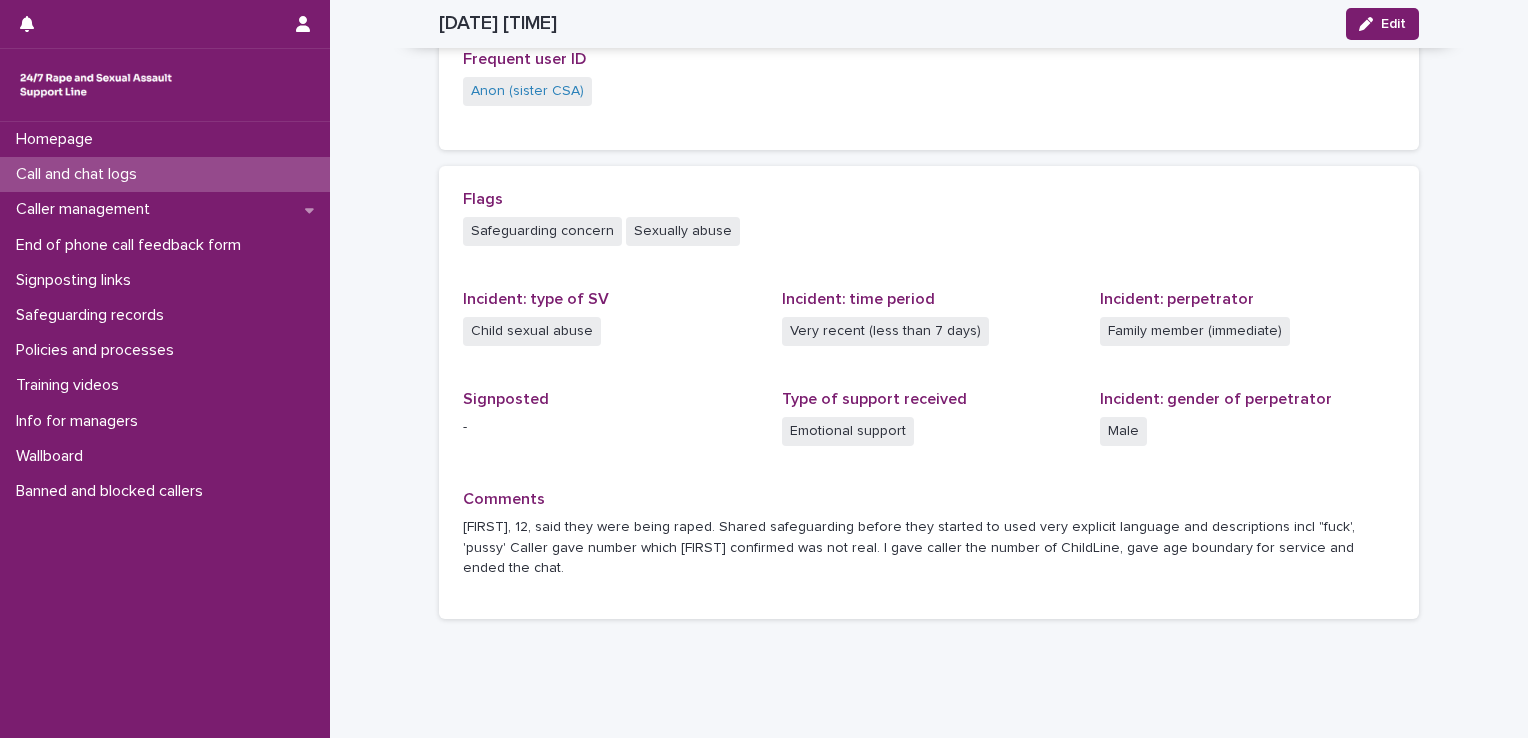 scroll, scrollTop: 496, scrollLeft: 0, axis: vertical 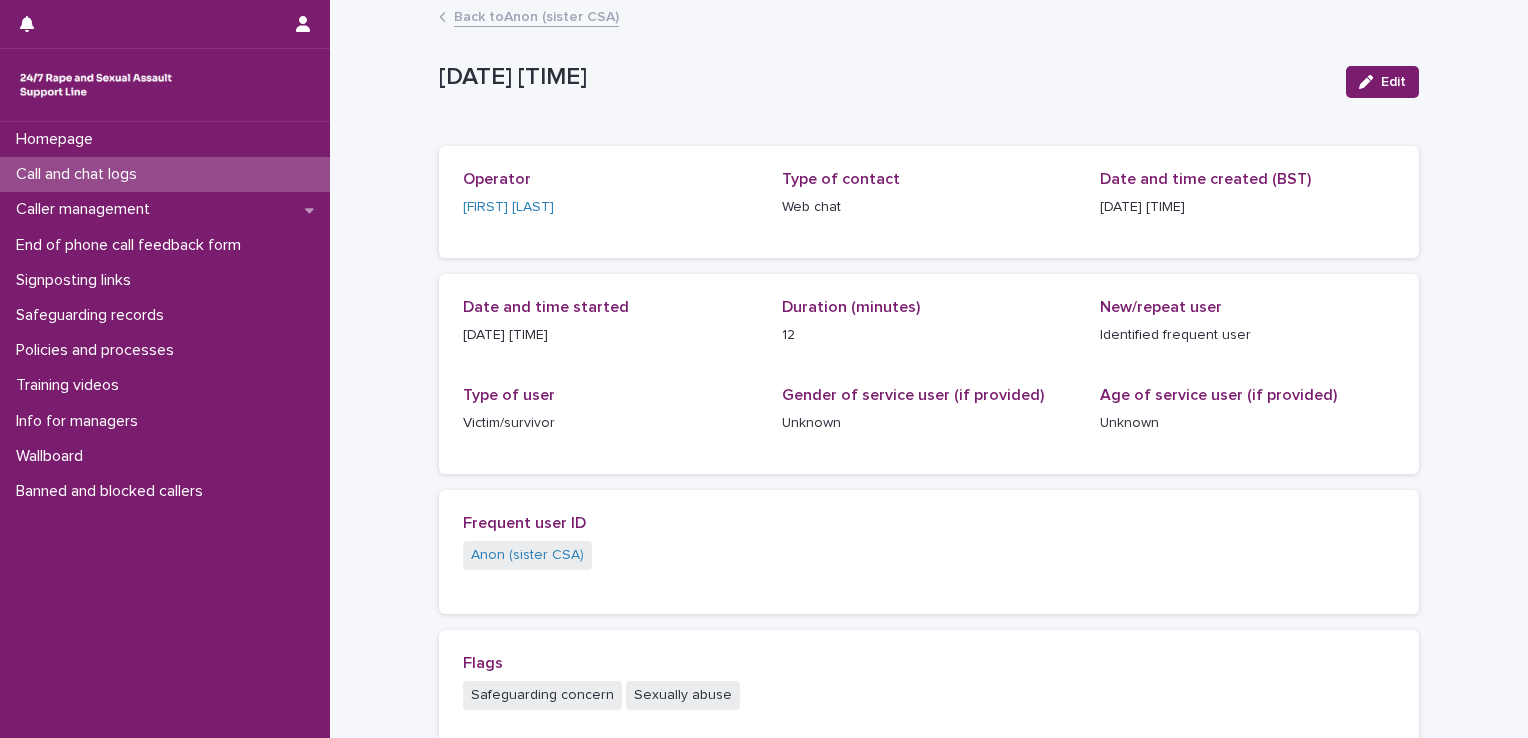 click on "Back to  Anon (sister CSA)" at bounding box center (536, 15) 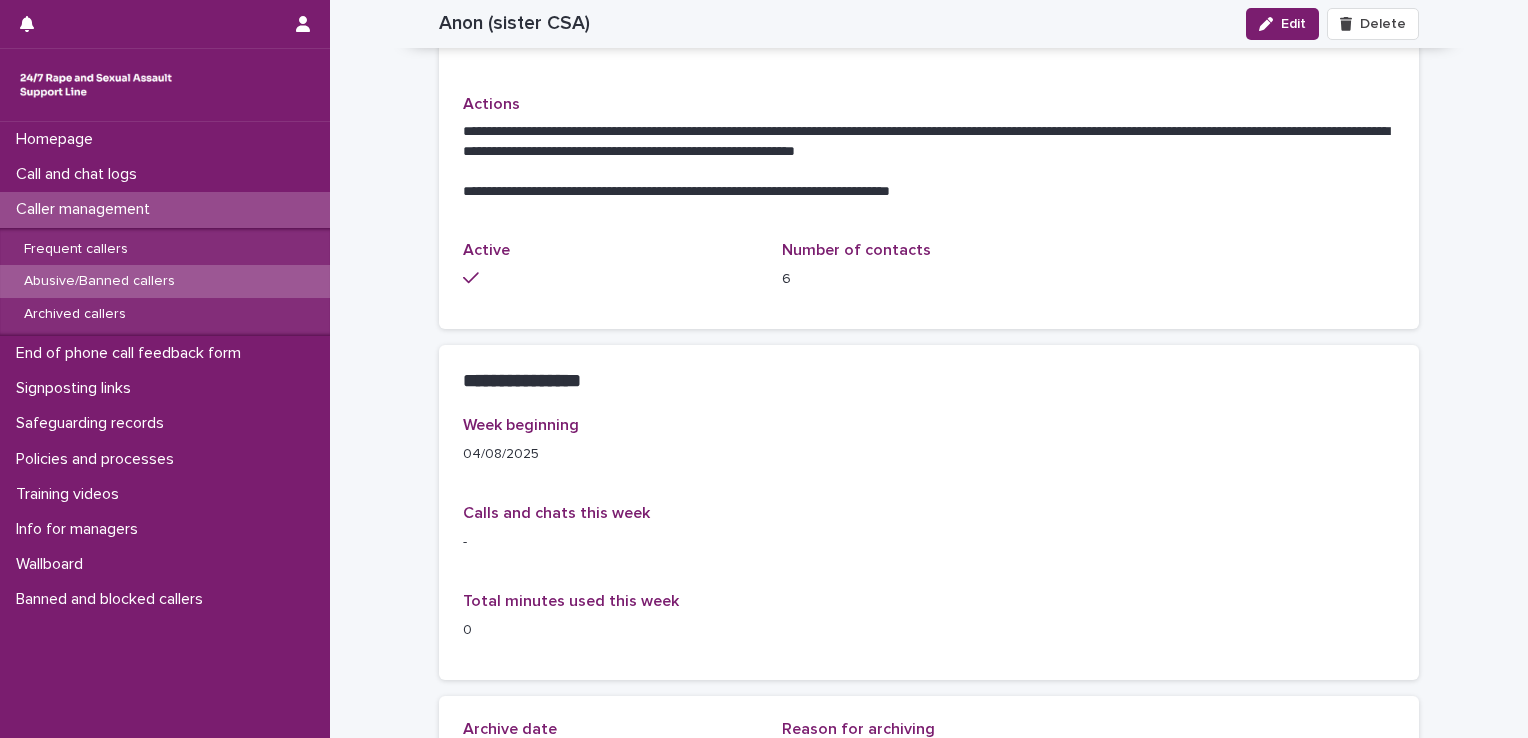 scroll, scrollTop: 1756, scrollLeft: 0, axis: vertical 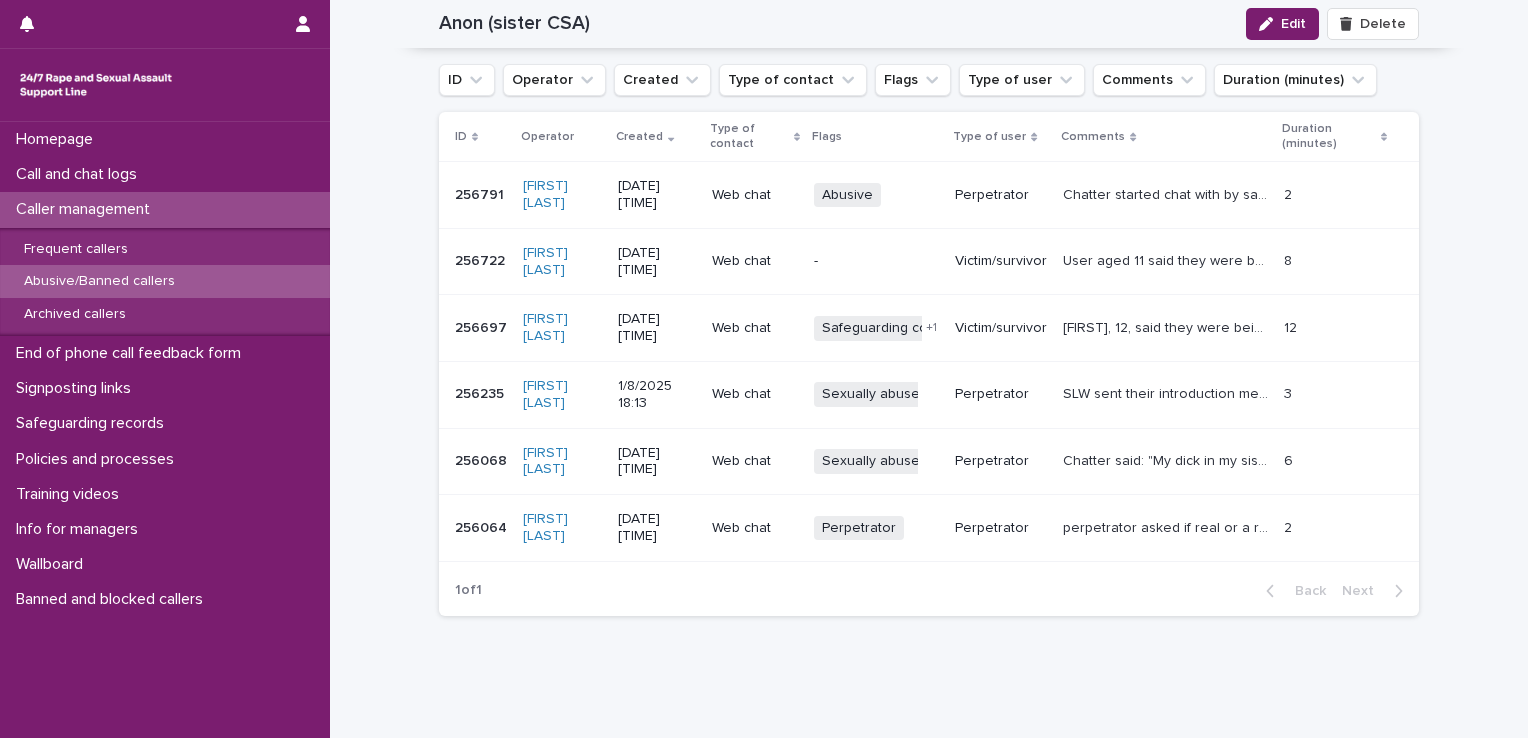 click on "Loading... Saving… Loading... Saving… Anon (sister CSA) Edit Delete Anon (sister CSA) Edit Delete Sorry, there was an error saving your record. Please try again. Please fill out the required fields below. Loading... Saving… Loading... Saving… Loading... Saving… Reason for Banning Under investigation Type of abuse Sexual abuse Escalated to the police Loading... Saving… Type of caller Abusive Reason for profile This chatter is sexually abusive, this profile is to support workers to identify them.  Information to help you recognise them Speaks in short sentences, is extremely graphic. Uses the word pussy  in most chats.  How they contact us Web chat Content of calls Chatter discusses raping their young sister (usually 11 or 12) while on the chat. May also present as the sister who is being raped. This chatter has passed on identifiable information for safeguarding but the number was incorrect.  Signposting ******                                         •••" at bounding box center (929, -491) 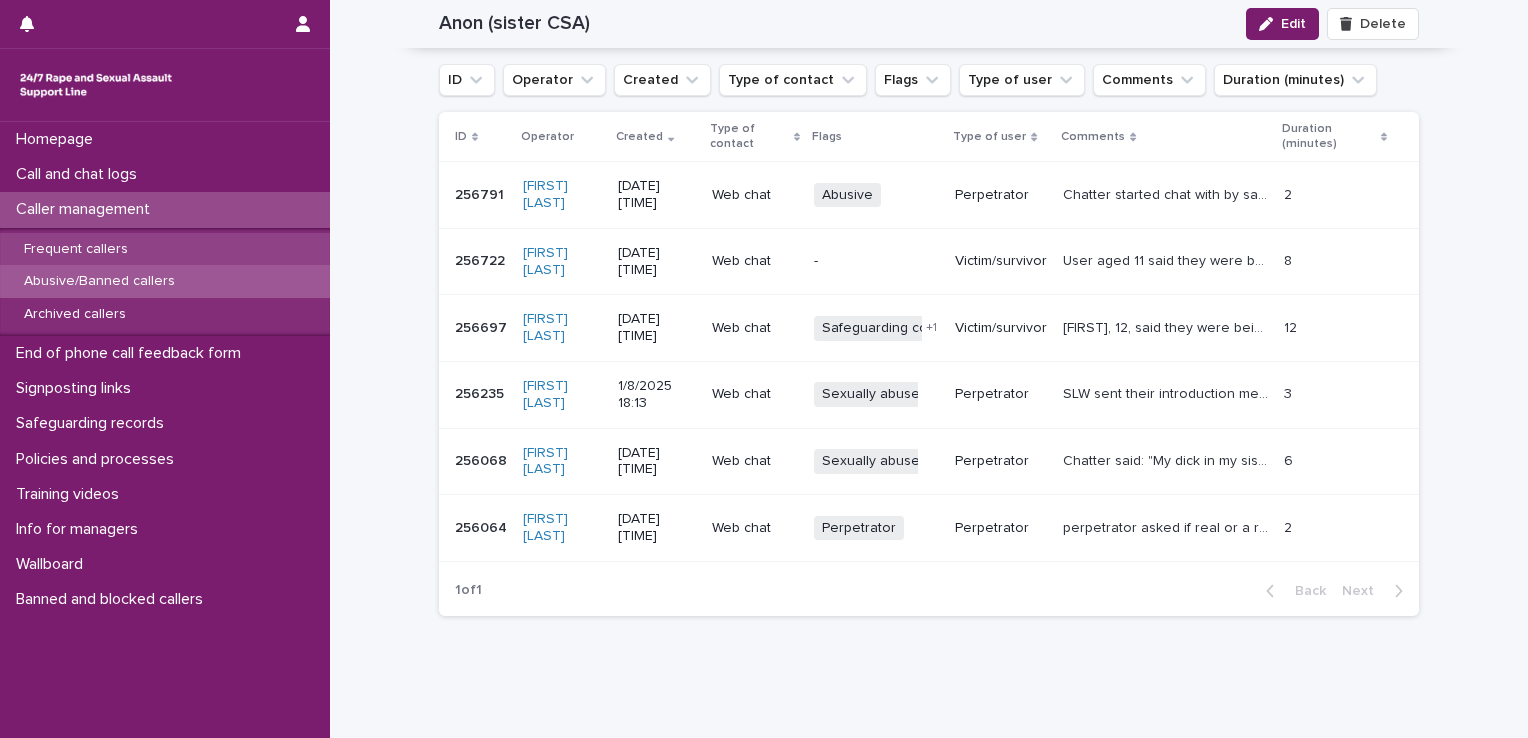 click on "Frequent callers" at bounding box center [76, 249] 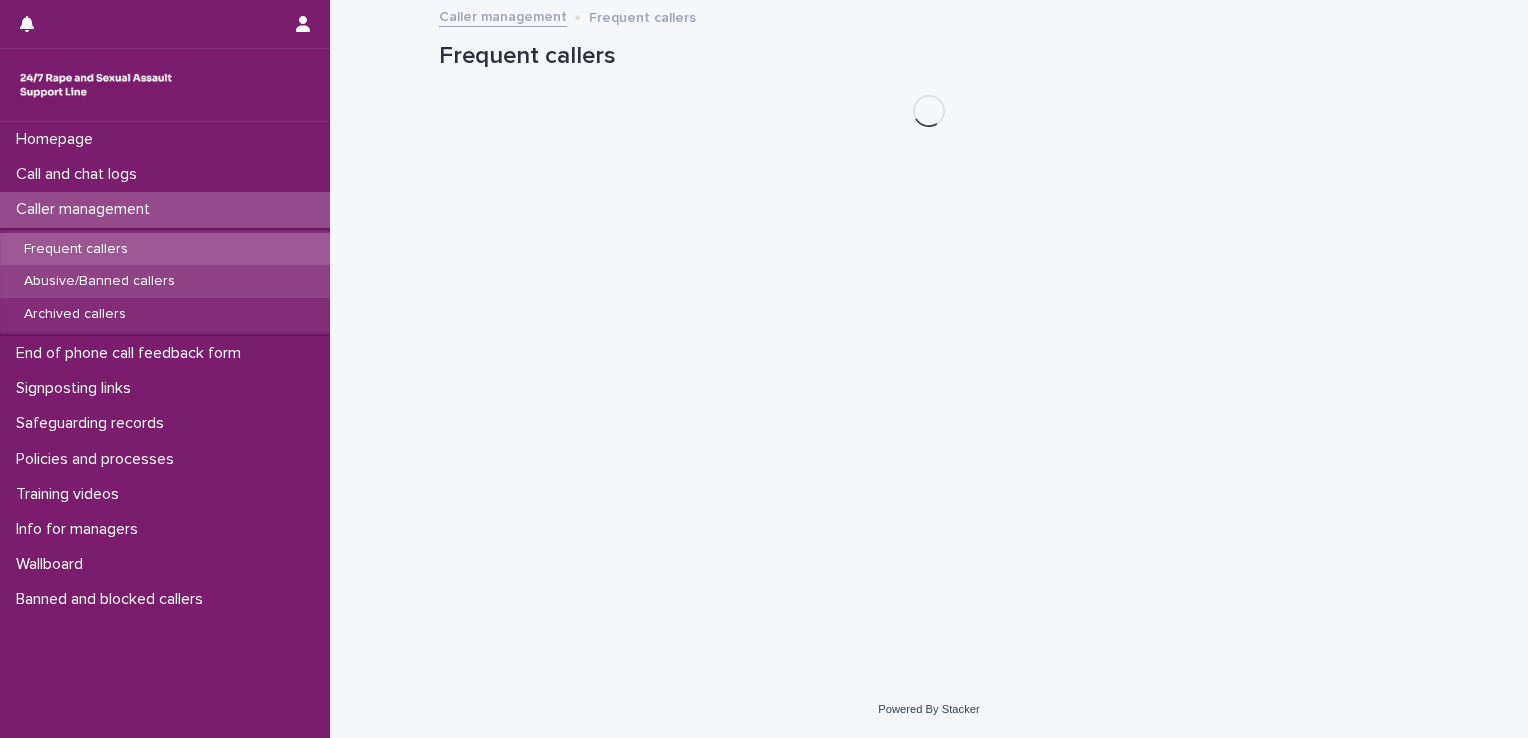 scroll, scrollTop: 0, scrollLeft: 0, axis: both 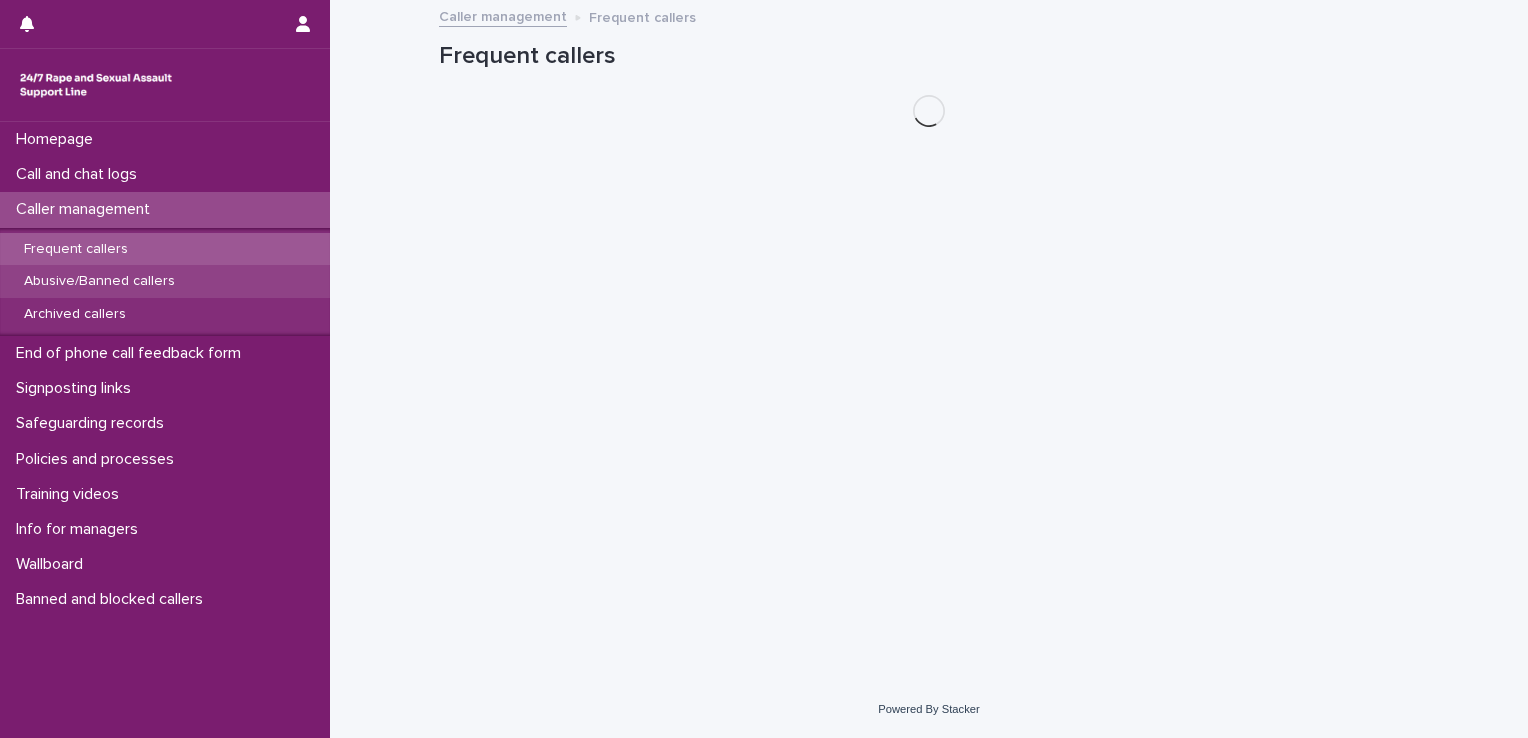 click on "Abusive/Banned callers" at bounding box center [99, 281] 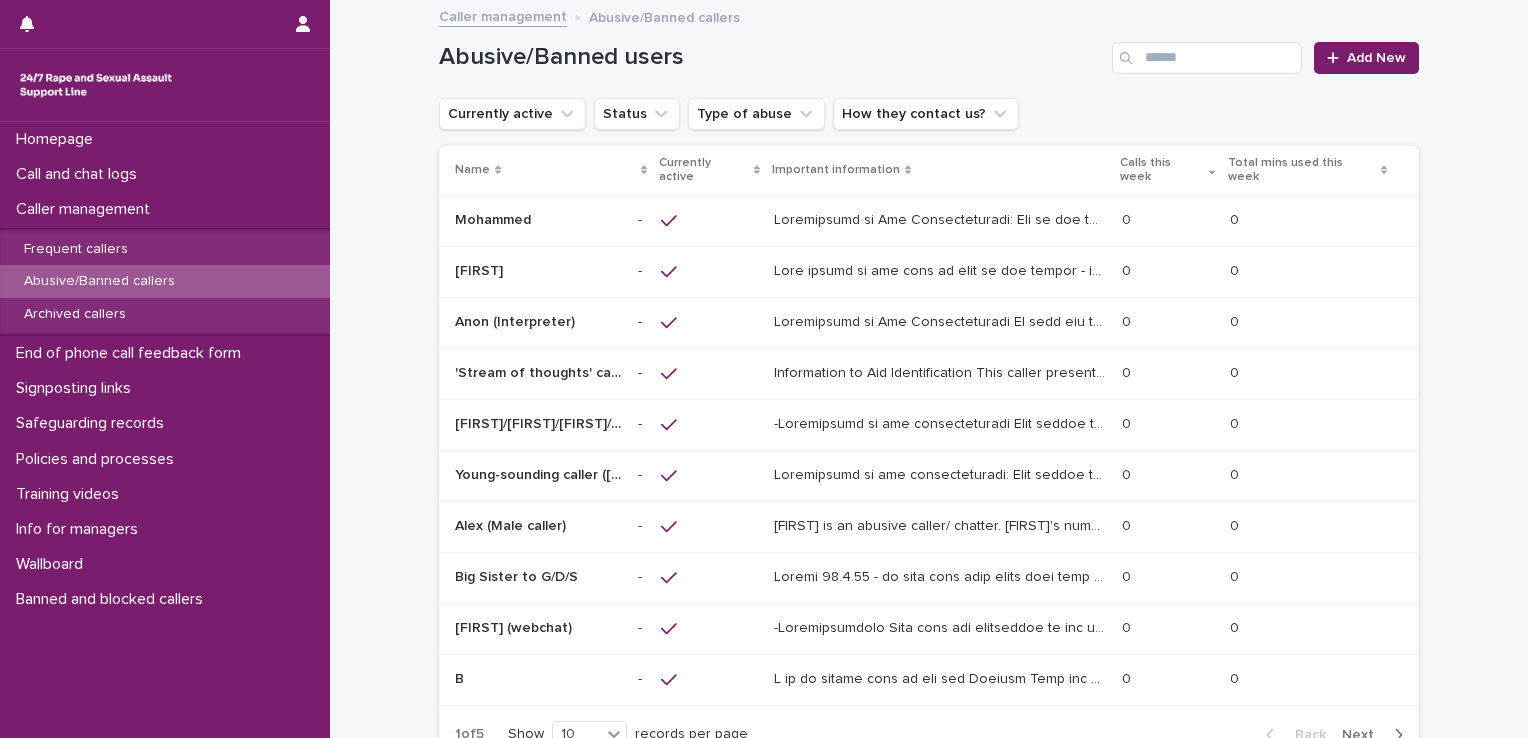 scroll, scrollTop: 176, scrollLeft: 0, axis: vertical 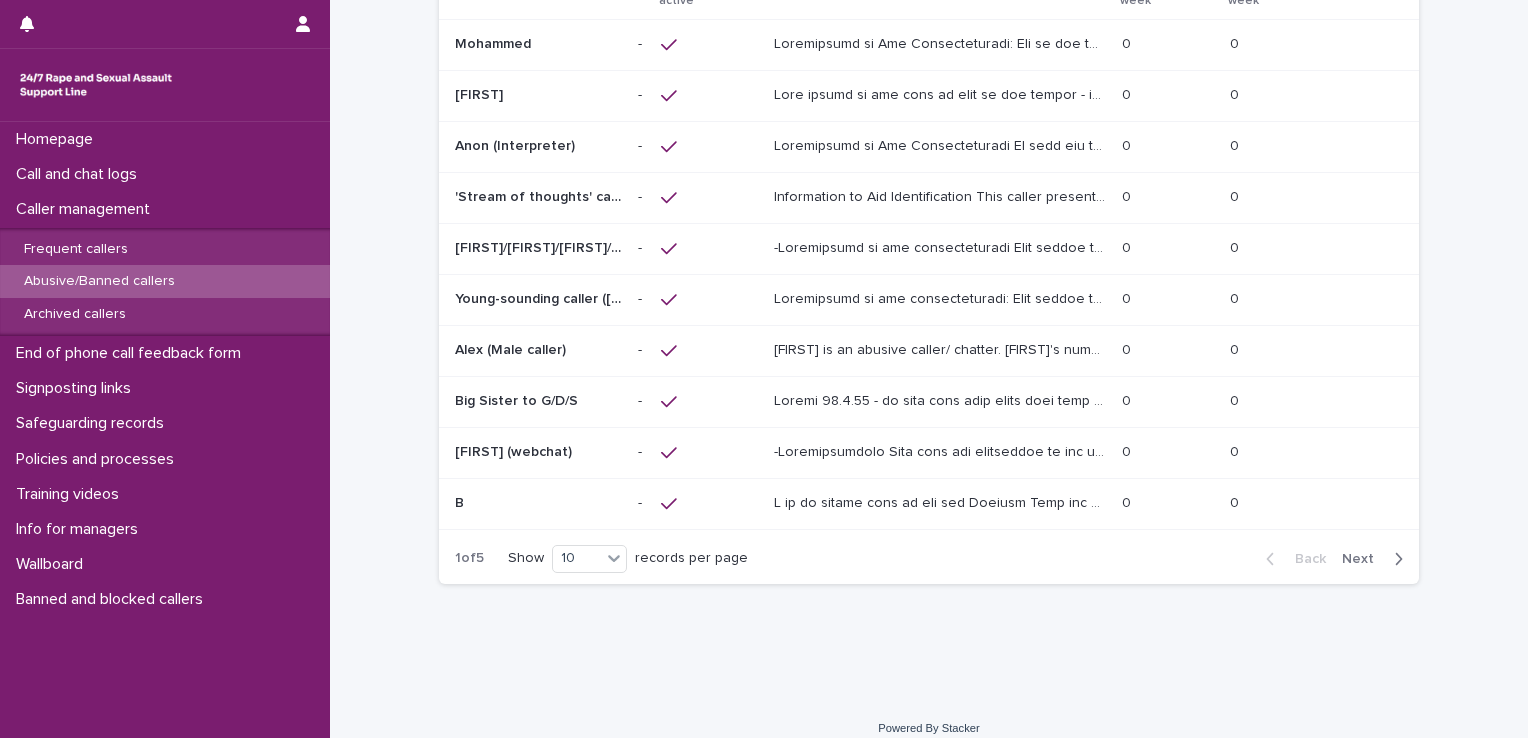 click on "Next" at bounding box center (1364, 559) 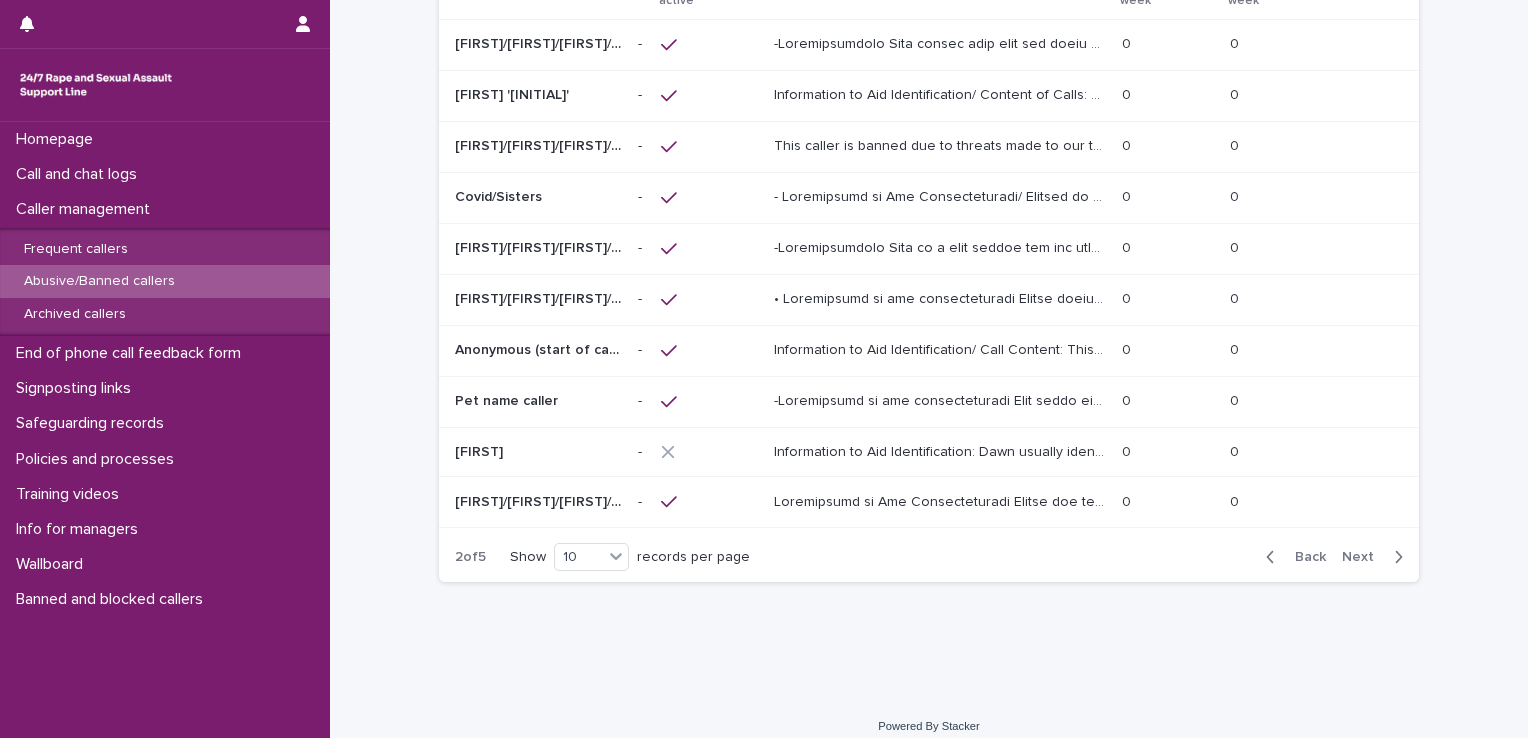 scroll, scrollTop: 176, scrollLeft: 0, axis: vertical 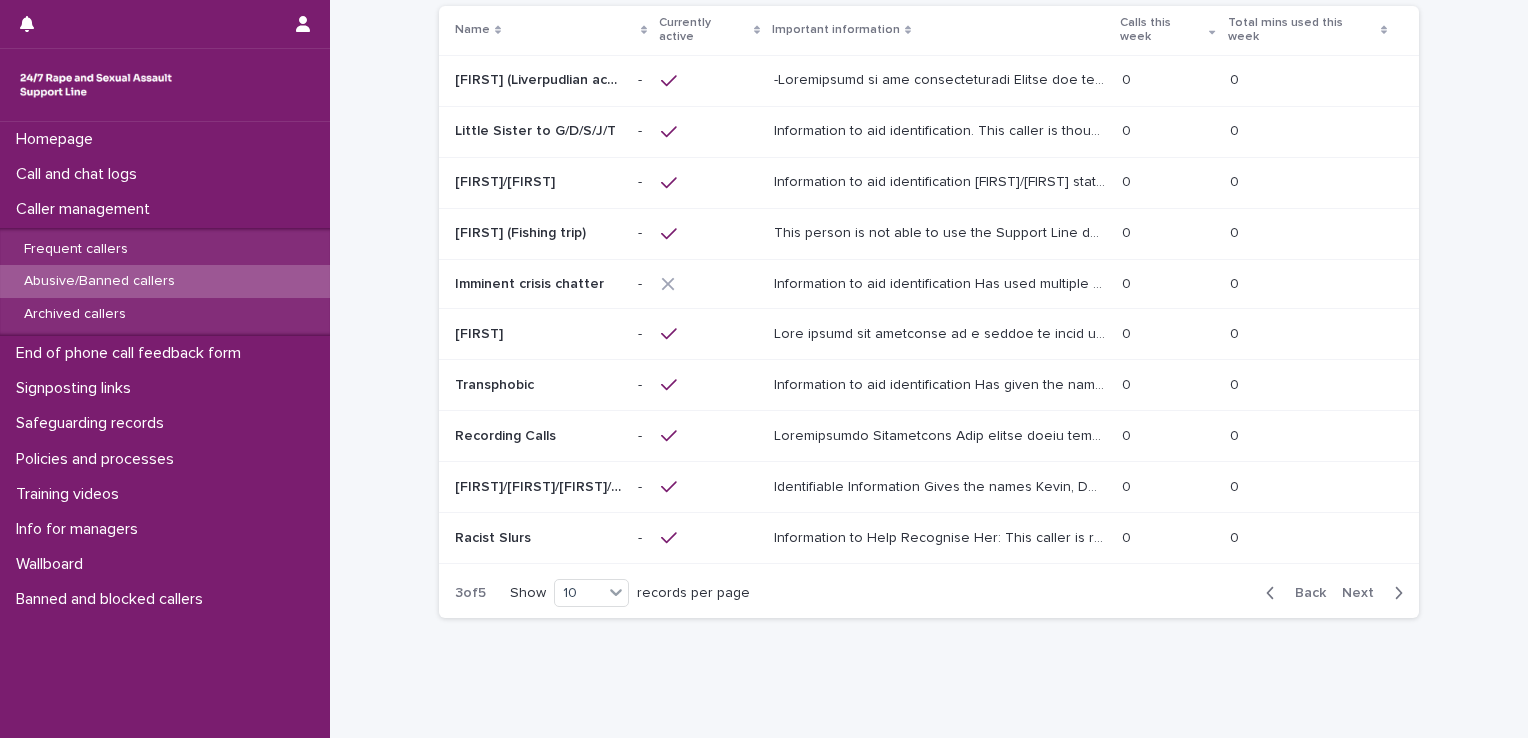 click on "Next" at bounding box center [1364, 593] 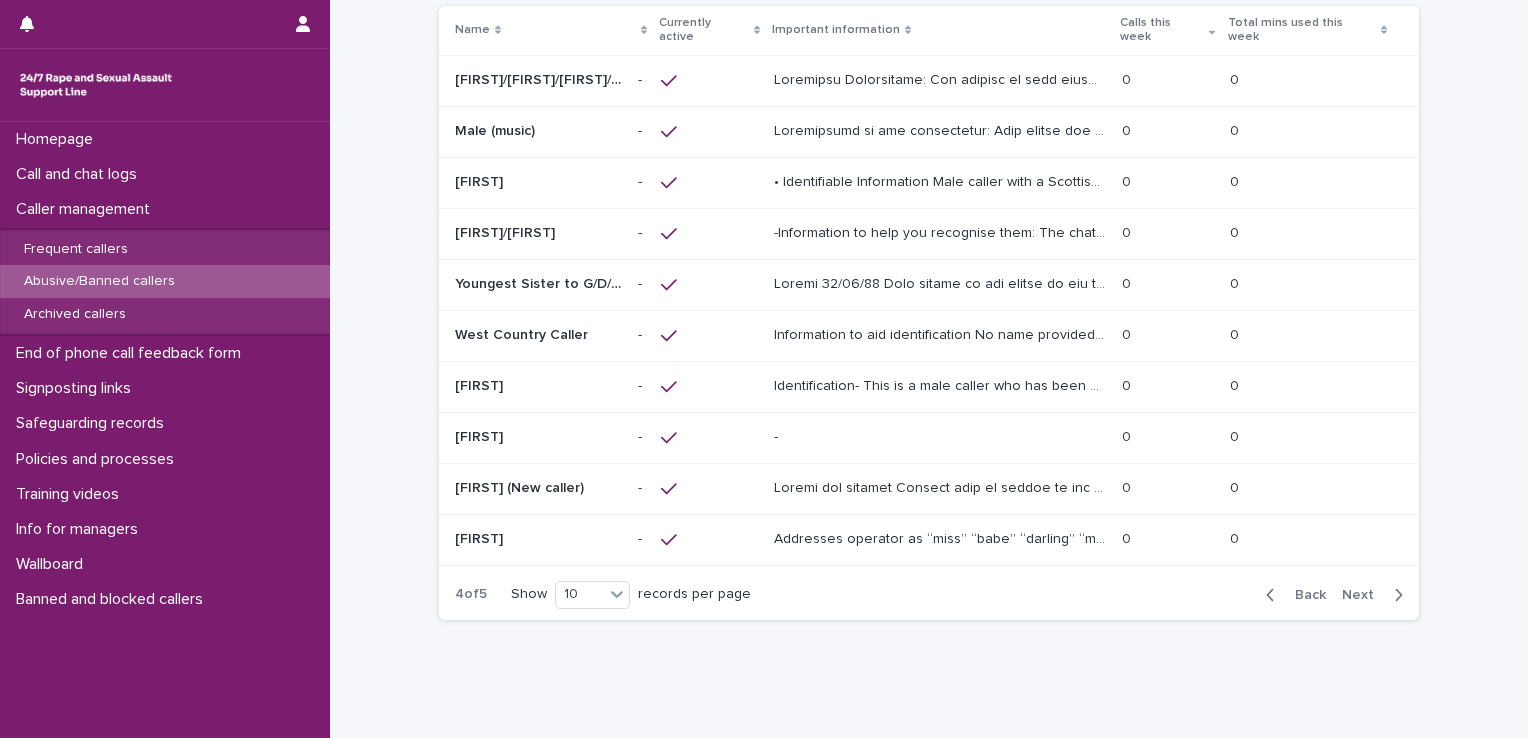 scroll, scrollTop: 141, scrollLeft: 0, axis: vertical 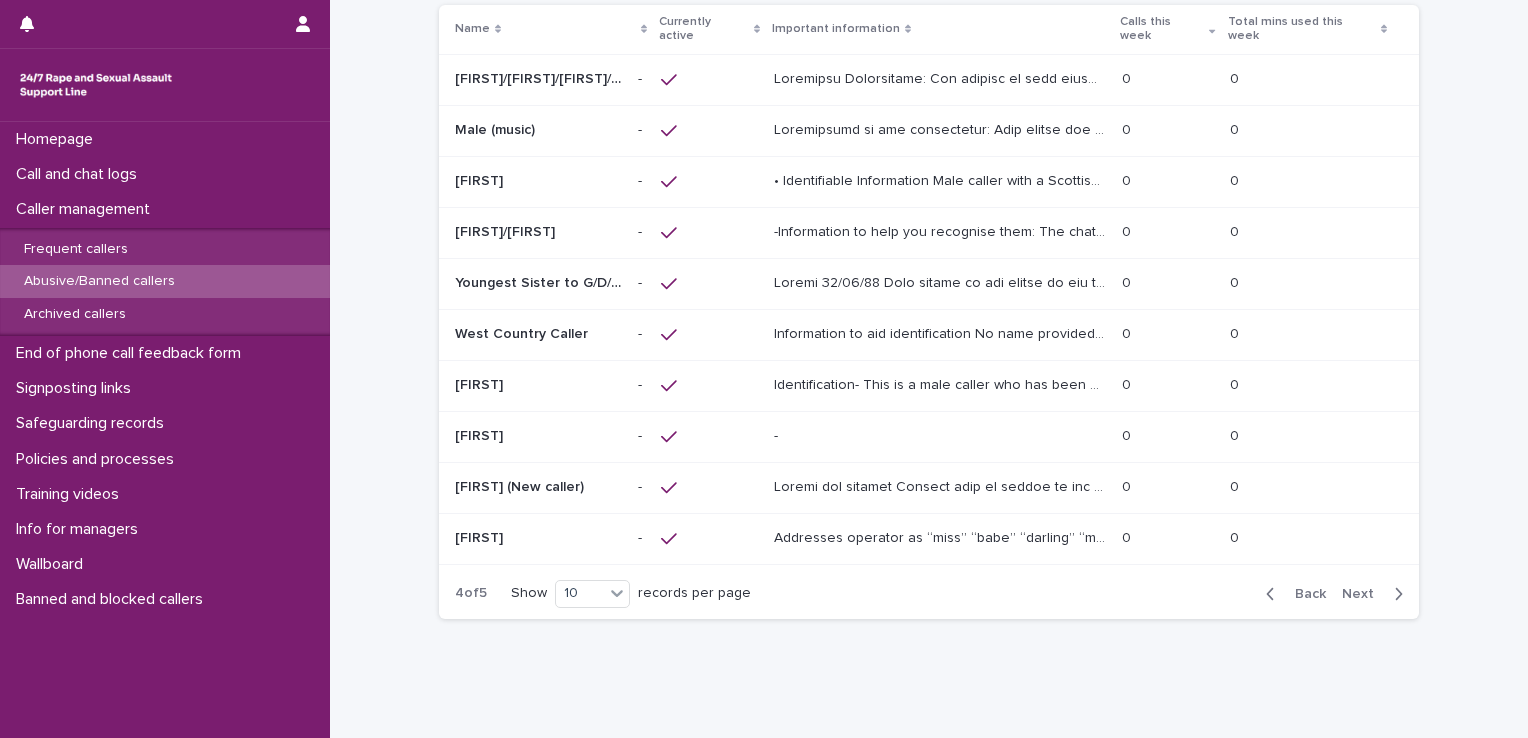 click on "Next" at bounding box center (1364, 594) 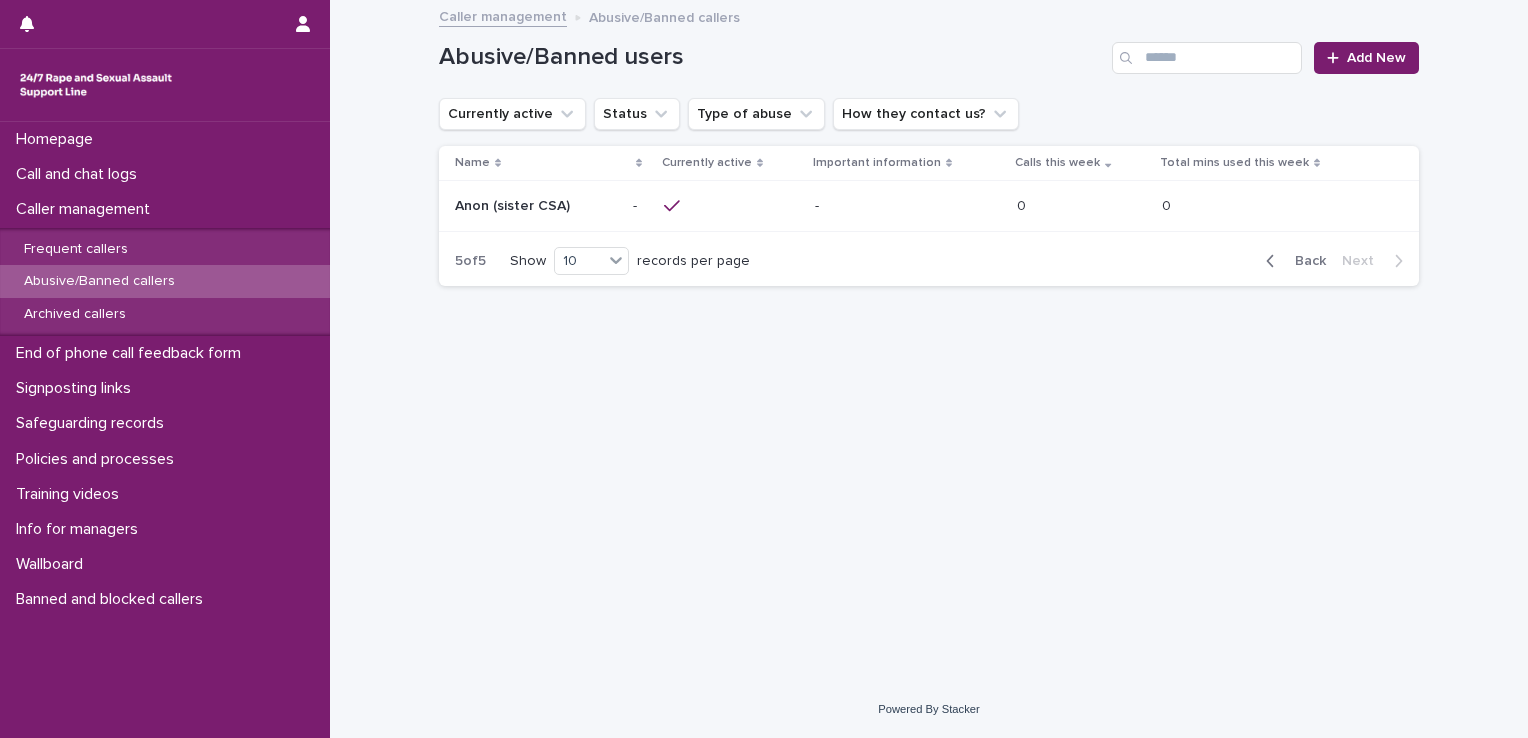 scroll, scrollTop: 0, scrollLeft: 0, axis: both 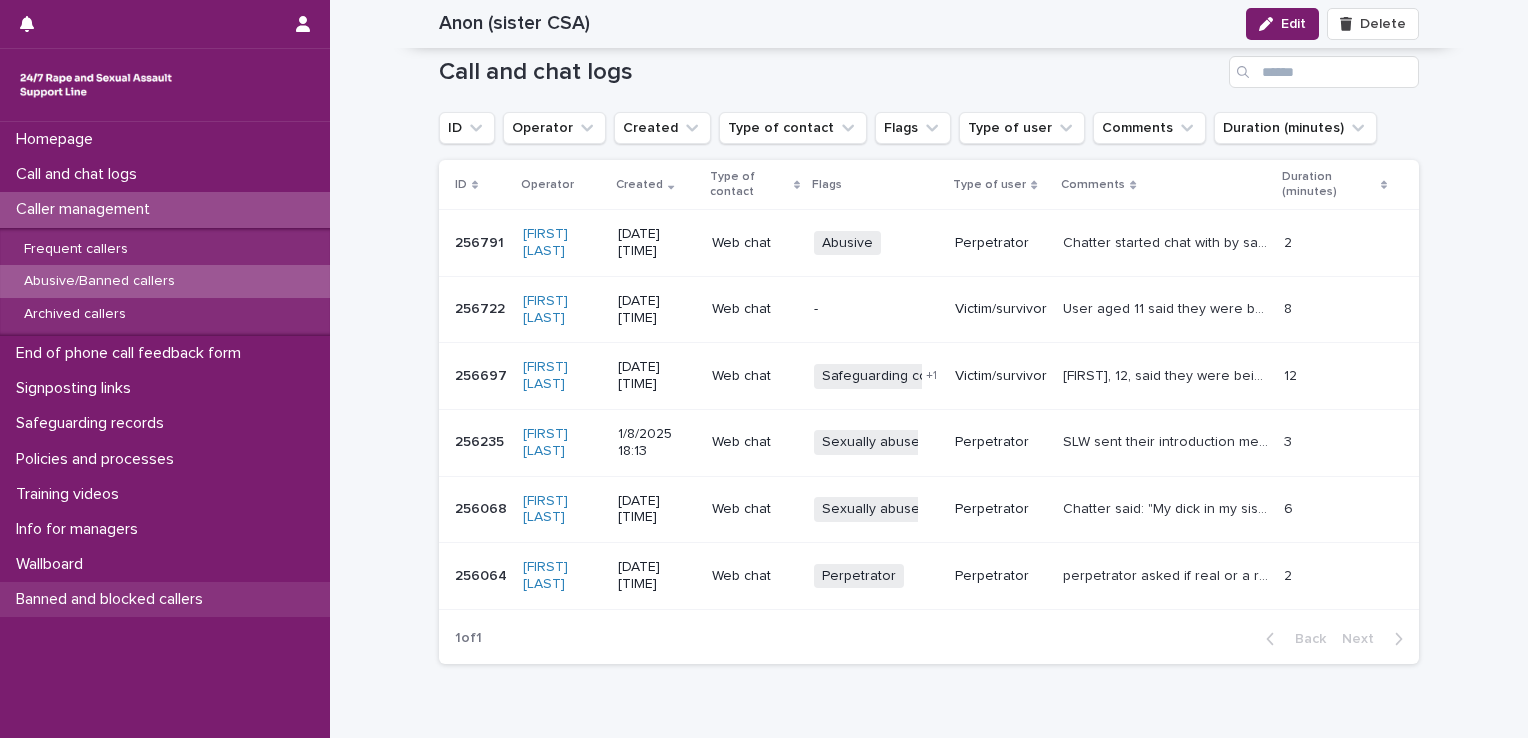 click on "Banned and blocked callers" at bounding box center [113, 599] 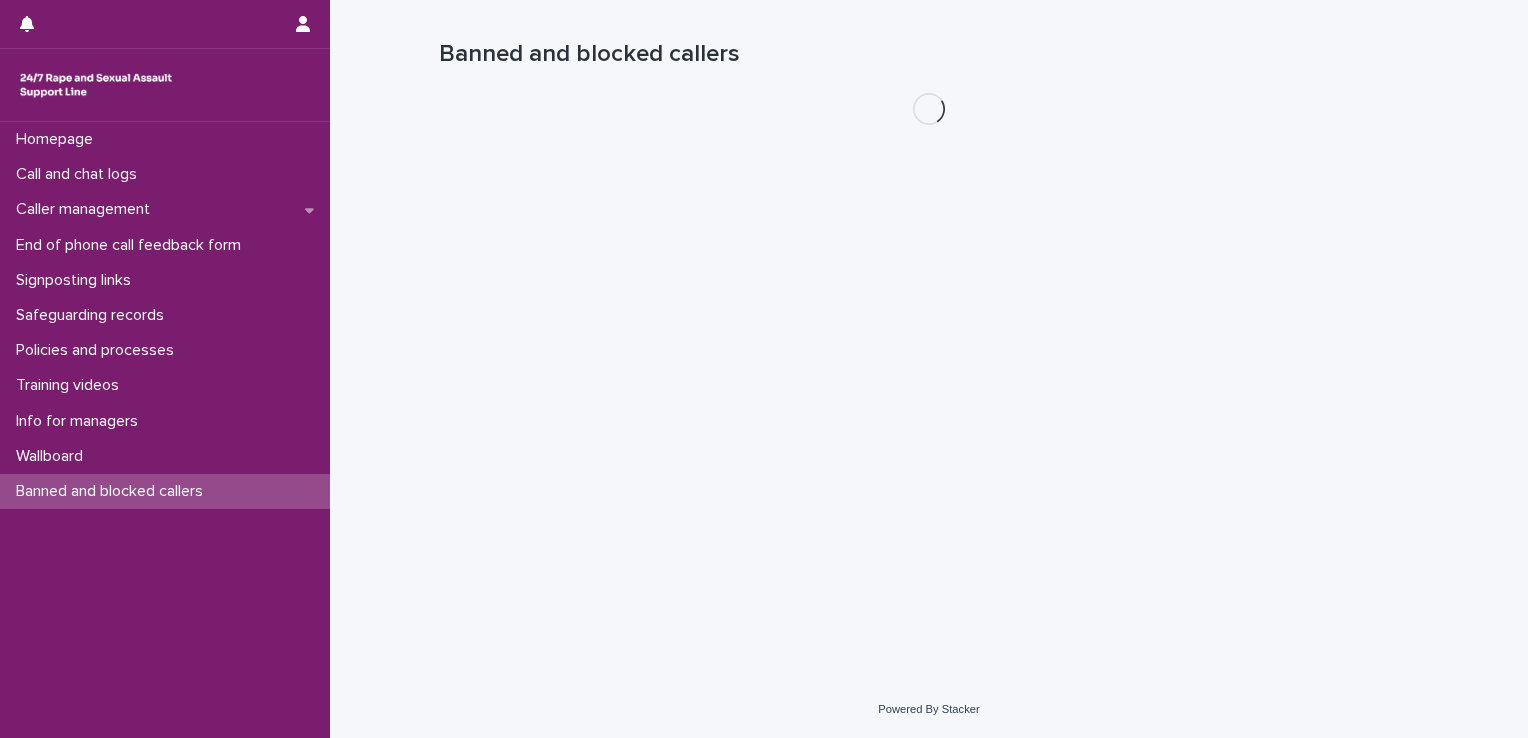 scroll, scrollTop: 0, scrollLeft: 0, axis: both 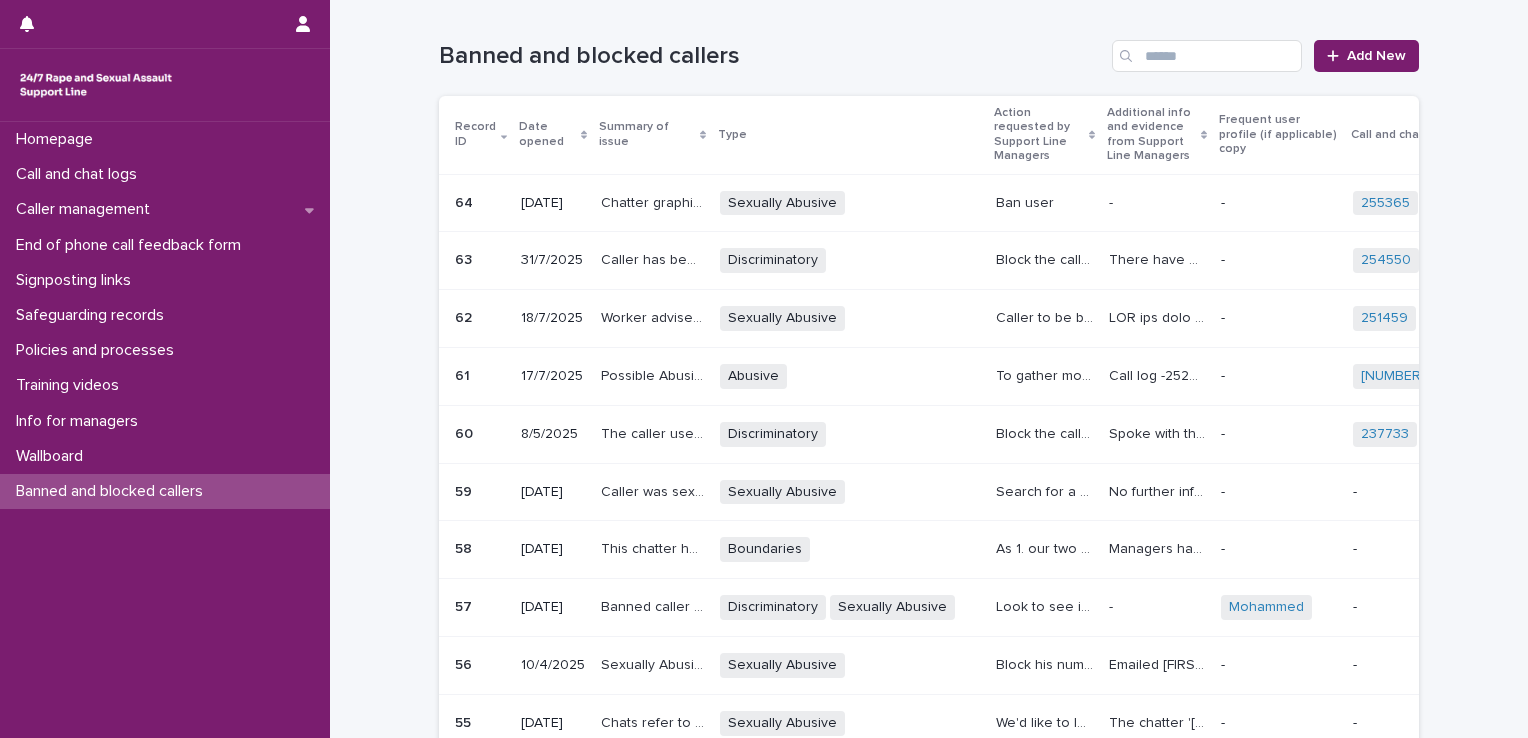 click on "Chatter graphically discusses raping their young sister while on the chat. May also discuss being the sister who is being raped. Sexually abusive chat." at bounding box center [654, 201] 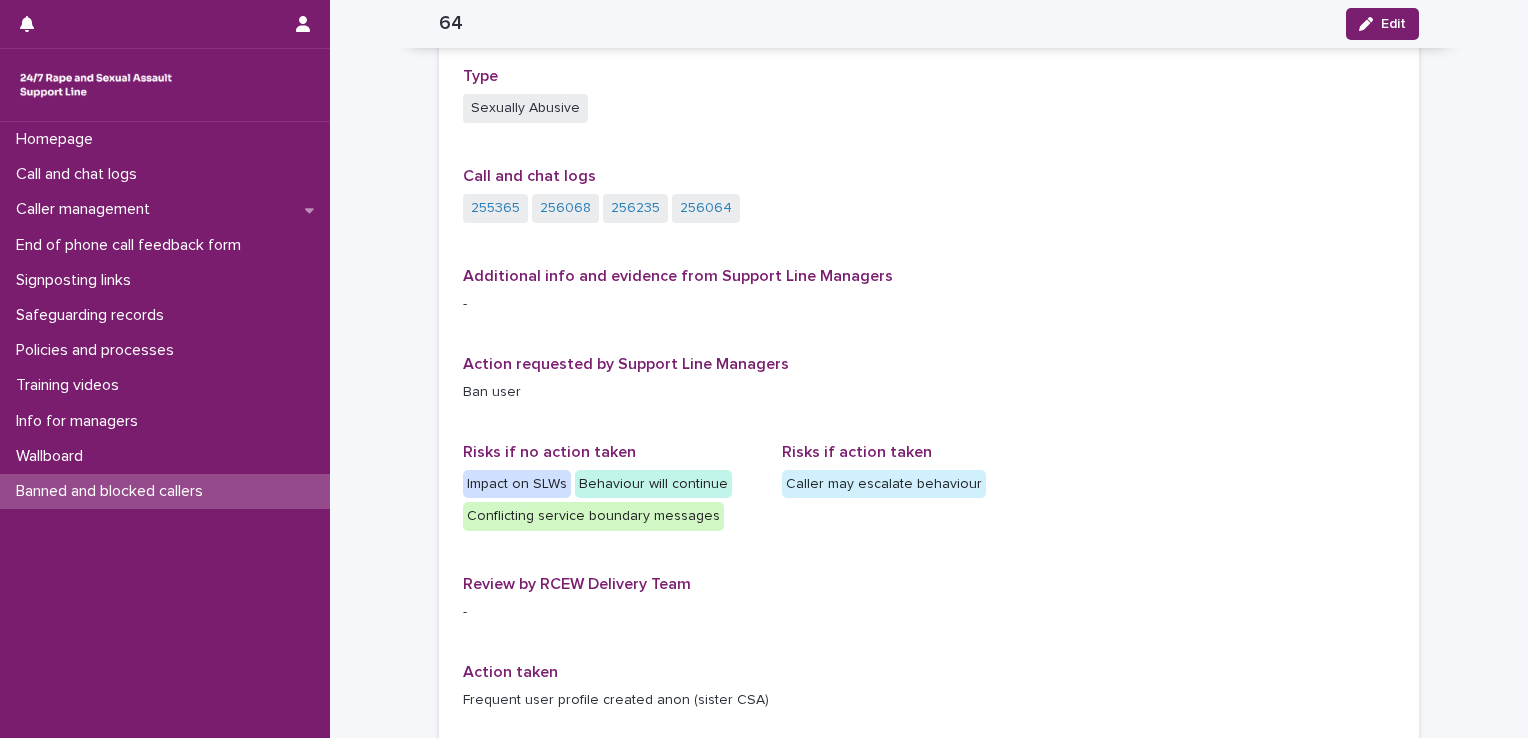 scroll, scrollTop: 0, scrollLeft: 0, axis: both 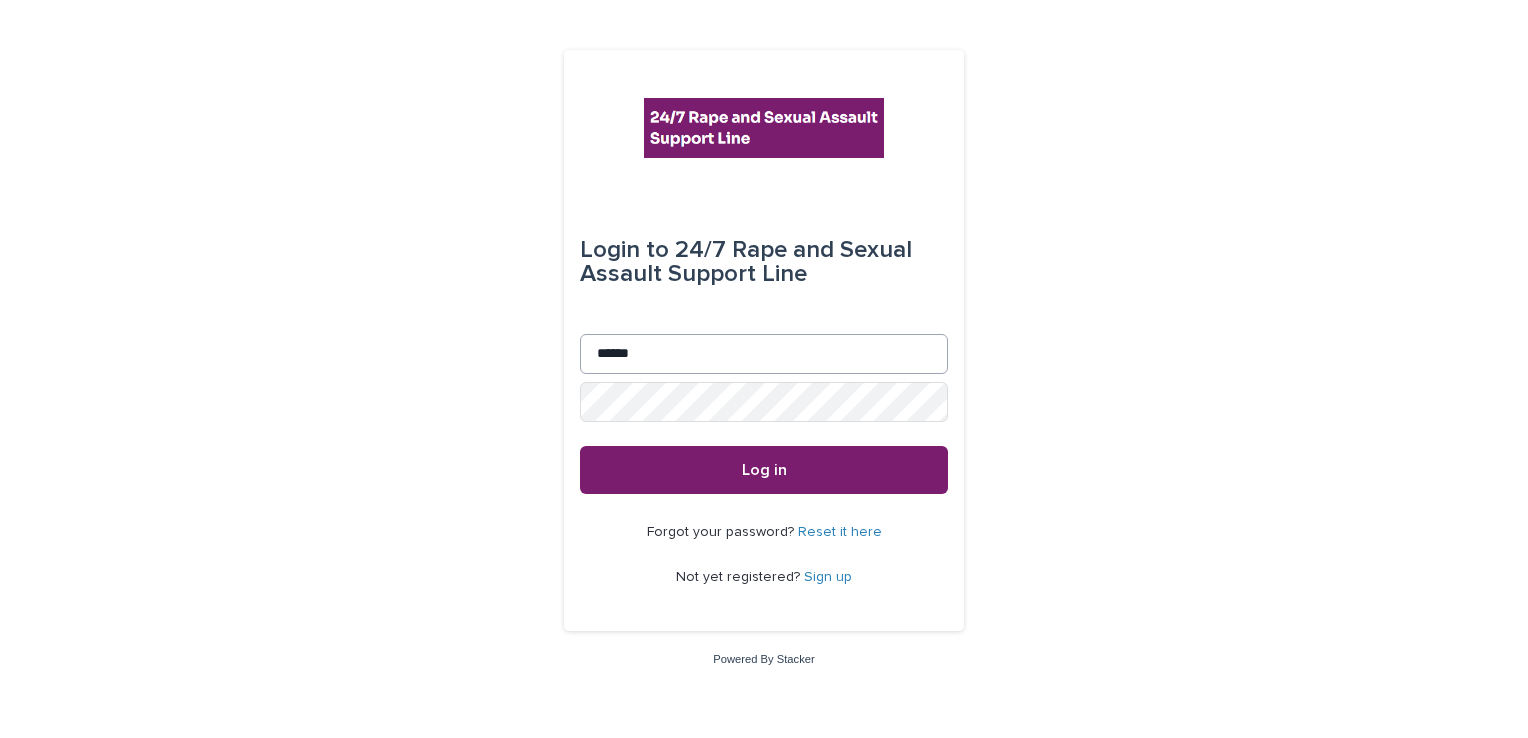 type on "**********" 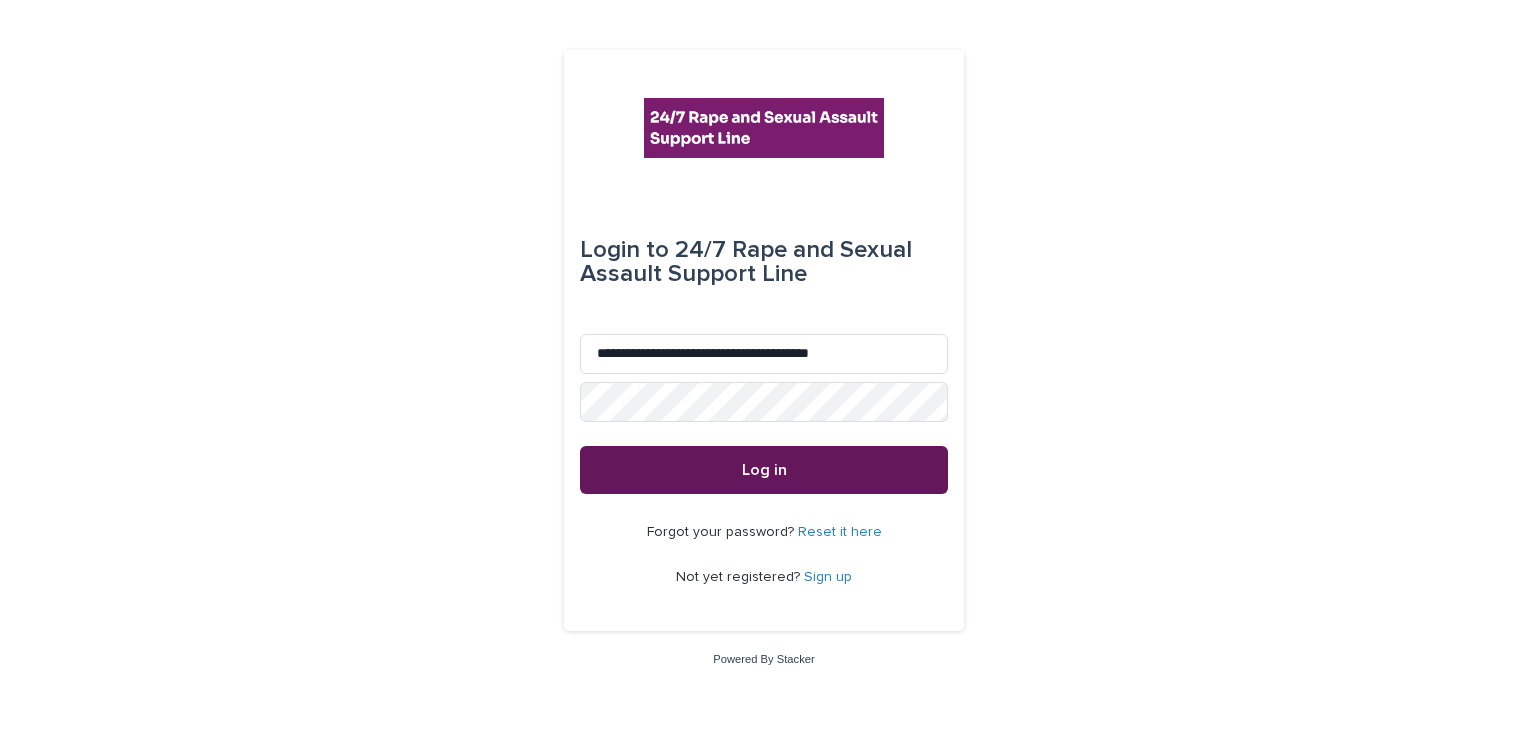click on "Log in" at bounding box center (764, 470) 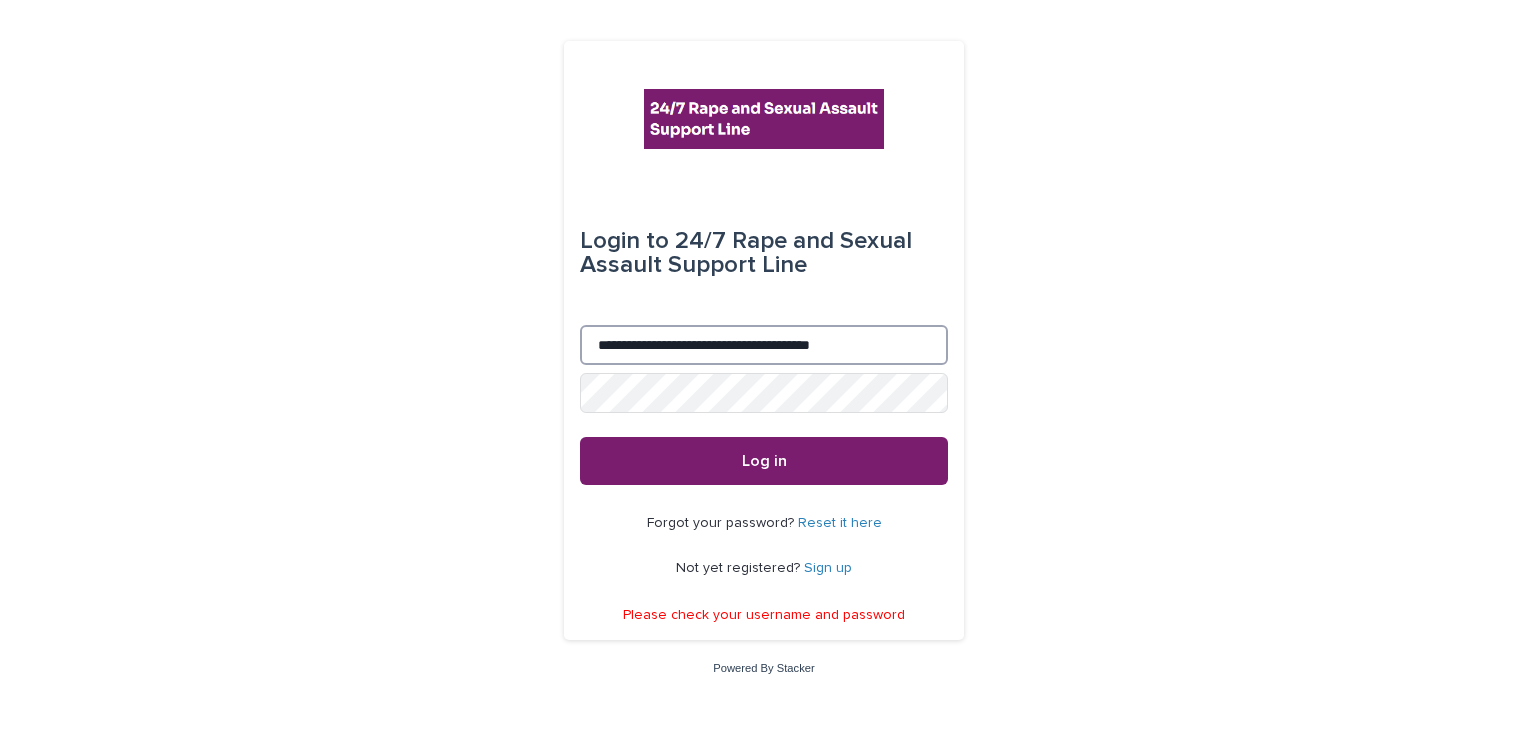 drag, startPoint x: 905, startPoint y: 351, endPoint x: 532, endPoint y: 350, distance: 373.00134 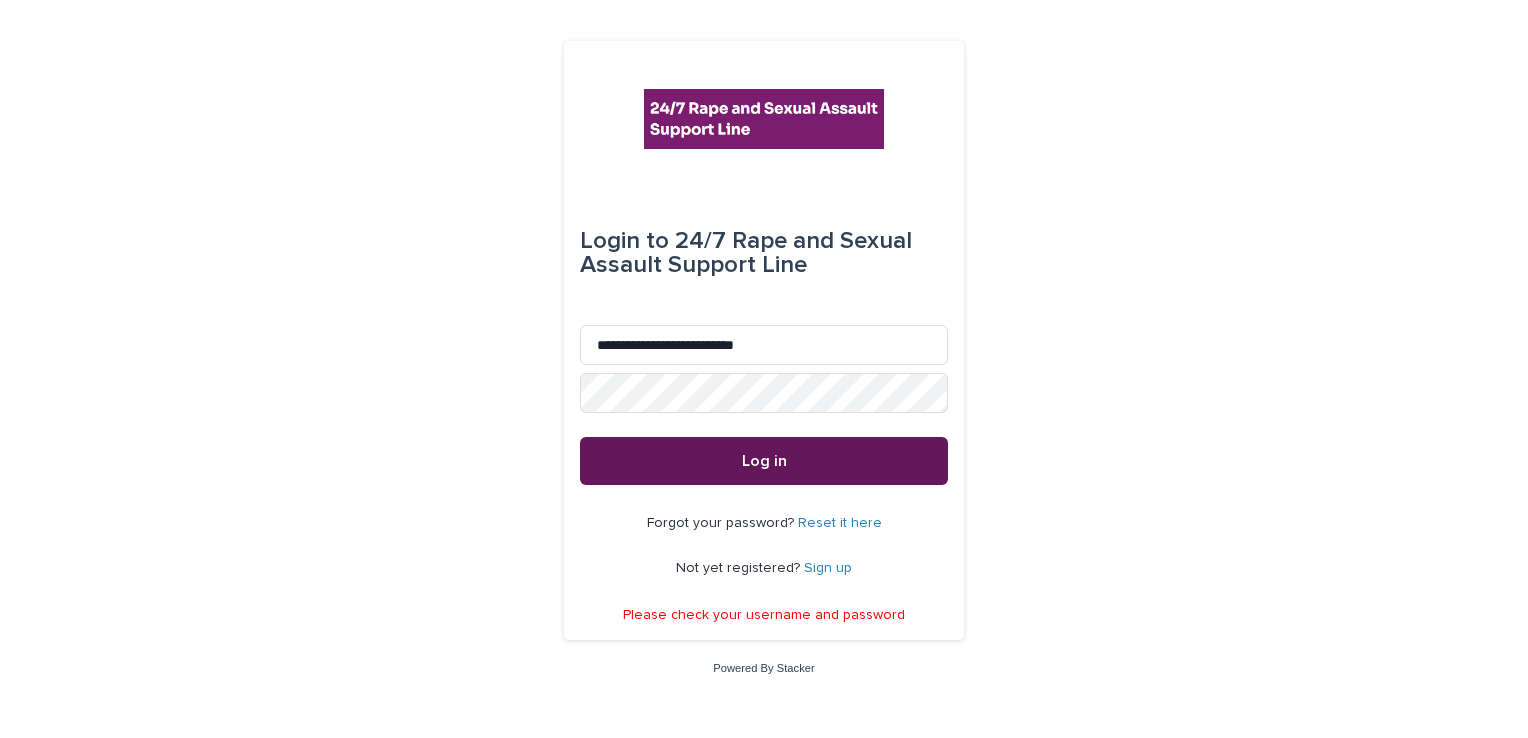 click on "Log in" at bounding box center [764, 461] 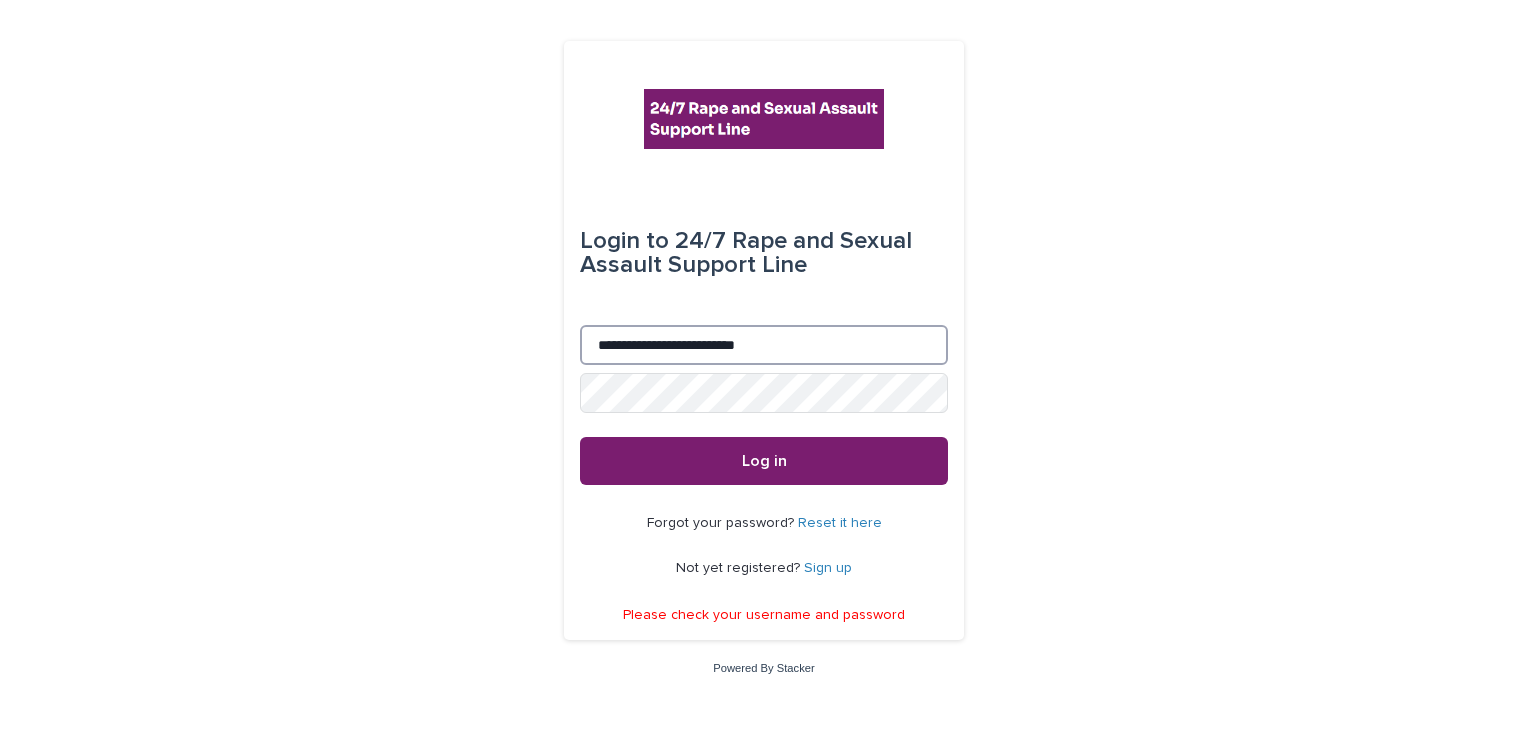click on "**********" at bounding box center [764, 345] 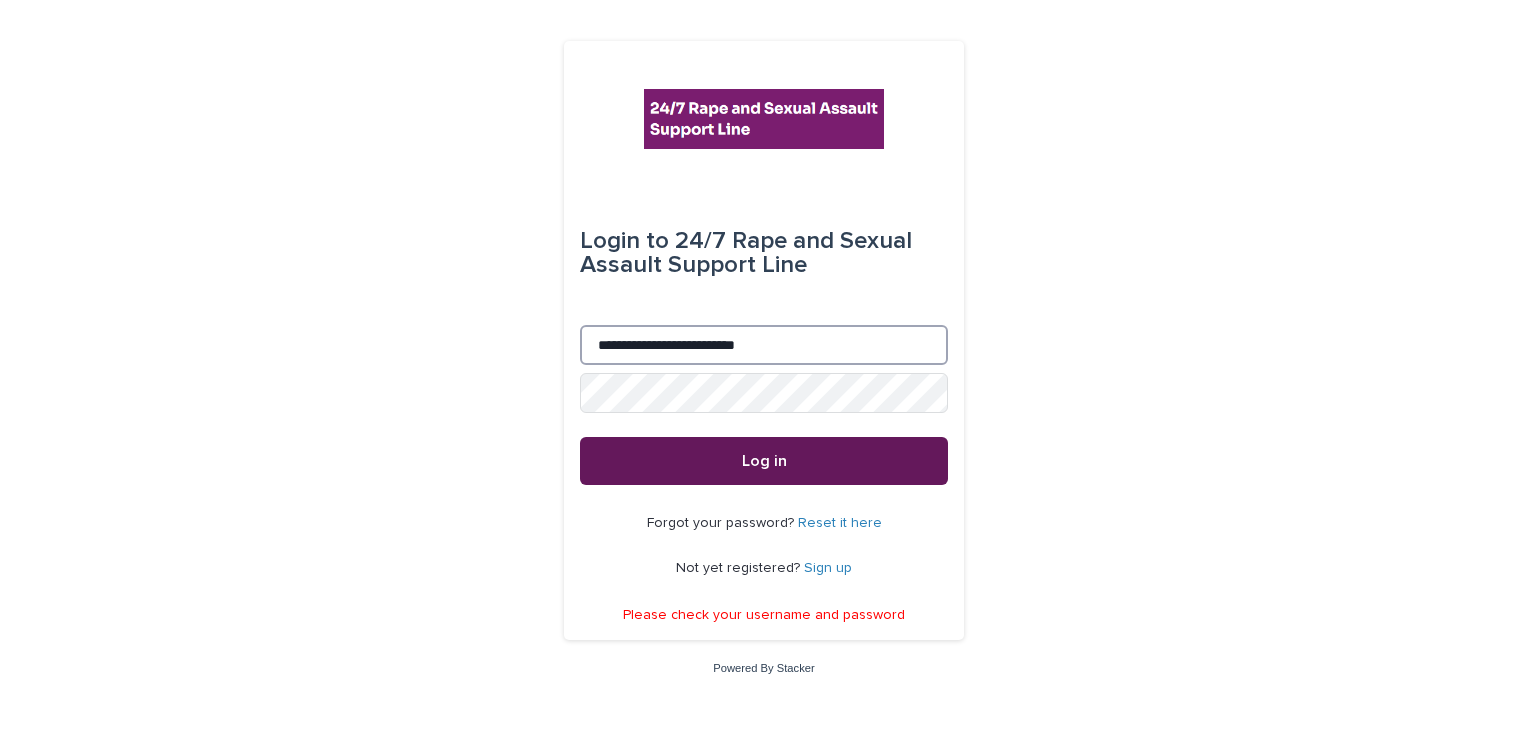 type on "**********" 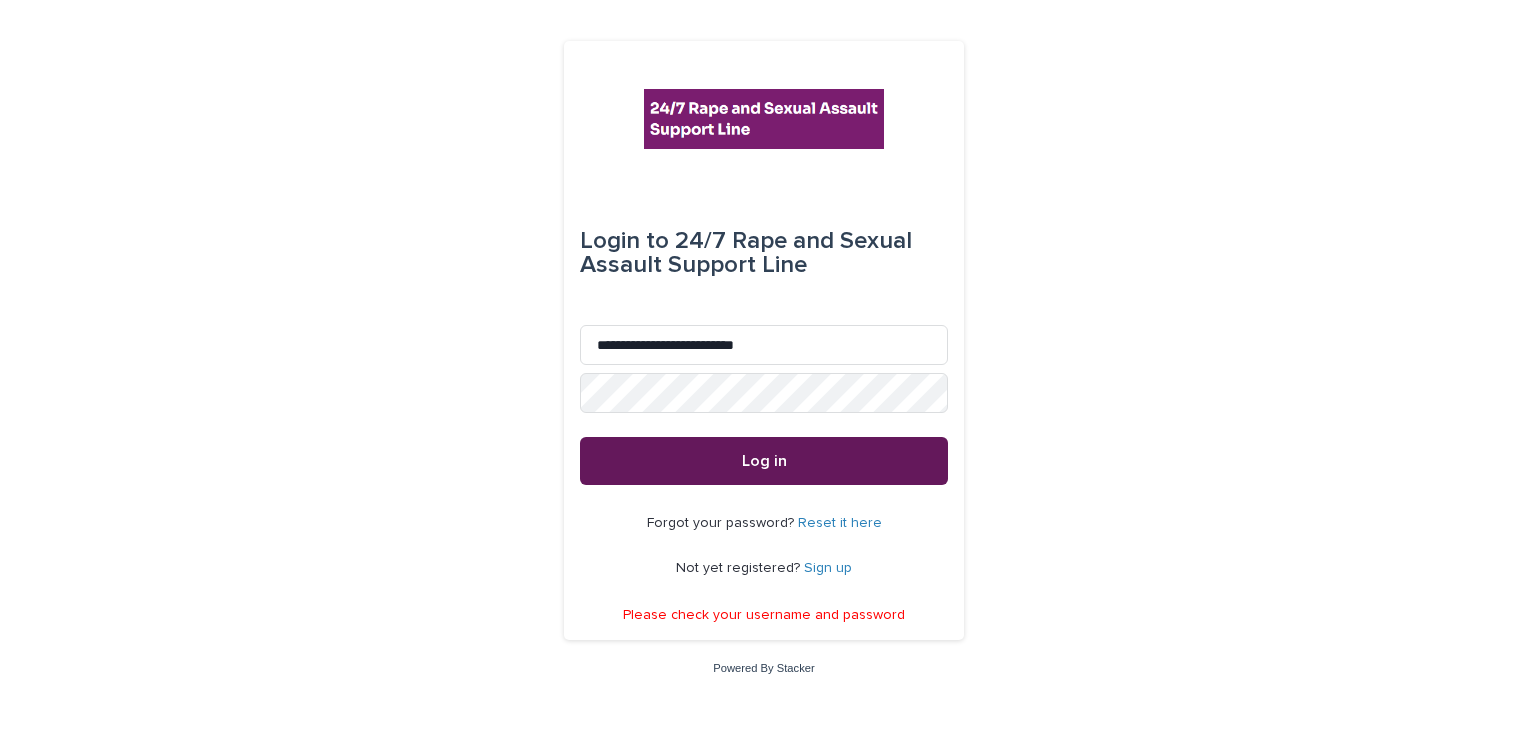 click on "Log in" at bounding box center (764, 461) 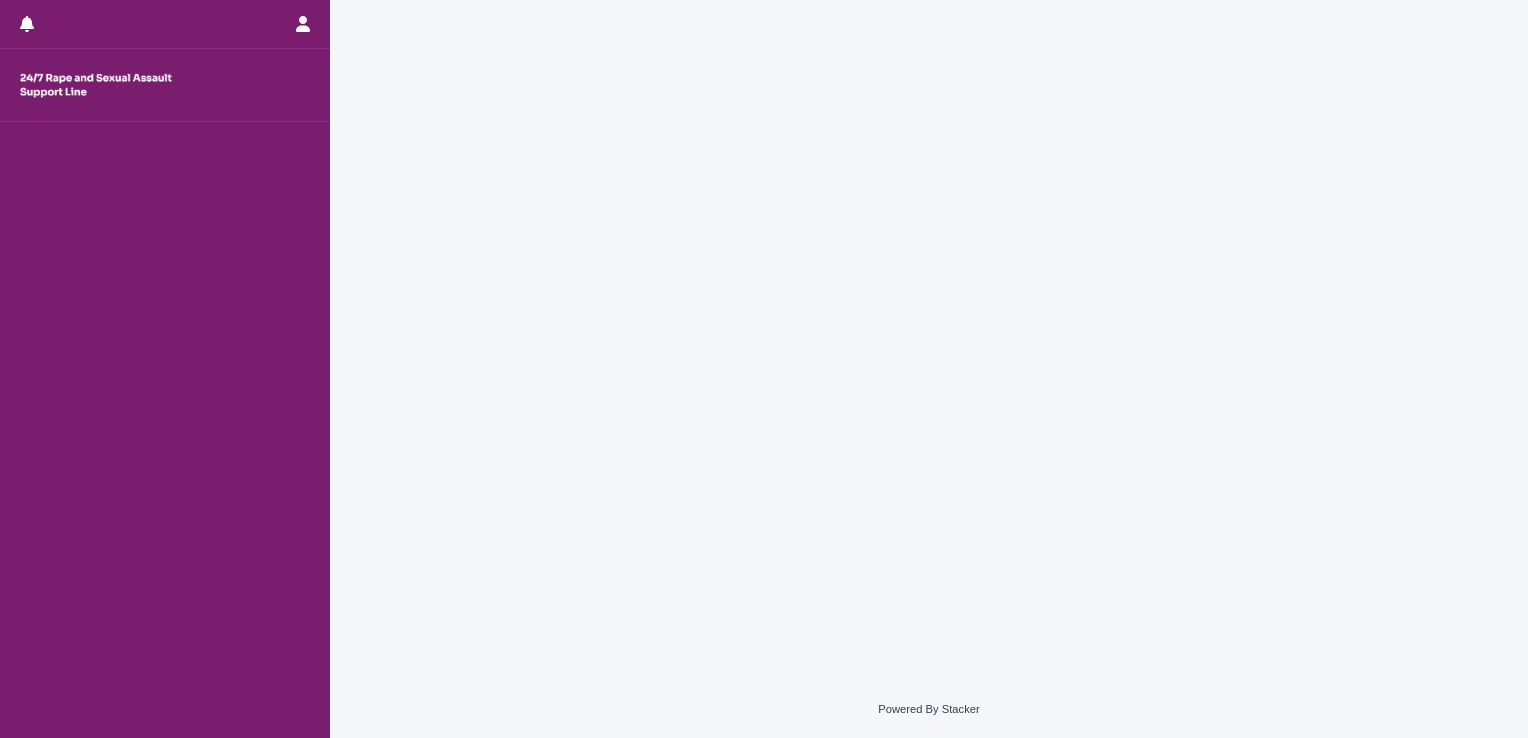 scroll, scrollTop: 0, scrollLeft: 0, axis: both 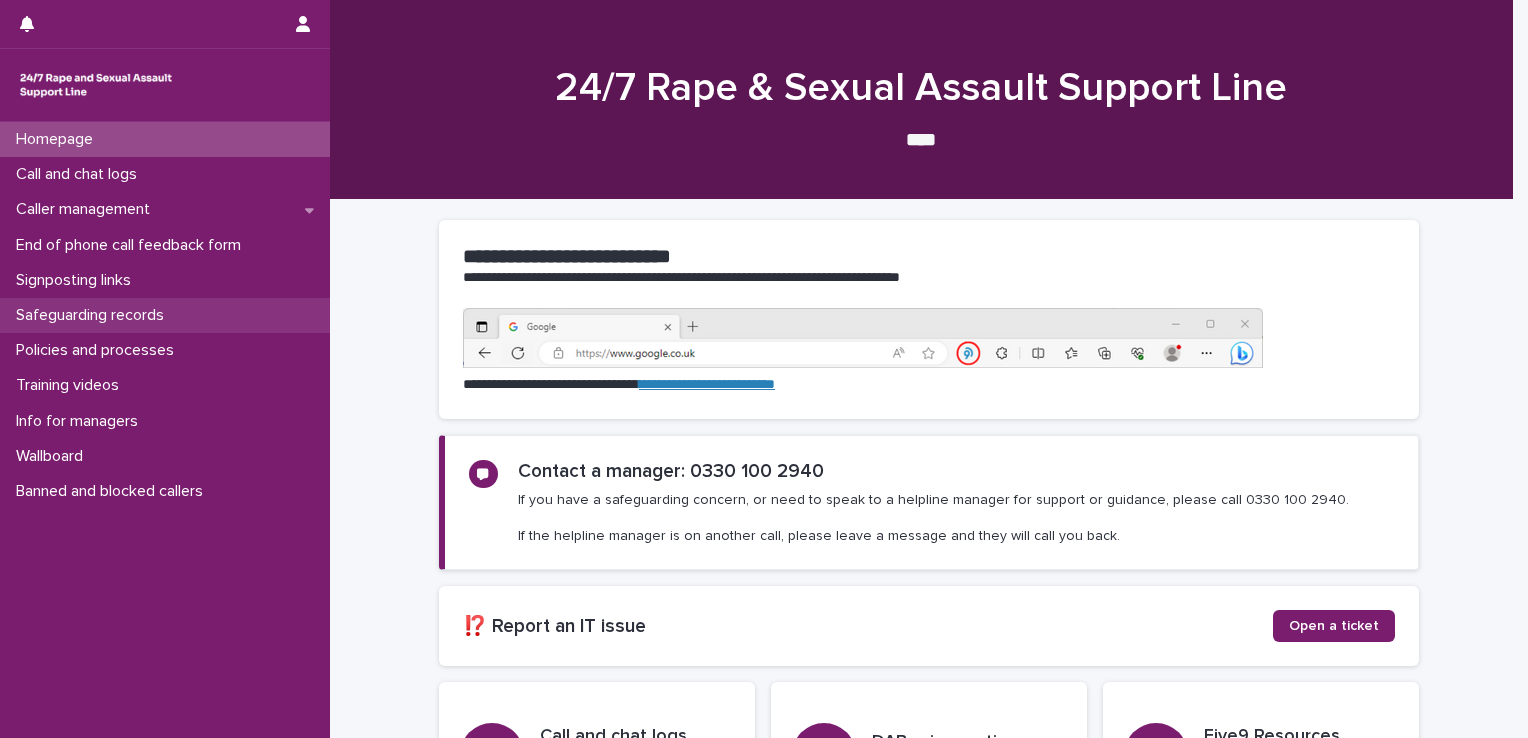 click on "Safeguarding records" at bounding box center [94, 315] 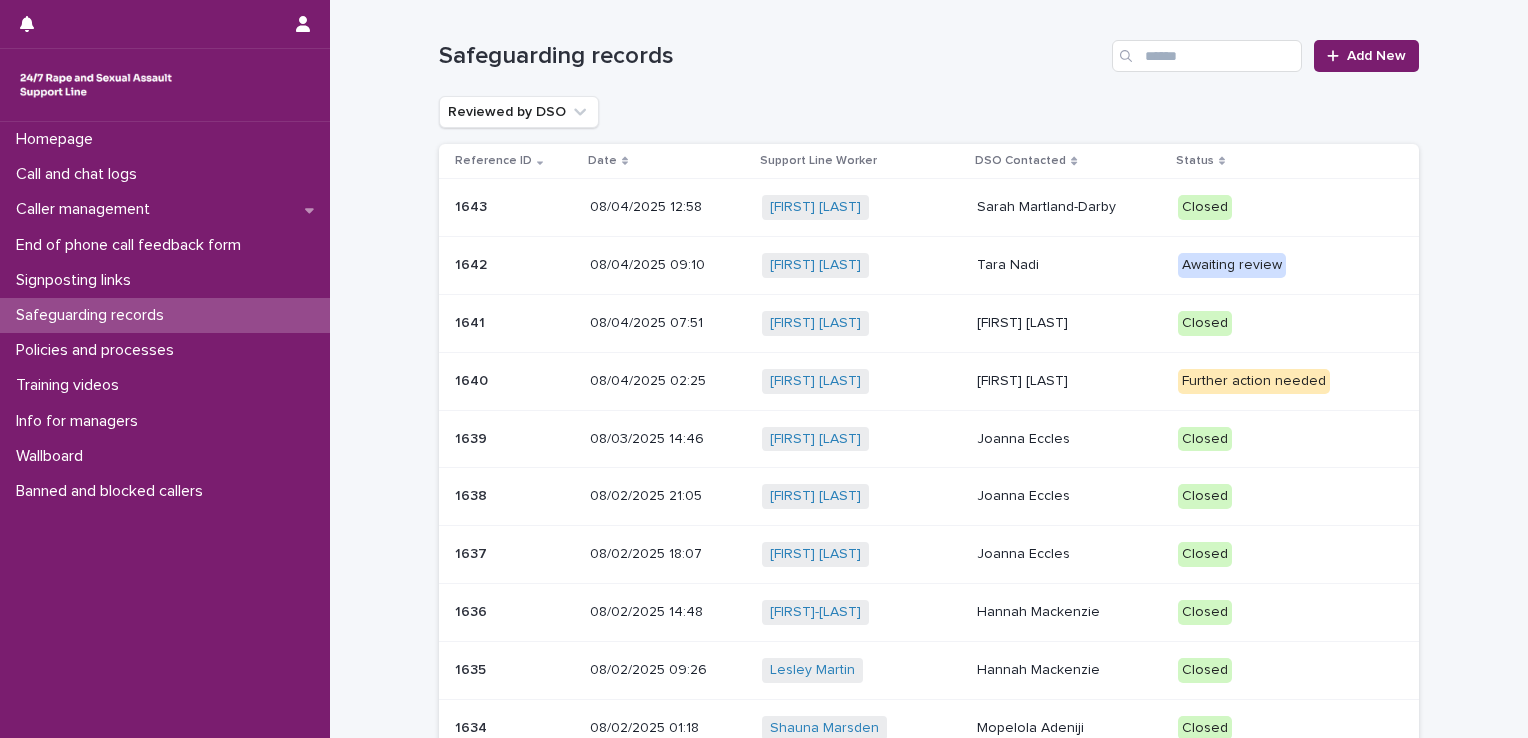scroll, scrollTop: 243, scrollLeft: 0, axis: vertical 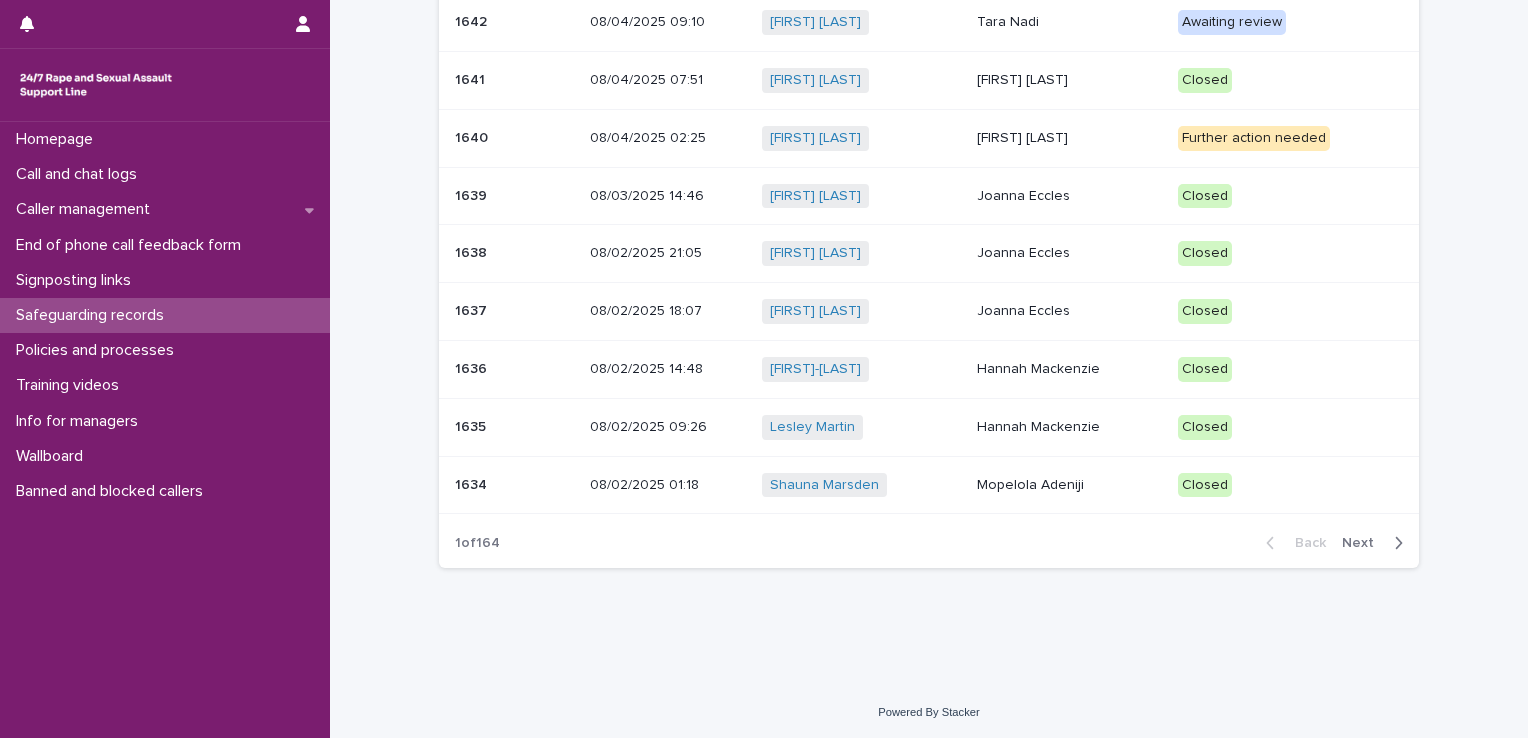 click on "Next" at bounding box center [1364, 543] 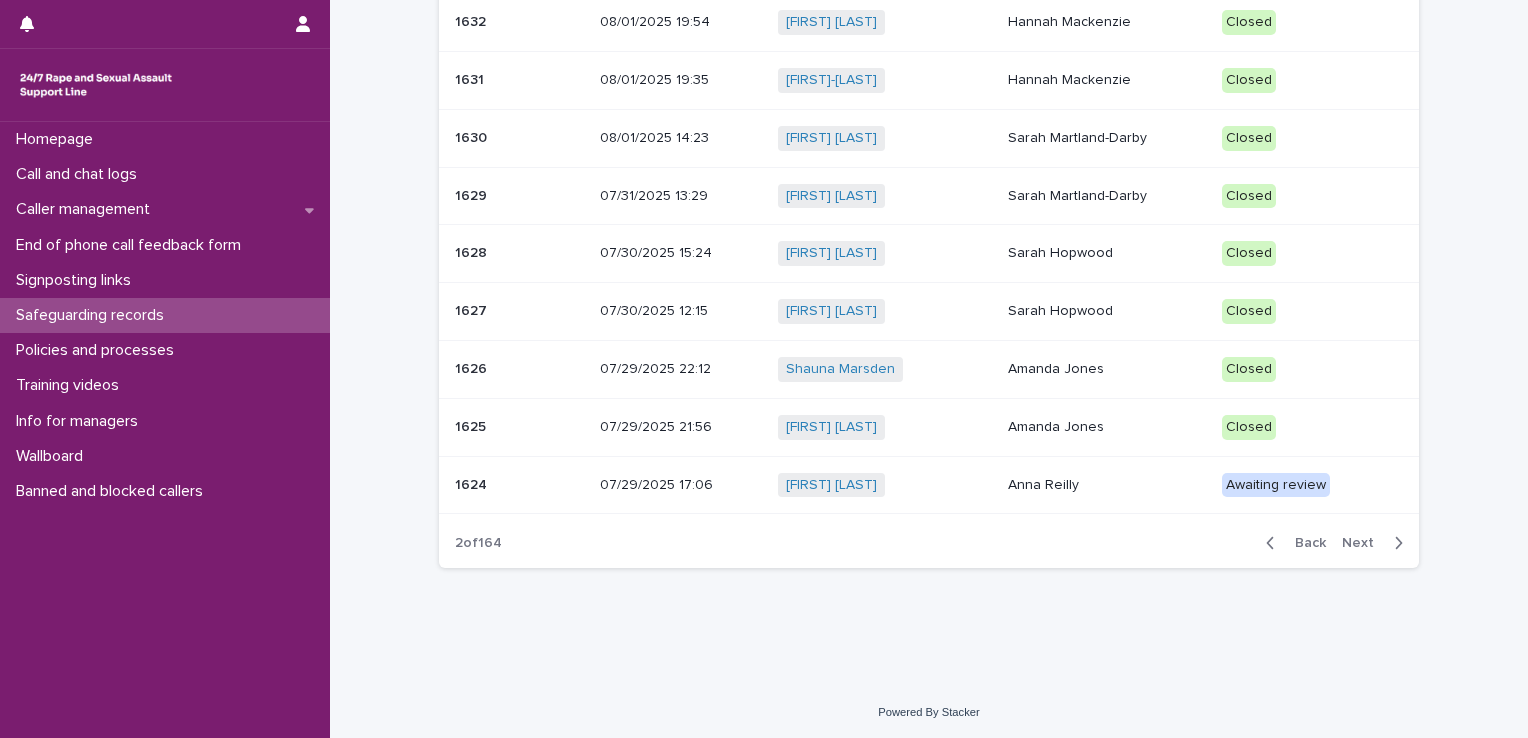 click on "Loading... Saving… Loading... Saving… Safeguarding records Add New Reviewed by DSO Reference ID Date Support Line Worker DSO Contacted Status 1633 1633   08/01/2025 21:41 Jessica Bunn   + 0 Hannah Mackenzie Closed 1632 1632   08/01/2025 19:54 Jessica Bunn   + 0 Hannah Mackenzie Closed 1631 1631   08/01/2025 19:35 Jemma-Leigh Lyon   + 0 Hannah Mackenzie Closed 1630 1630   08/01/2025 14:23 Emma Symonds   + 0 Sarah Martland-Darby Closed 1629 1629   07/31/2025 13:29 Mary Omotayo   + 0 Sarah Martland-Darby Closed 1628 1628   07/30/2025 15:24 Emma Curran   + 0 Sarah Hopwood Closed 1627 1627   07/30/2025 12:15 Verity Biggs   + 0 Sarah Hopwood Closed 1626 1626   07/29/2025 22:12 Shauna Marsden   + 0 Amanda Jones Closed 1625 1625   07/29/2025 21:56 Kathleen Drury   + 0 Amanda Jones Closed 1624 1624   07/29/2025 17:06 Laveen Vashisht   + 0 Anna Reilly Awaiting review 2  of  164 Back Next" at bounding box center (929, 220) 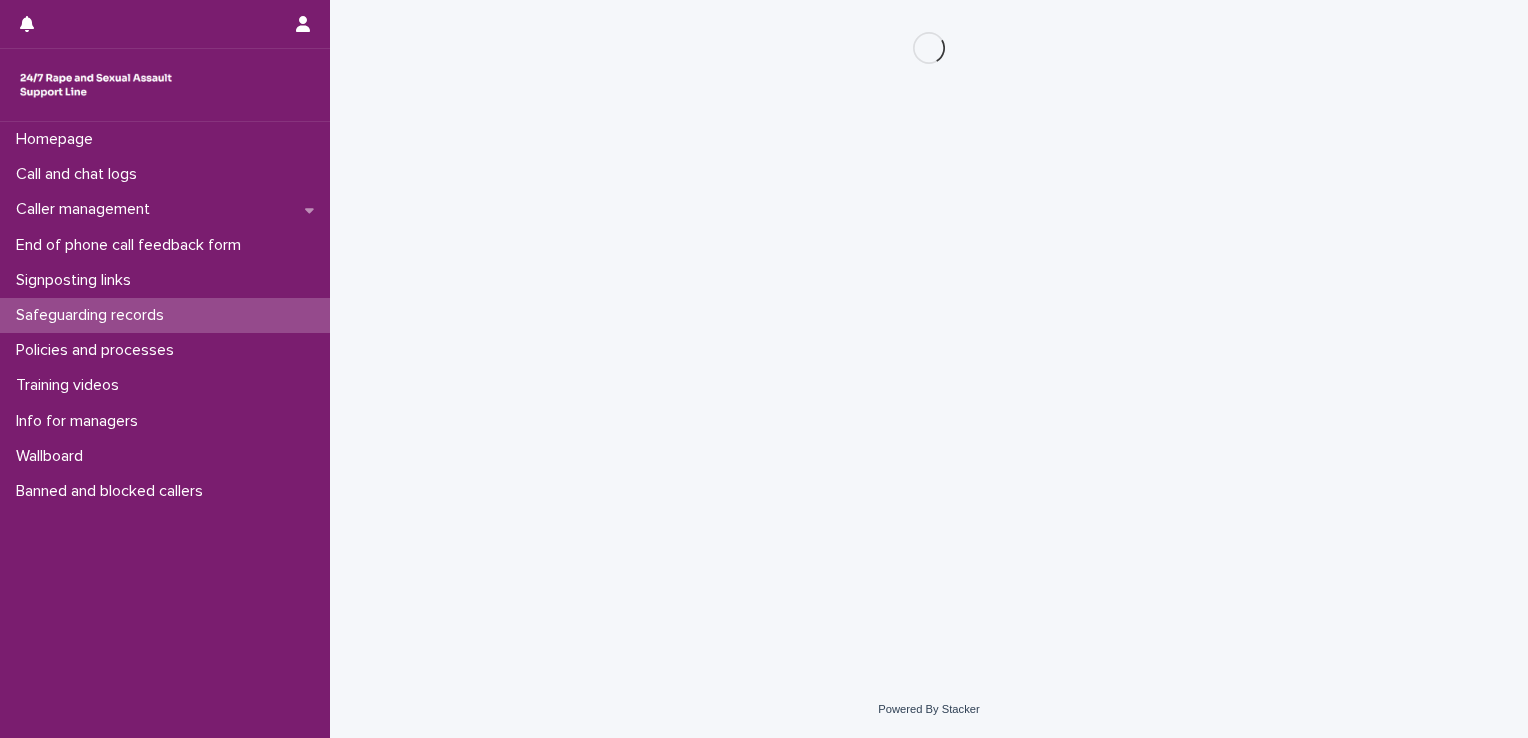 scroll, scrollTop: 0, scrollLeft: 0, axis: both 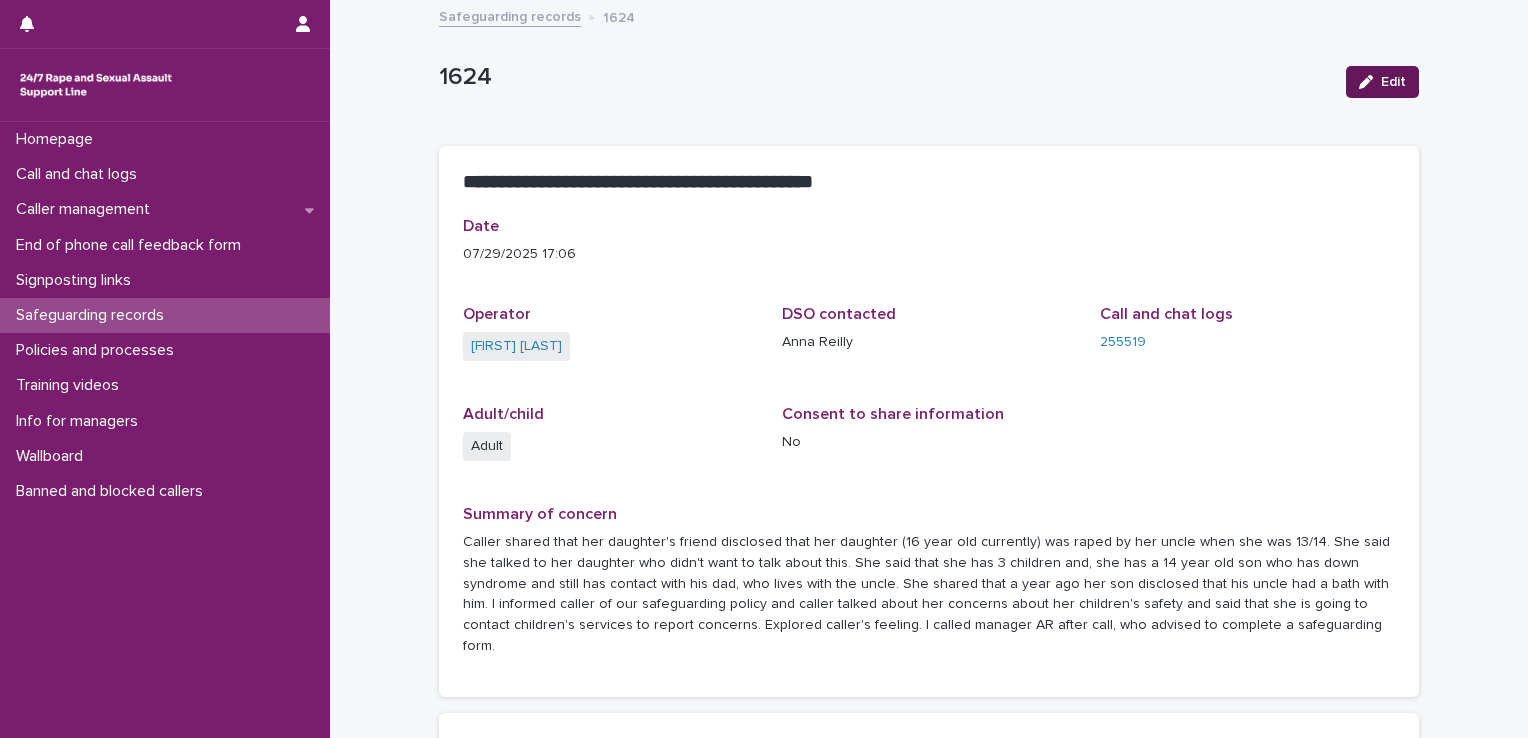 click at bounding box center [1370, 82] 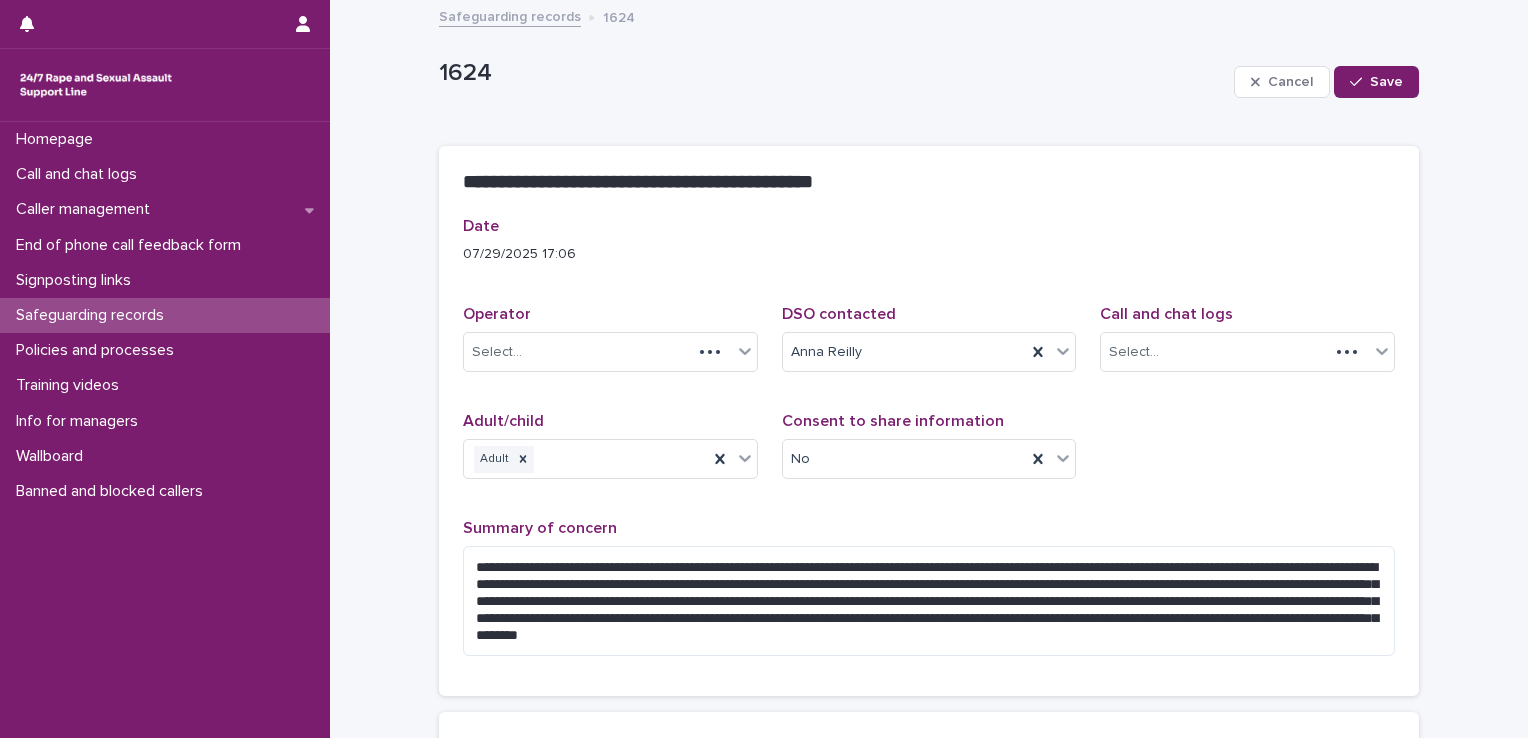 scroll, scrollTop: 376, scrollLeft: 0, axis: vertical 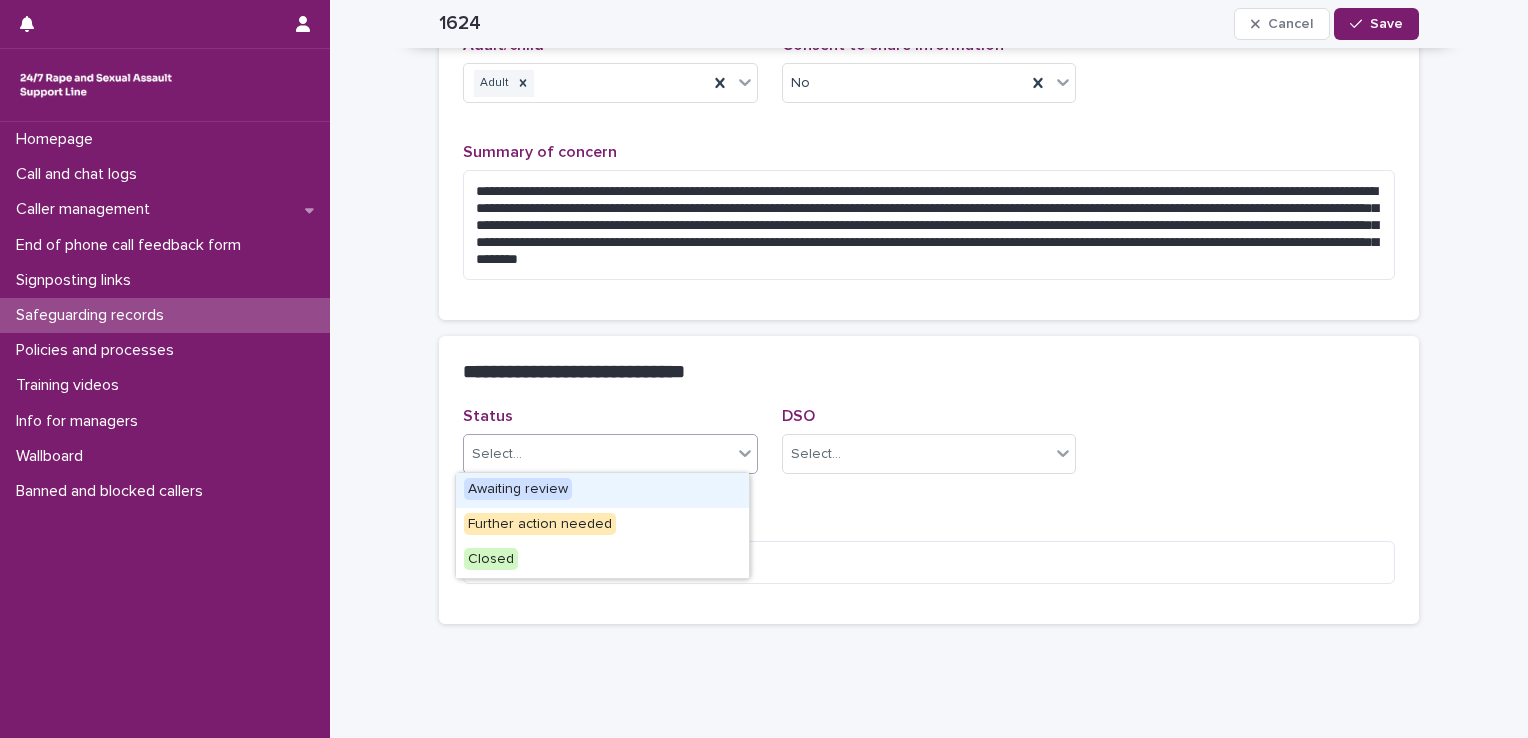 click on "Select..." at bounding box center [497, 454] 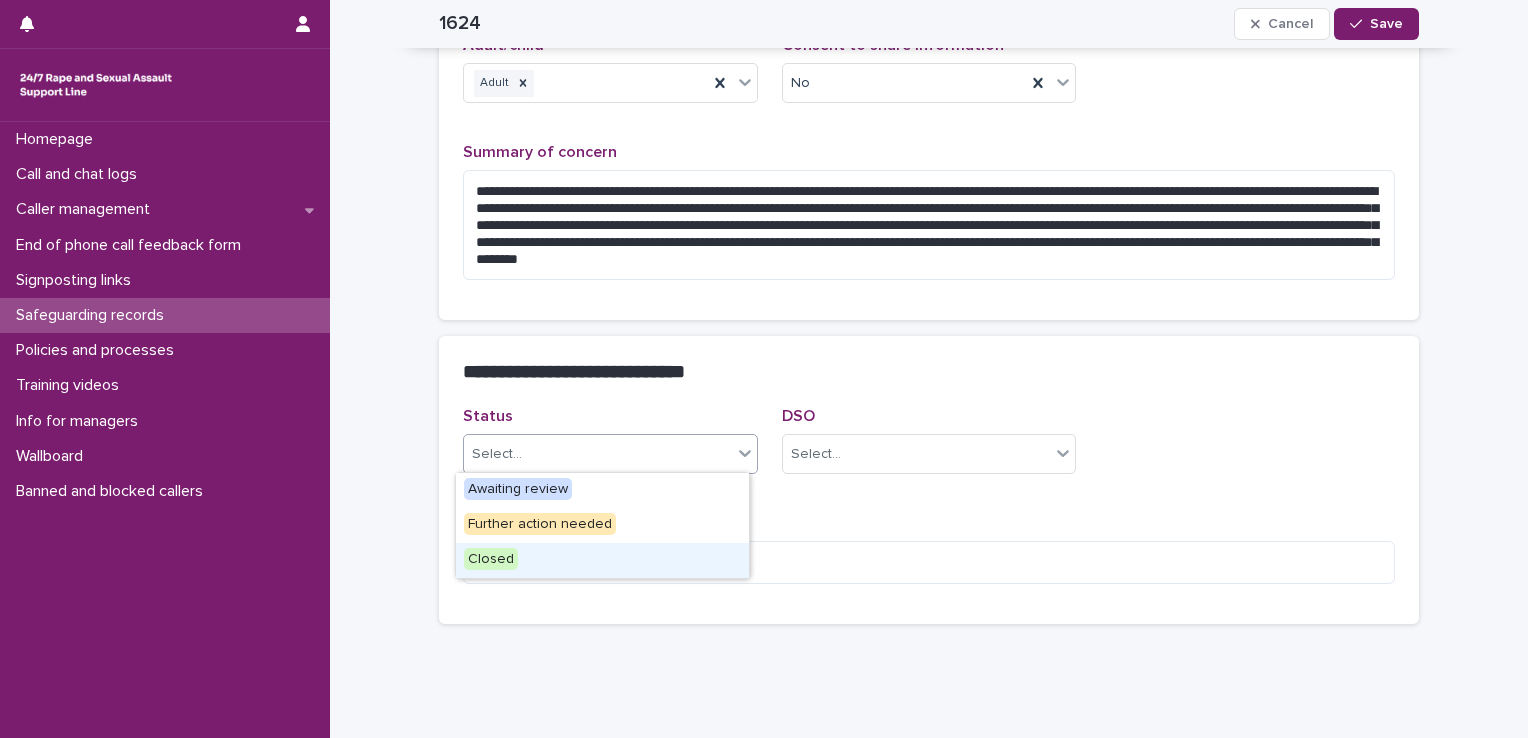 click on "Closed" at bounding box center (491, 559) 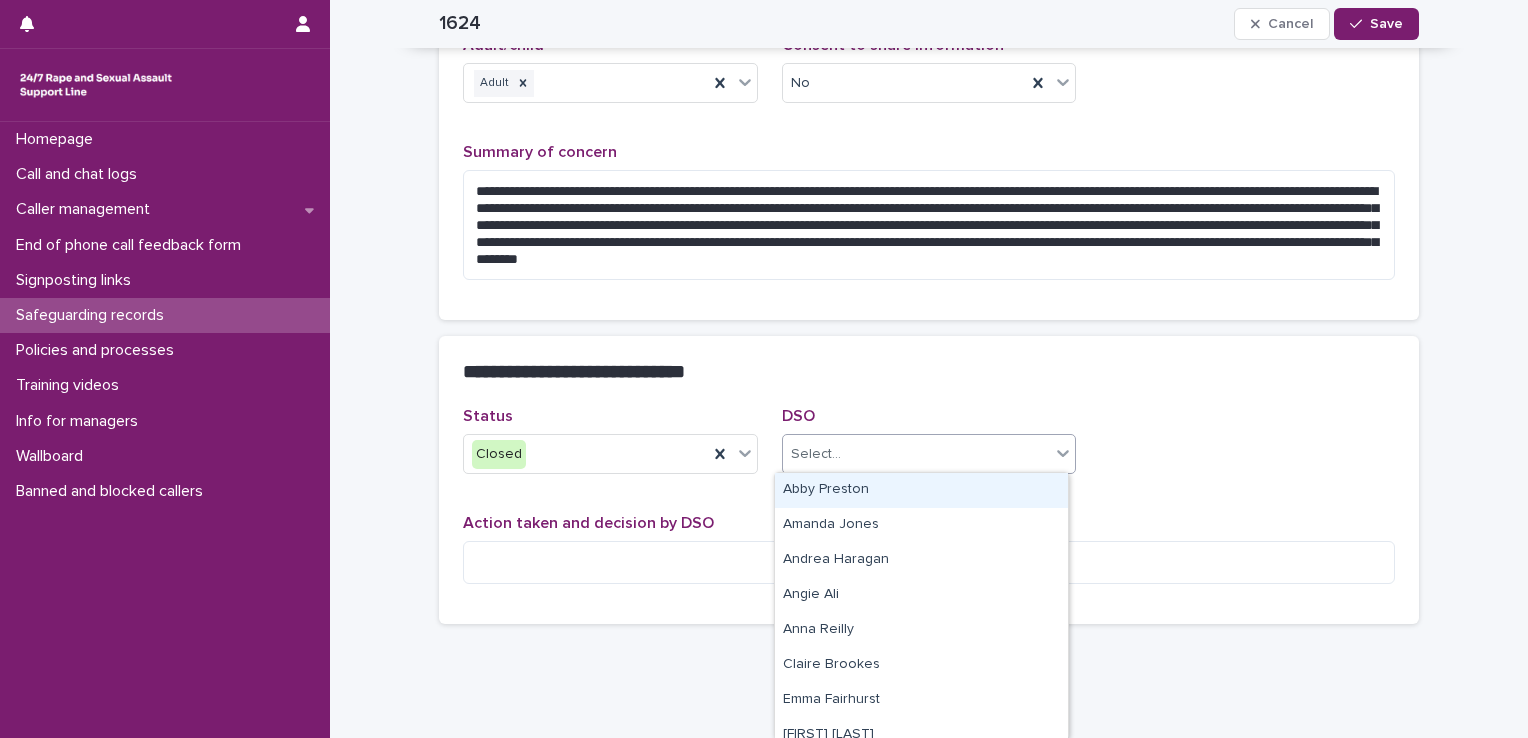 click on "Select..." at bounding box center (917, 454) 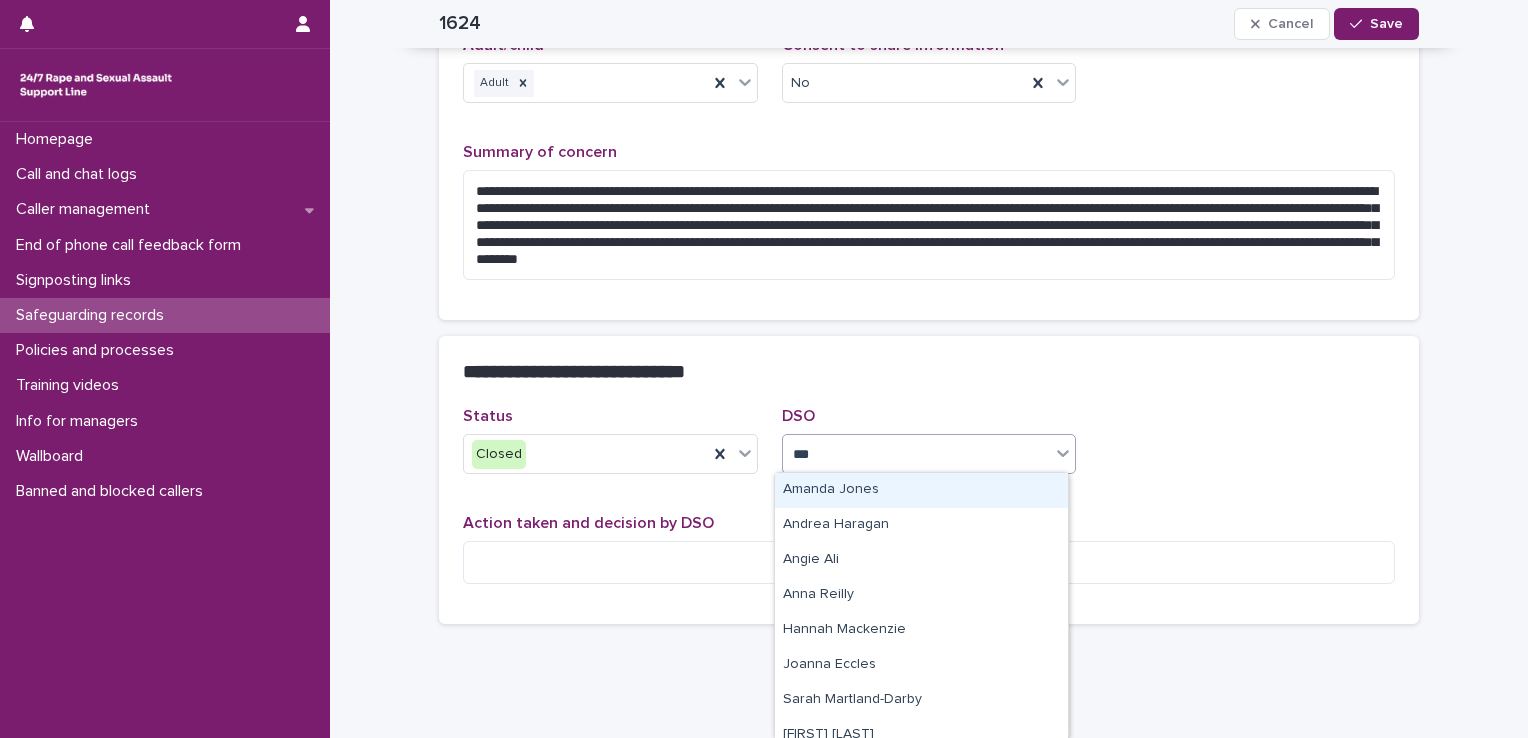 type on "****" 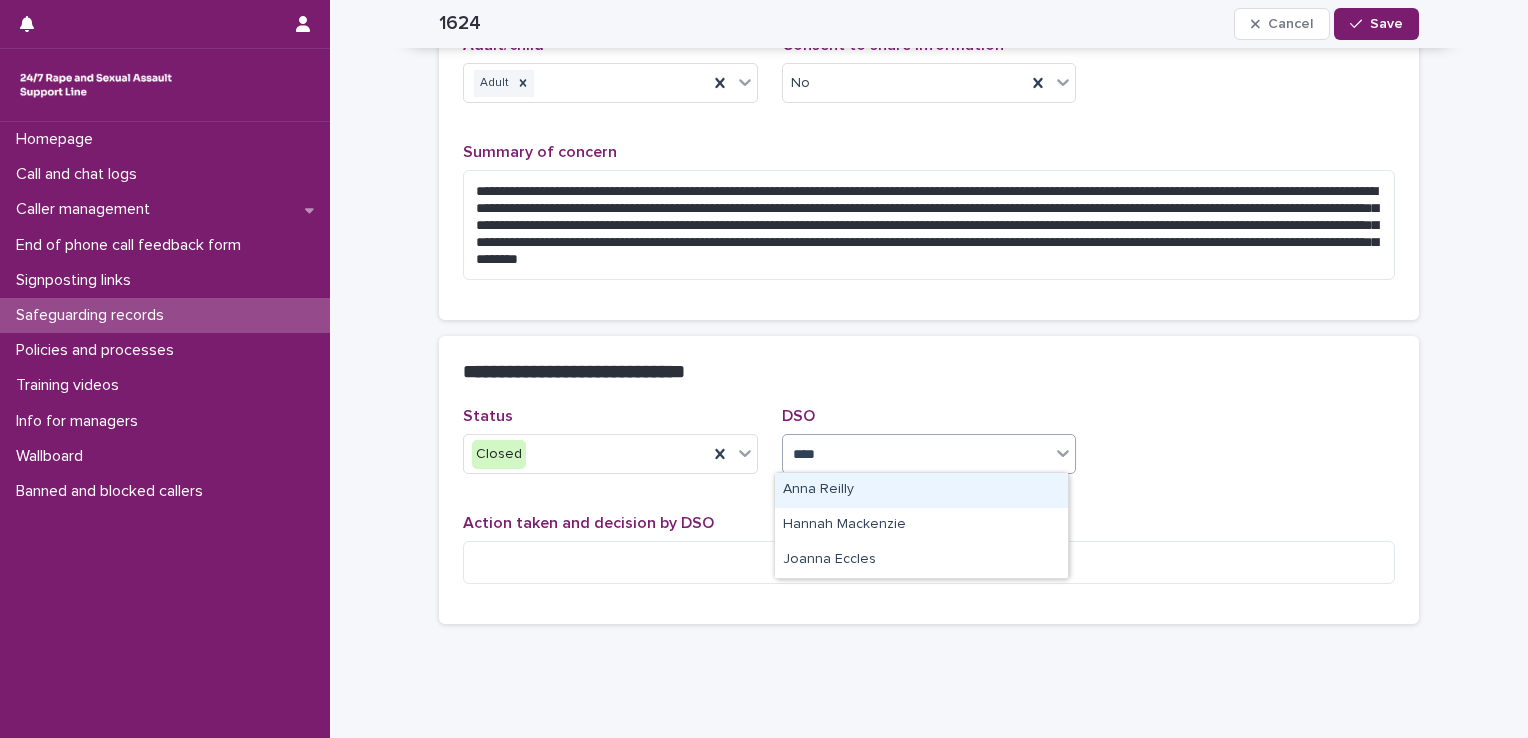 click on "Anna Reilly" at bounding box center [921, 490] 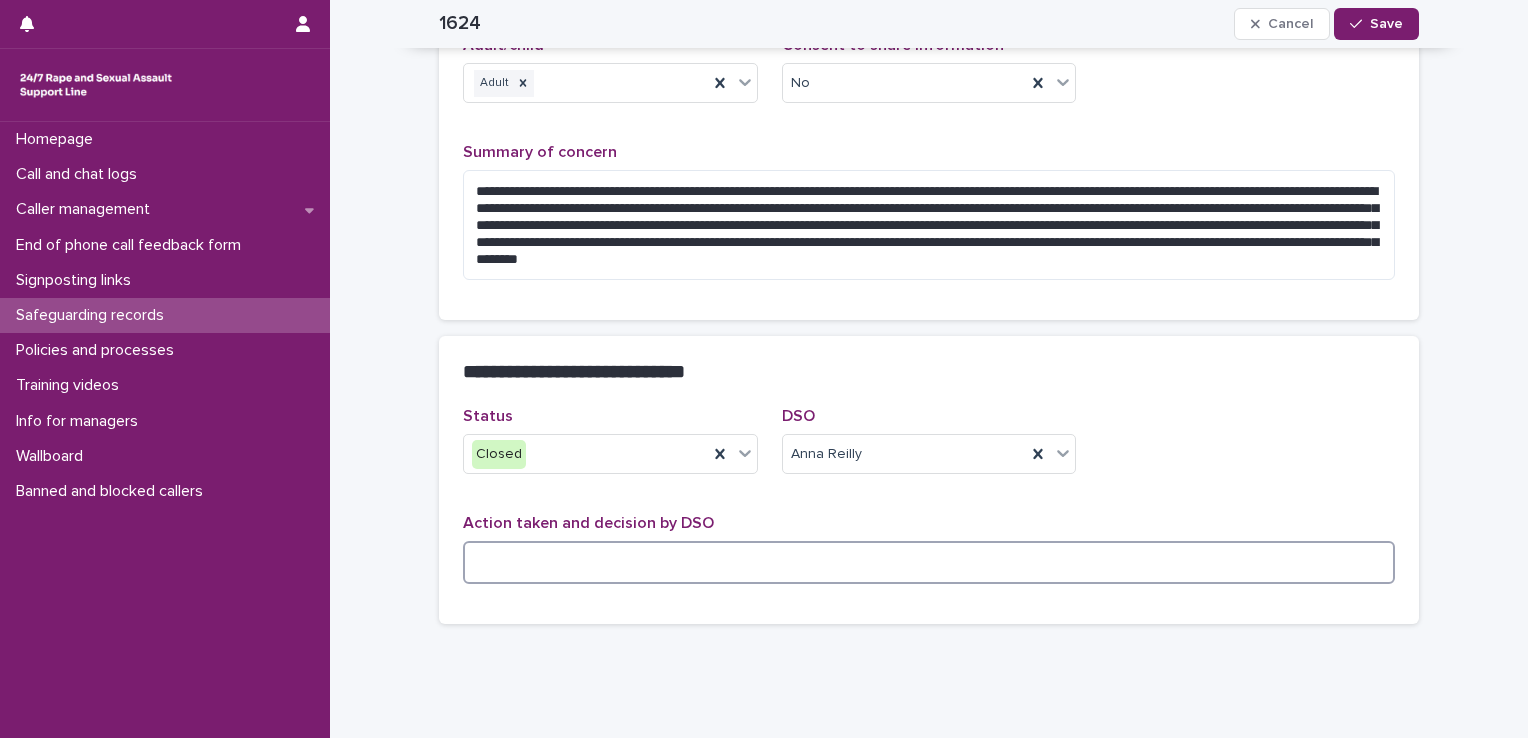 click at bounding box center (929, 562) 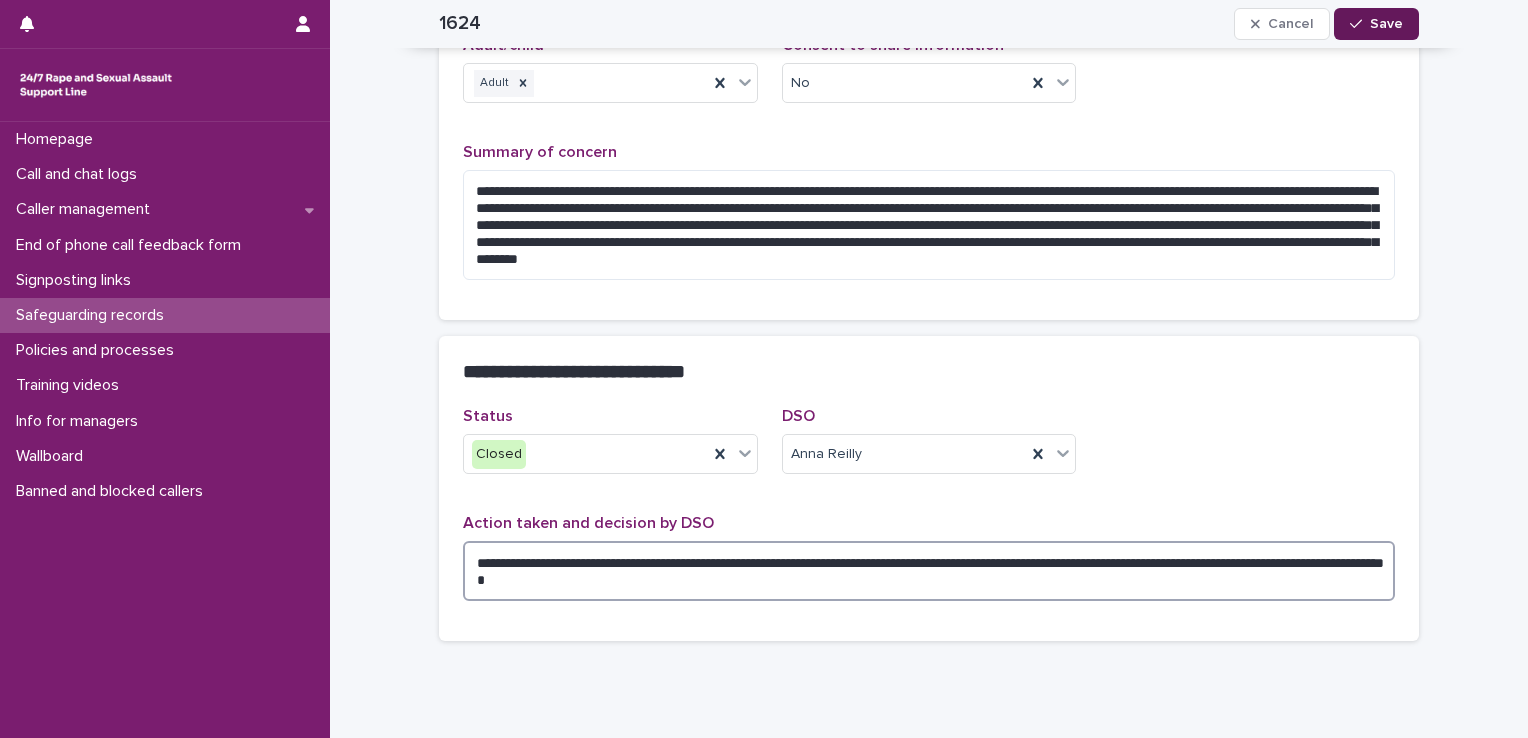 type on "**********" 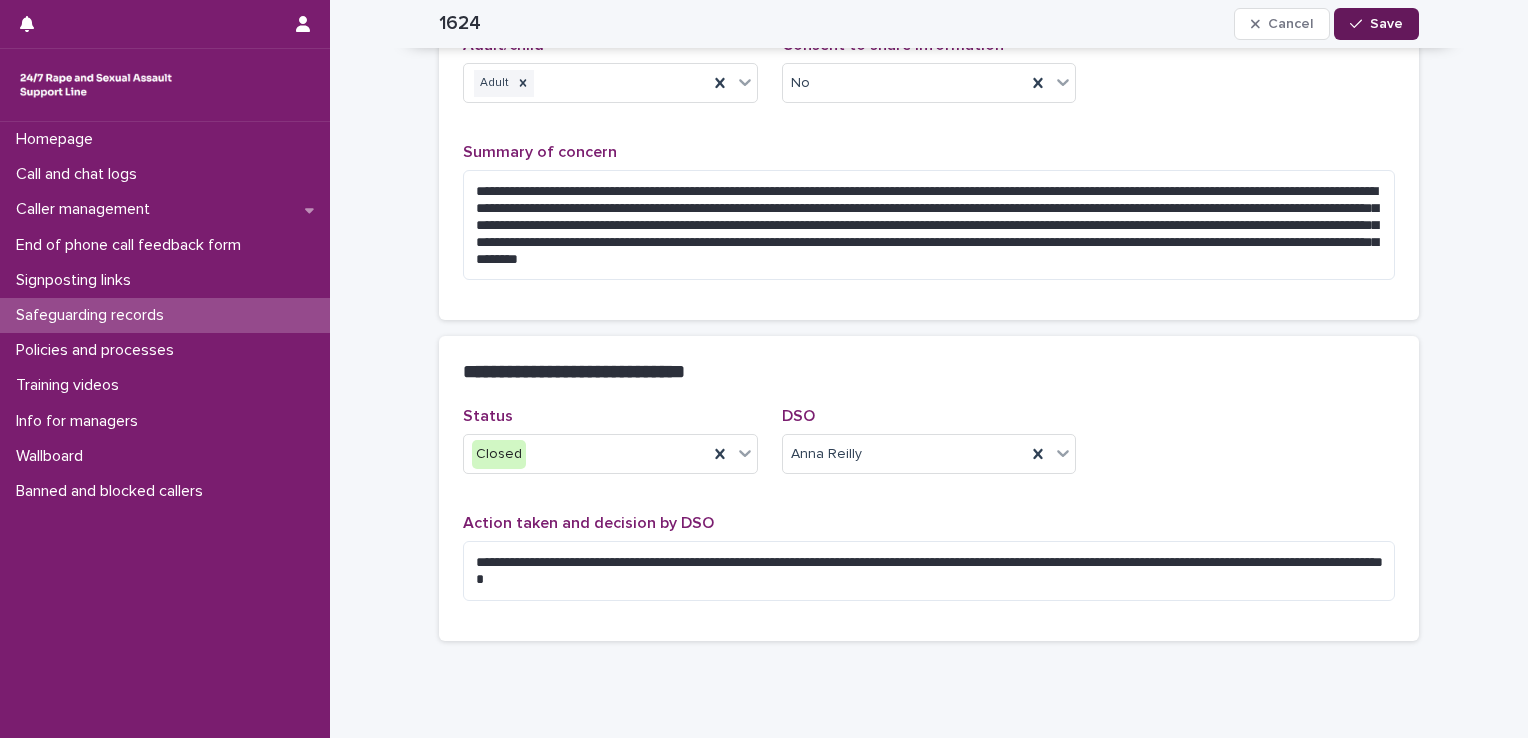 click on "Save" at bounding box center [1376, 24] 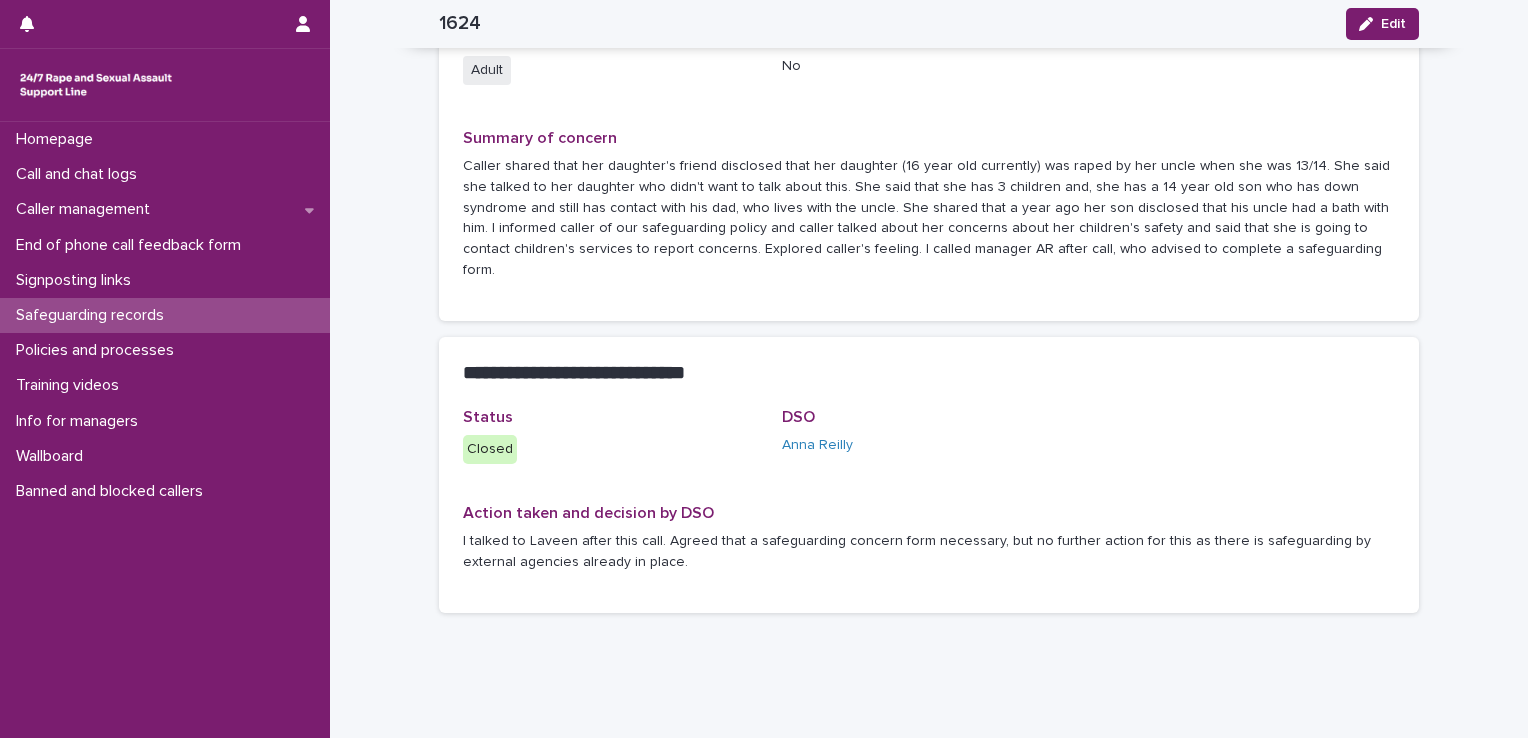 scroll, scrollTop: 352, scrollLeft: 0, axis: vertical 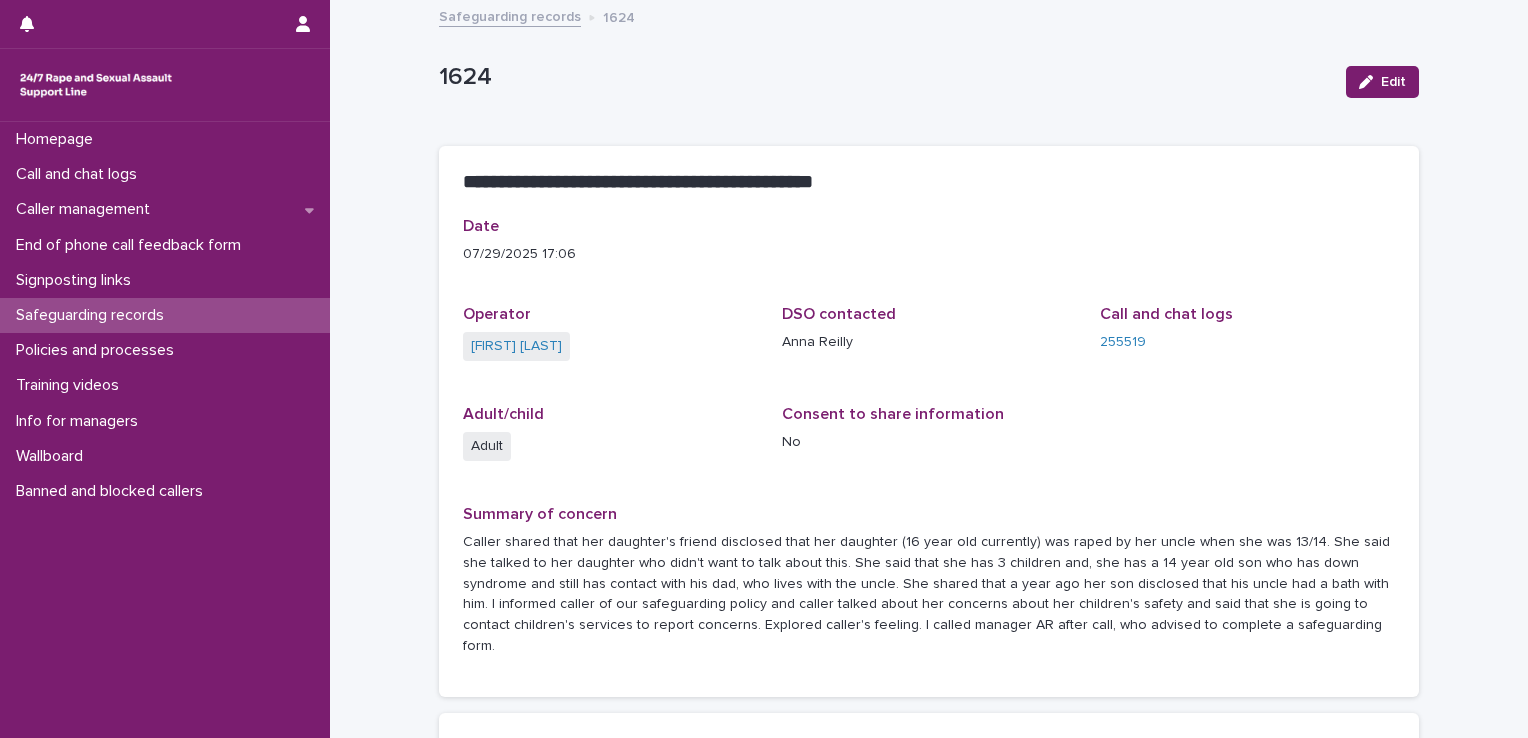 click on "Safeguarding records" at bounding box center (510, 15) 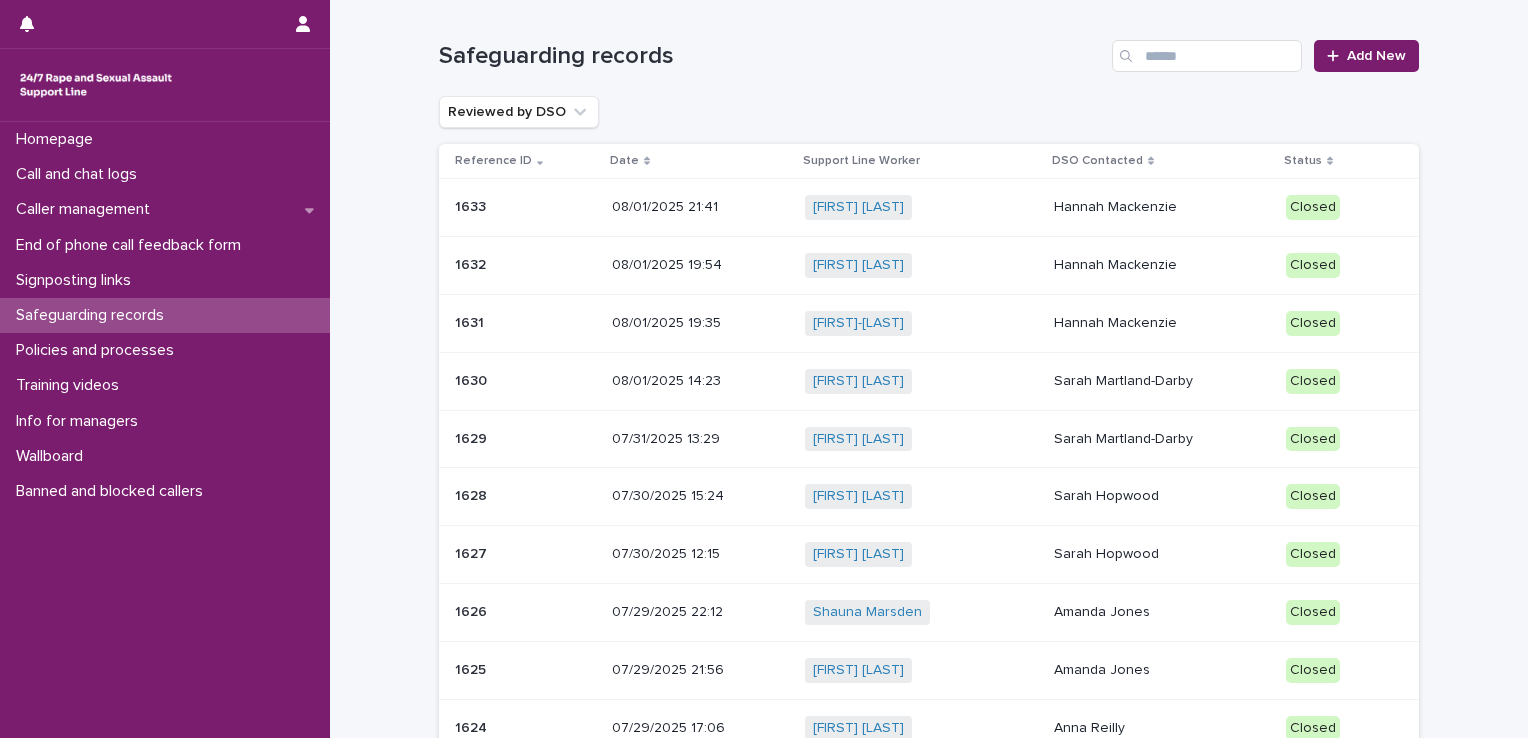 scroll, scrollTop: 243, scrollLeft: 0, axis: vertical 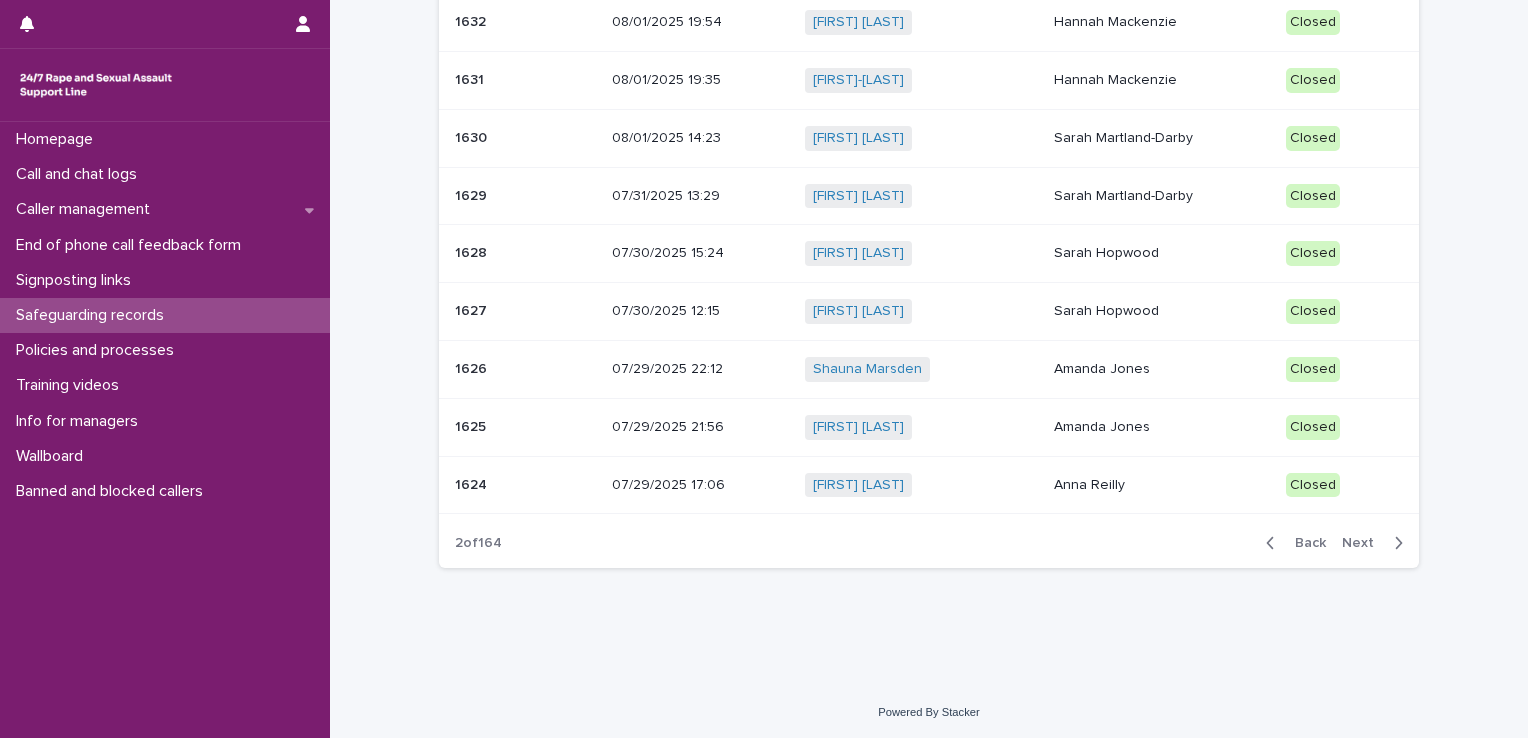 click on "Back" at bounding box center (1304, 543) 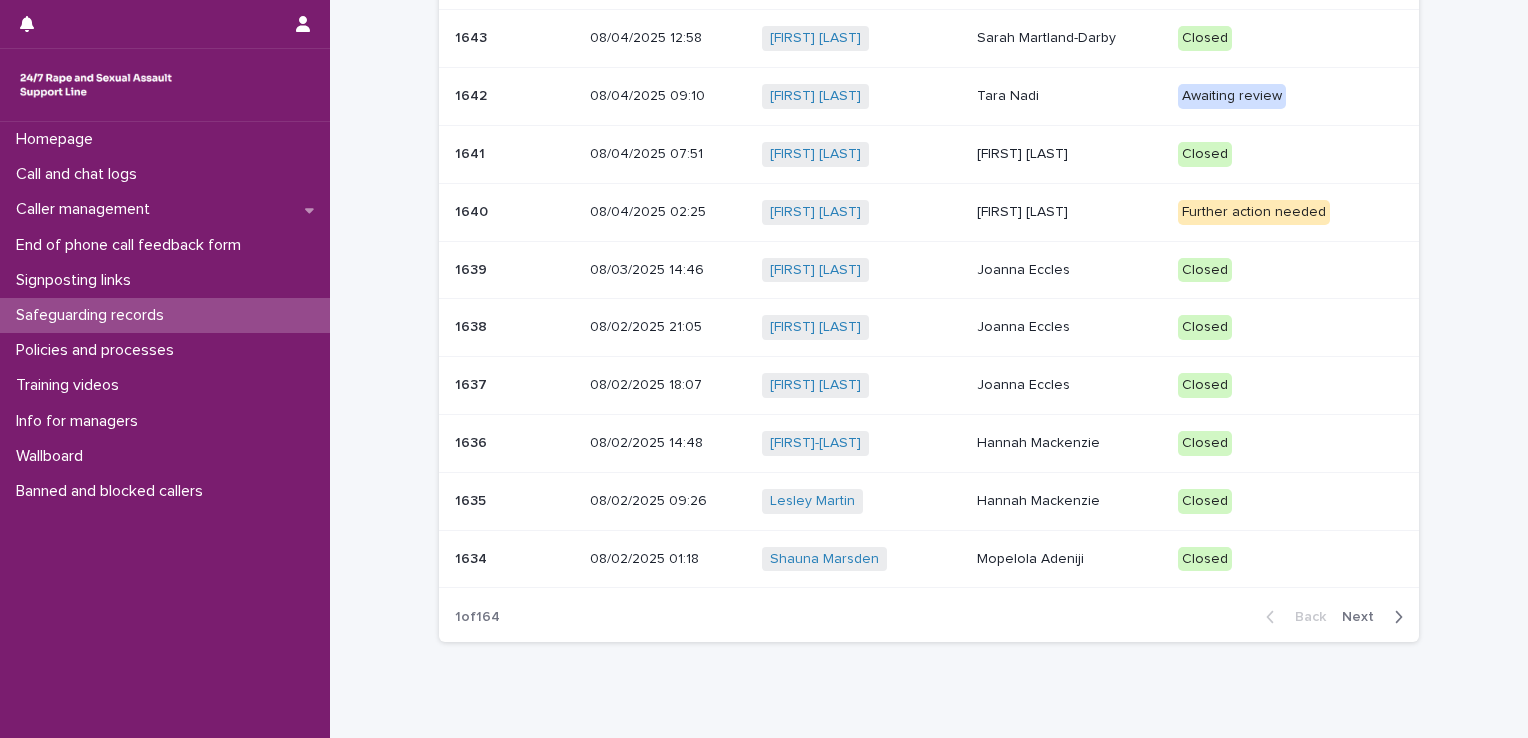 scroll, scrollTop: 80, scrollLeft: 0, axis: vertical 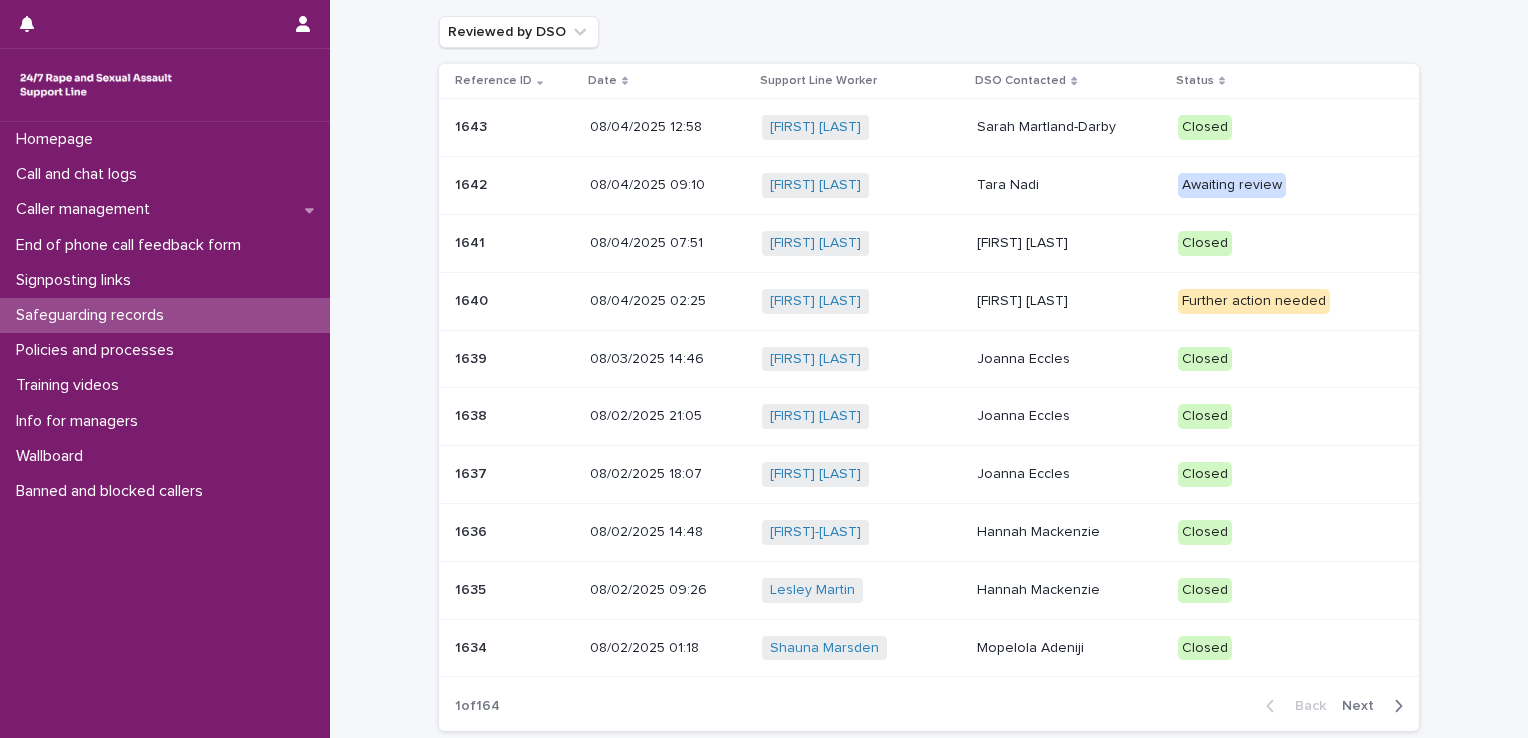 click on "[FIRST] [LAST]" at bounding box center (1069, 301) 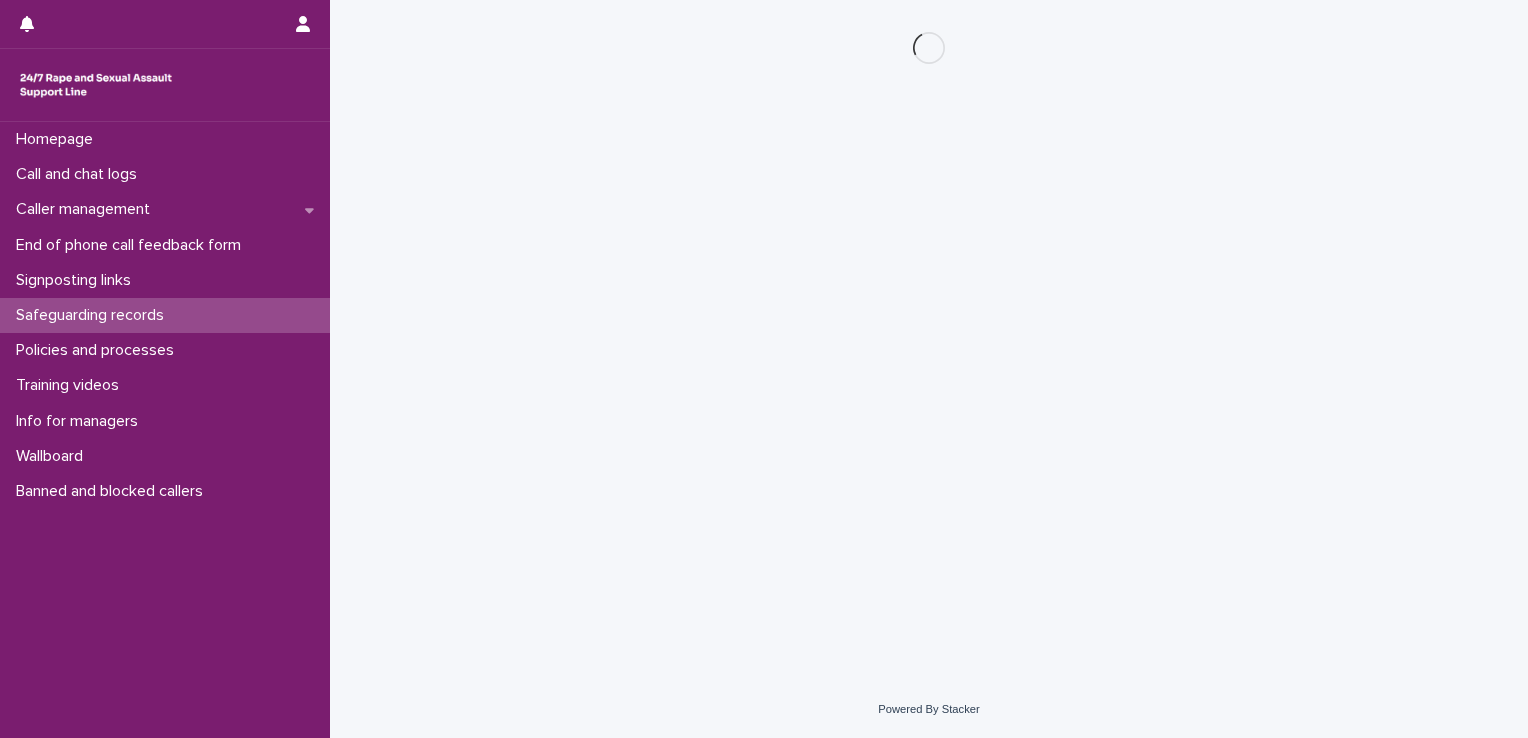 scroll, scrollTop: 0, scrollLeft: 0, axis: both 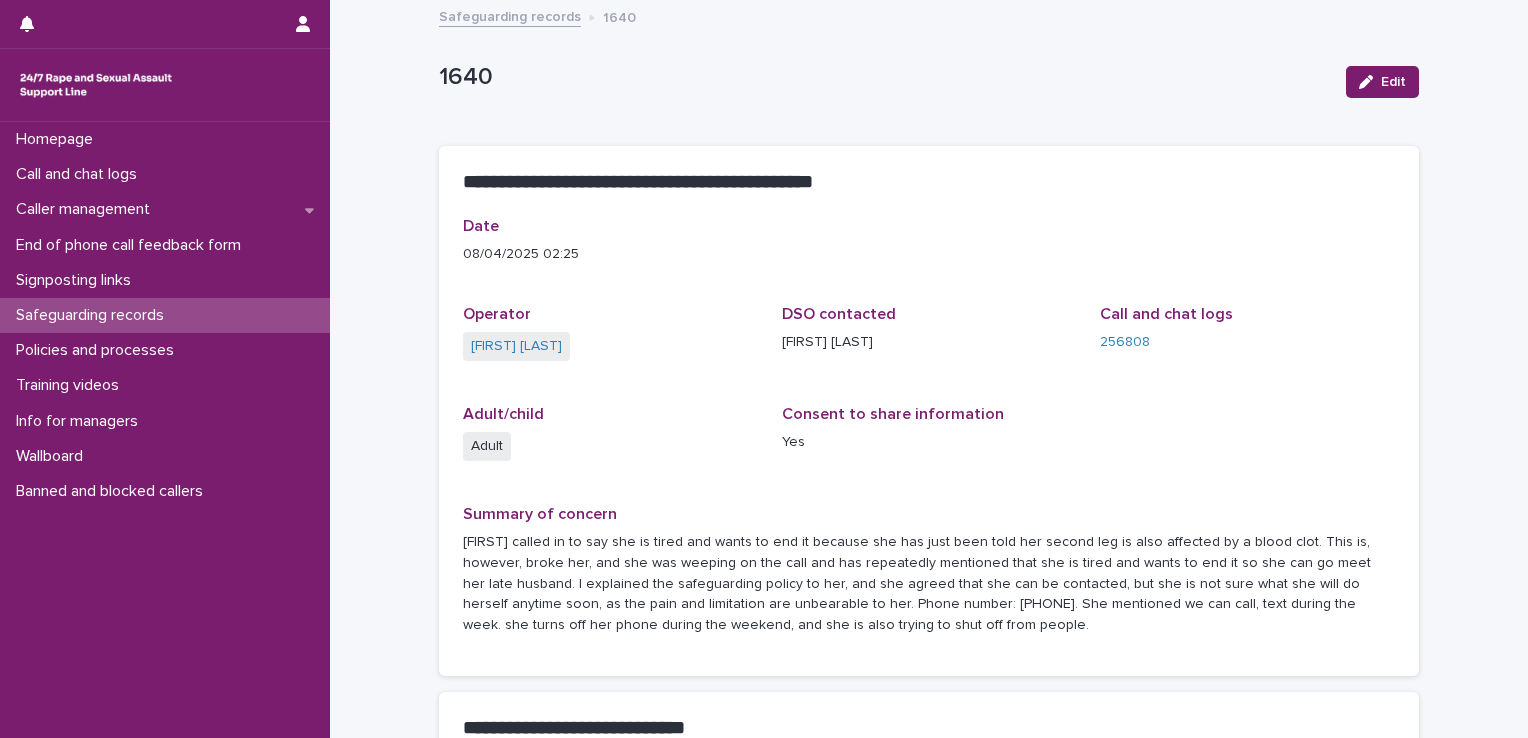 click on "Safeguarding records" at bounding box center (510, 15) 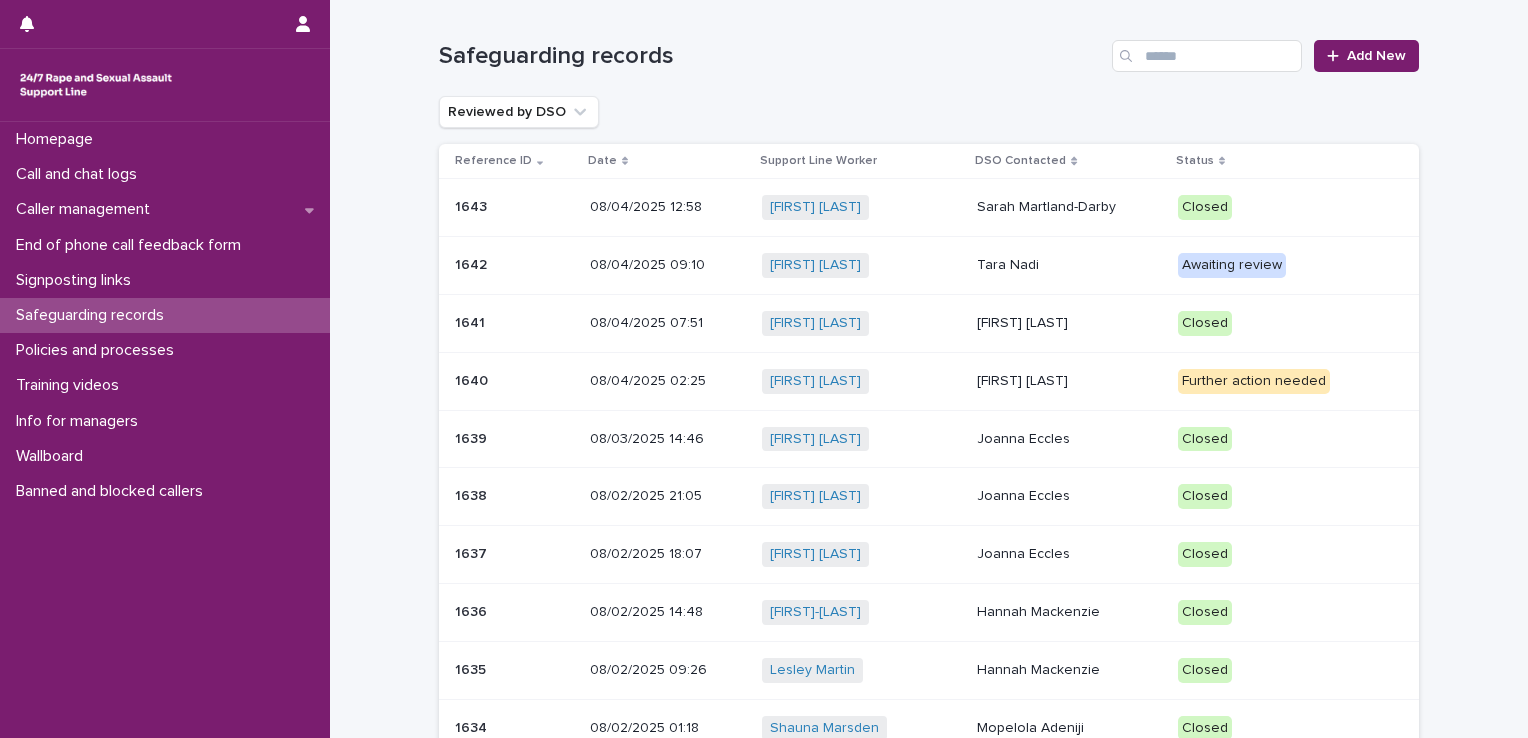 click on "Tara Nadi" at bounding box center (1069, 265) 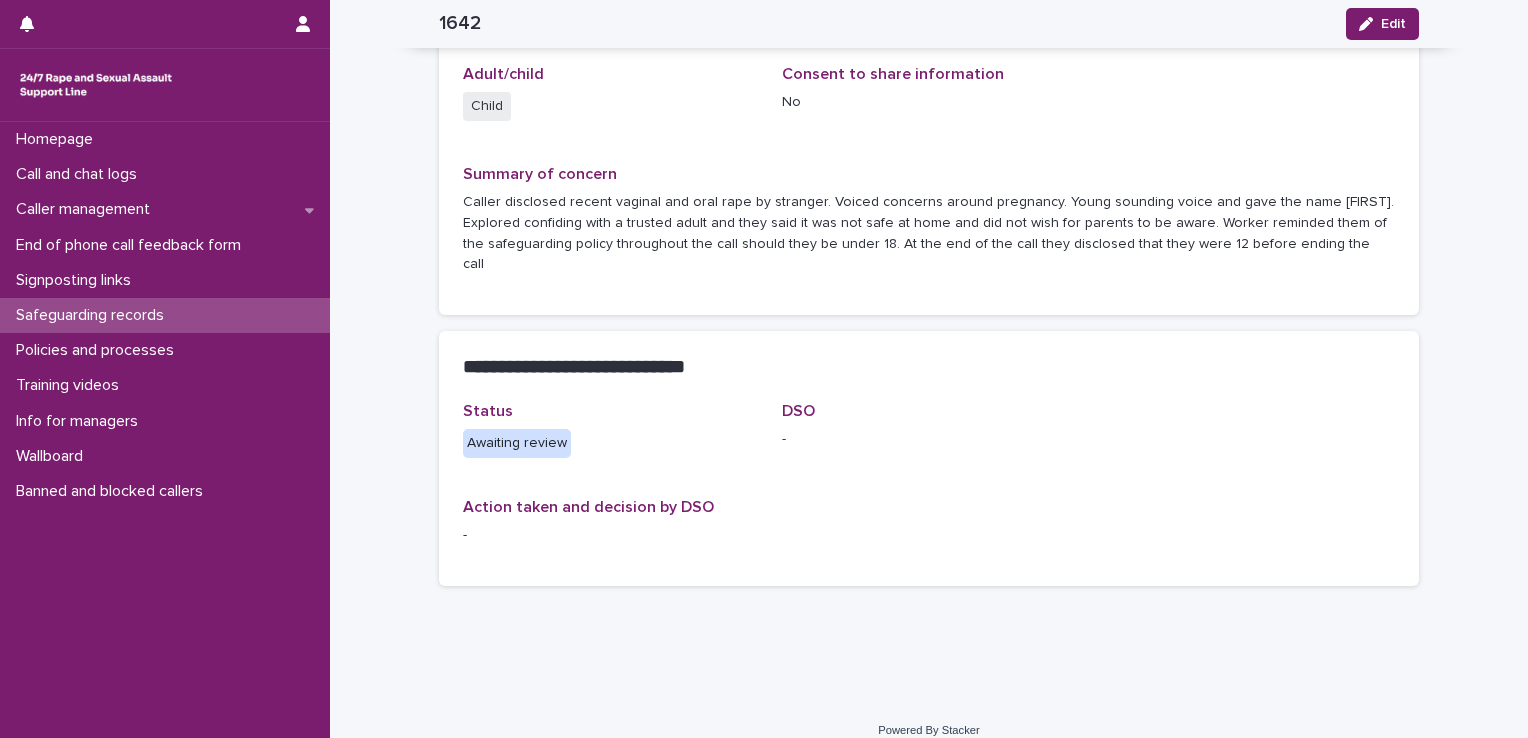 scroll, scrollTop: 0, scrollLeft: 0, axis: both 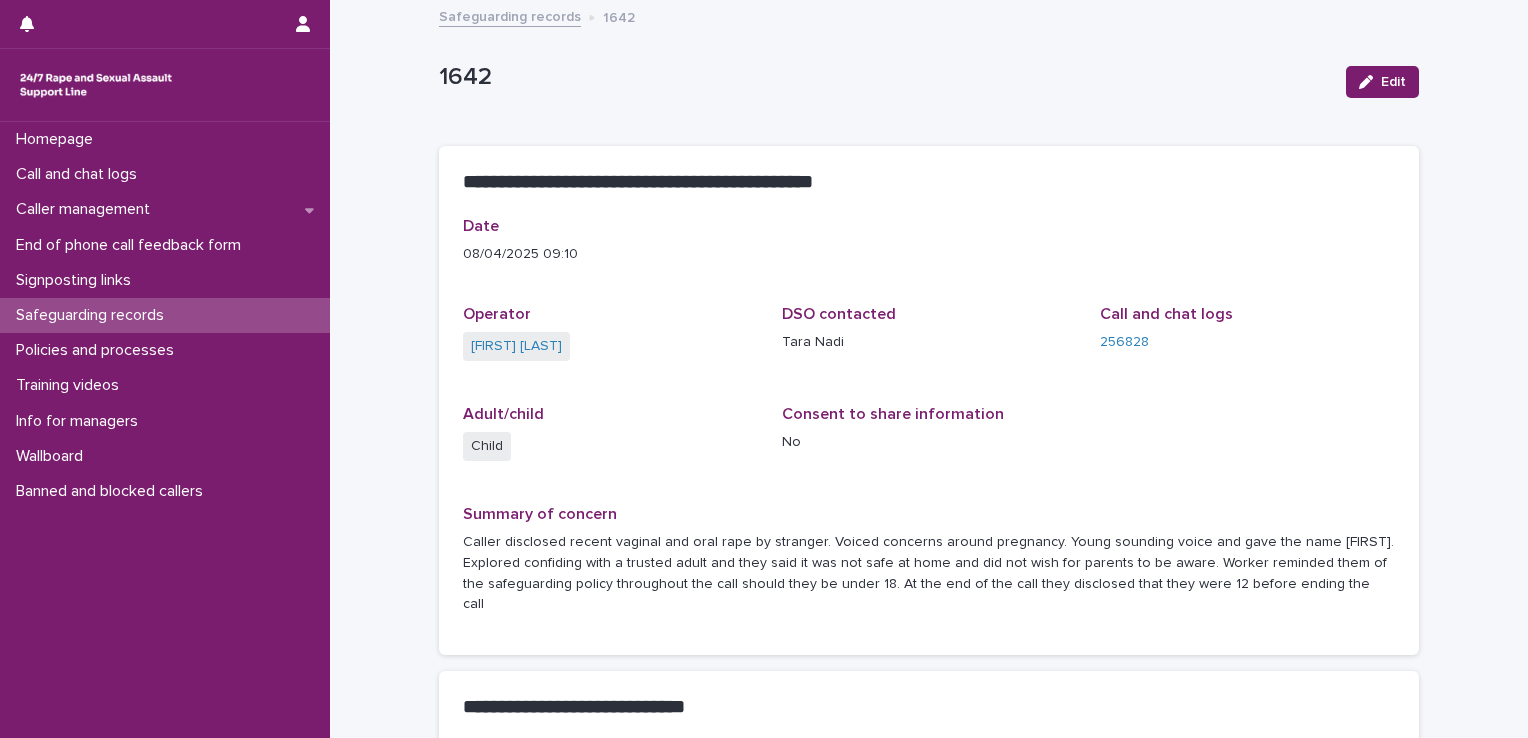 click on "Safeguarding records" at bounding box center (510, 15) 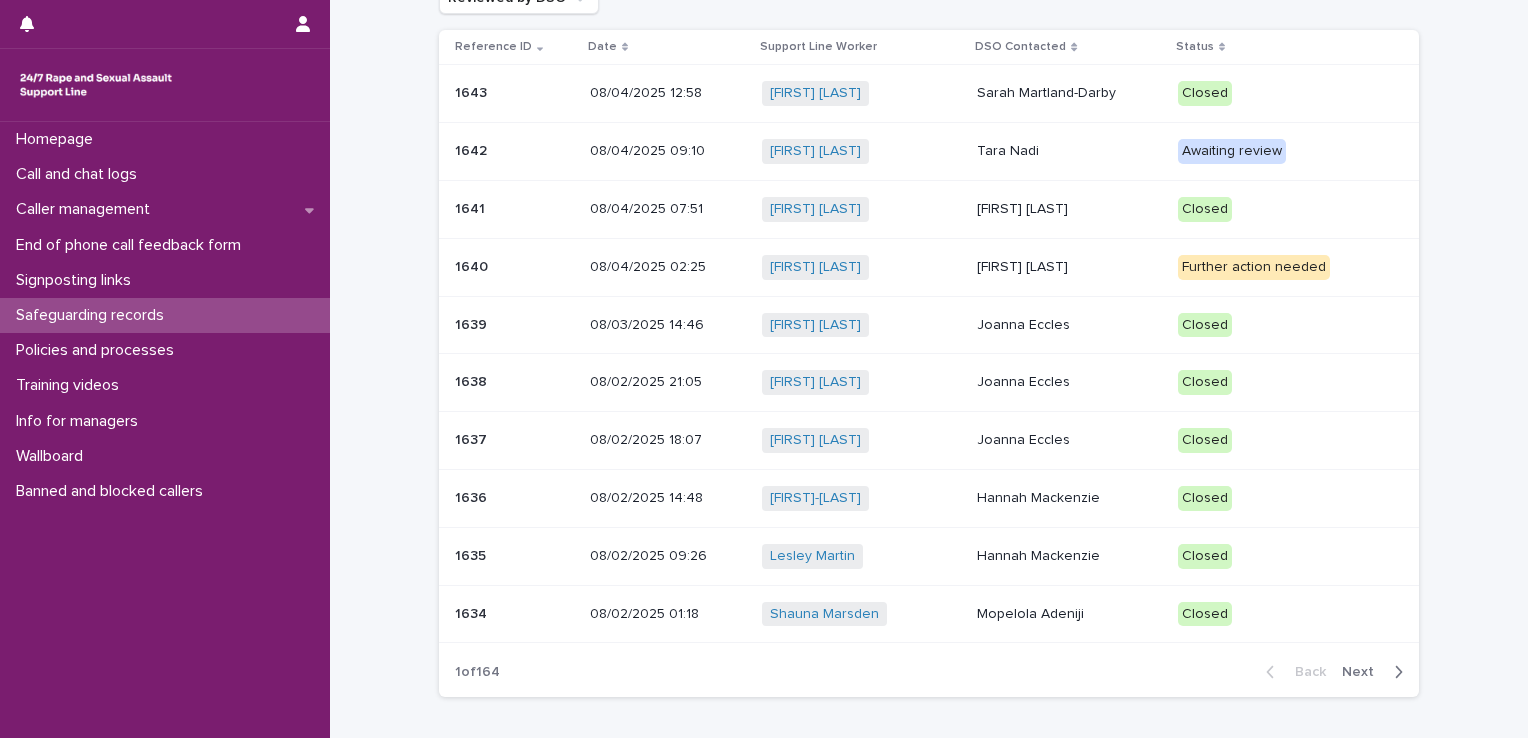 scroll, scrollTop: 118, scrollLeft: 0, axis: vertical 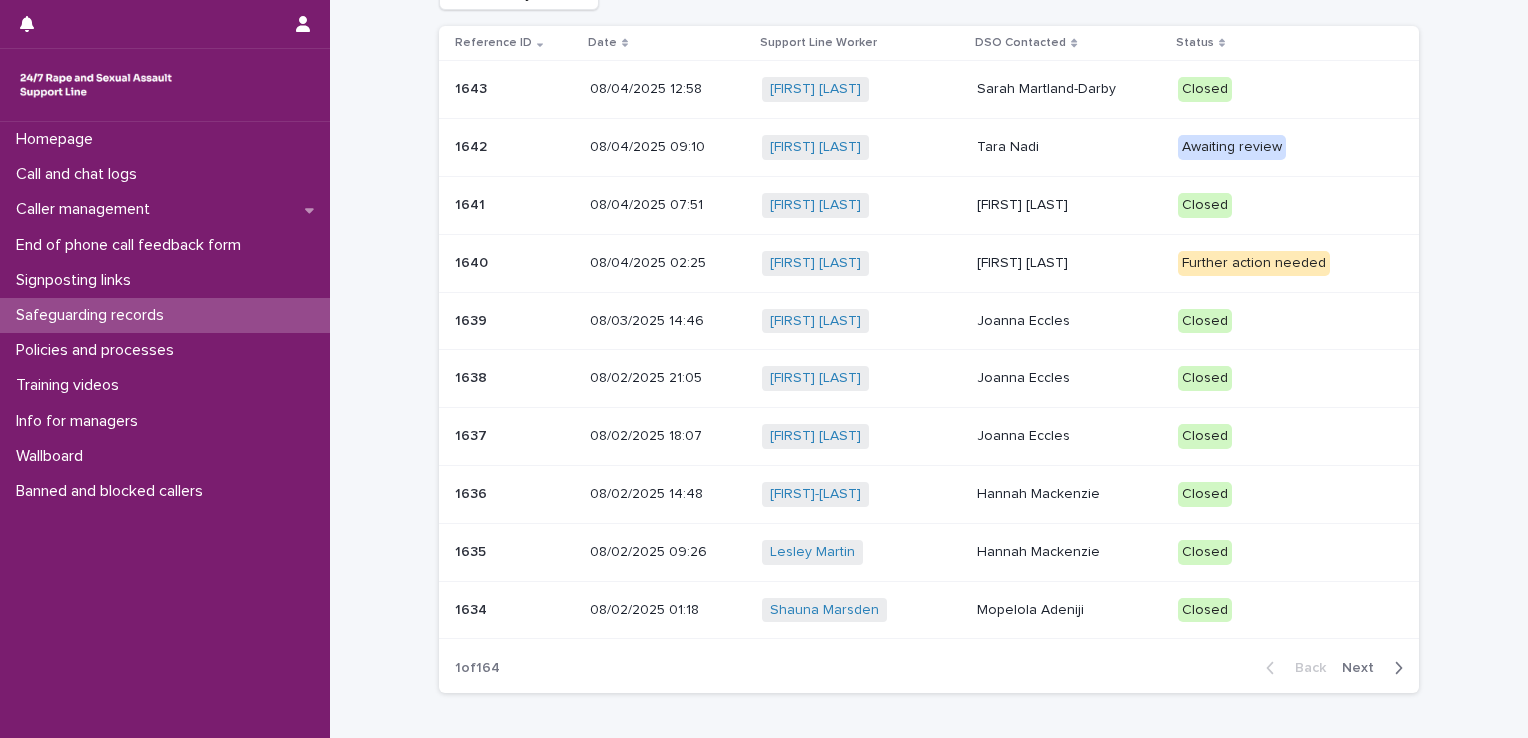 click on "[FIRST] [LAST]" at bounding box center (1069, 263) 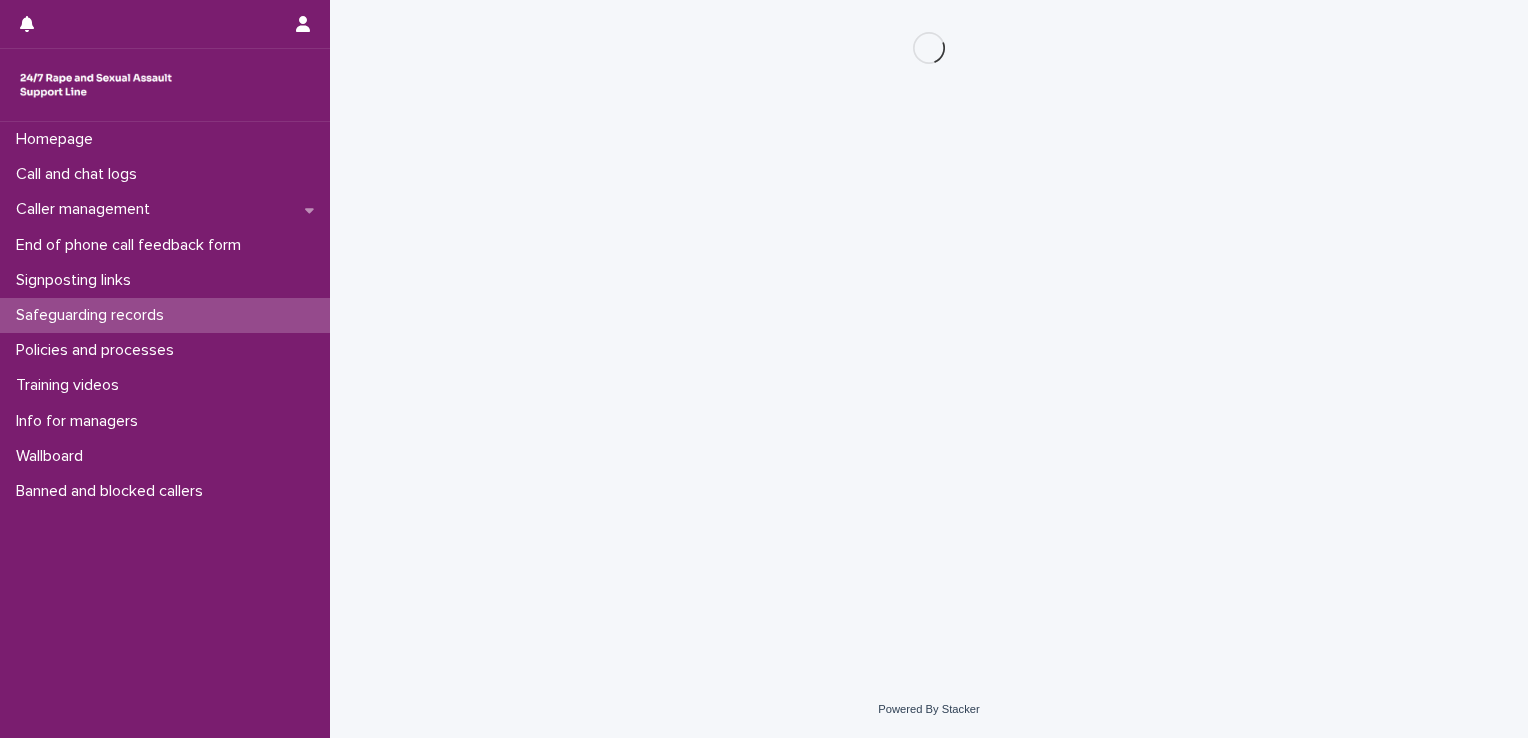 scroll, scrollTop: 0, scrollLeft: 0, axis: both 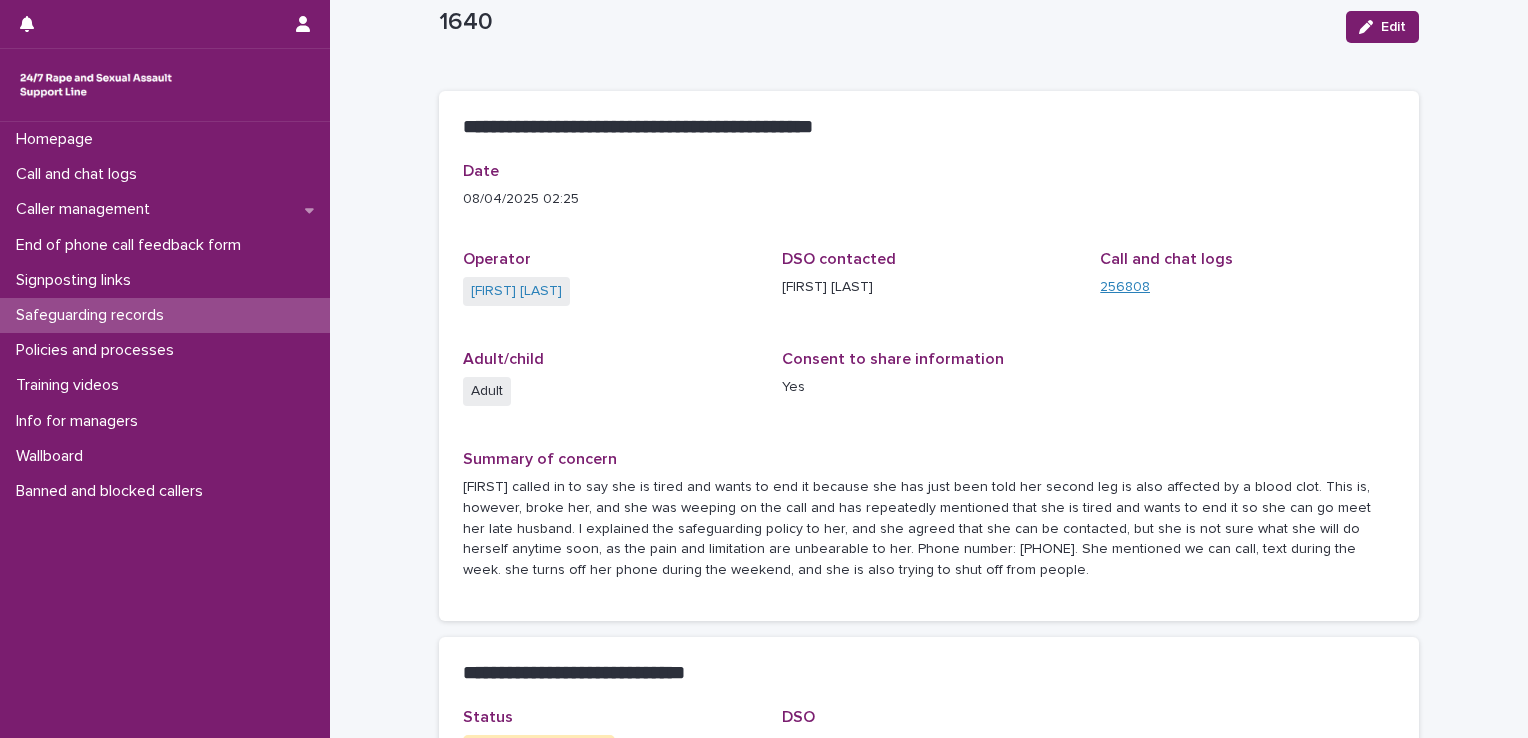 click on "256808" at bounding box center [1125, 287] 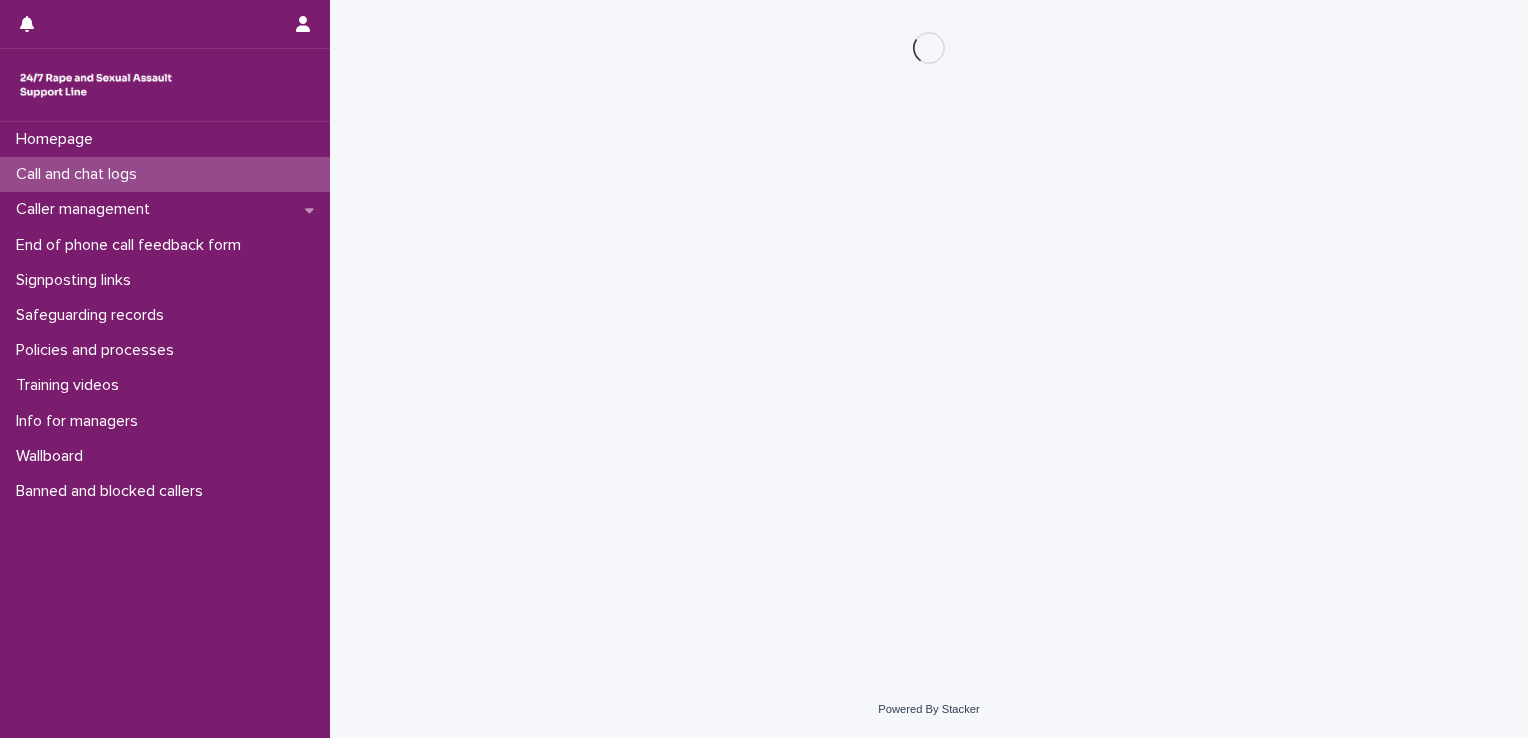 scroll, scrollTop: 0, scrollLeft: 0, axis: both 